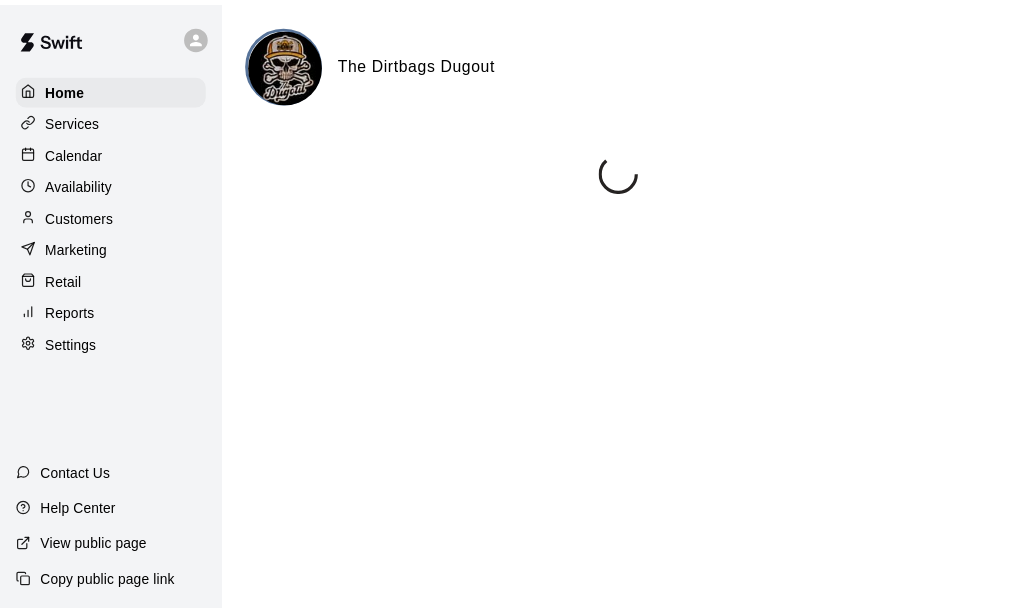 scroll, scrollTop: 0, scrollLeft: 0, axis: both 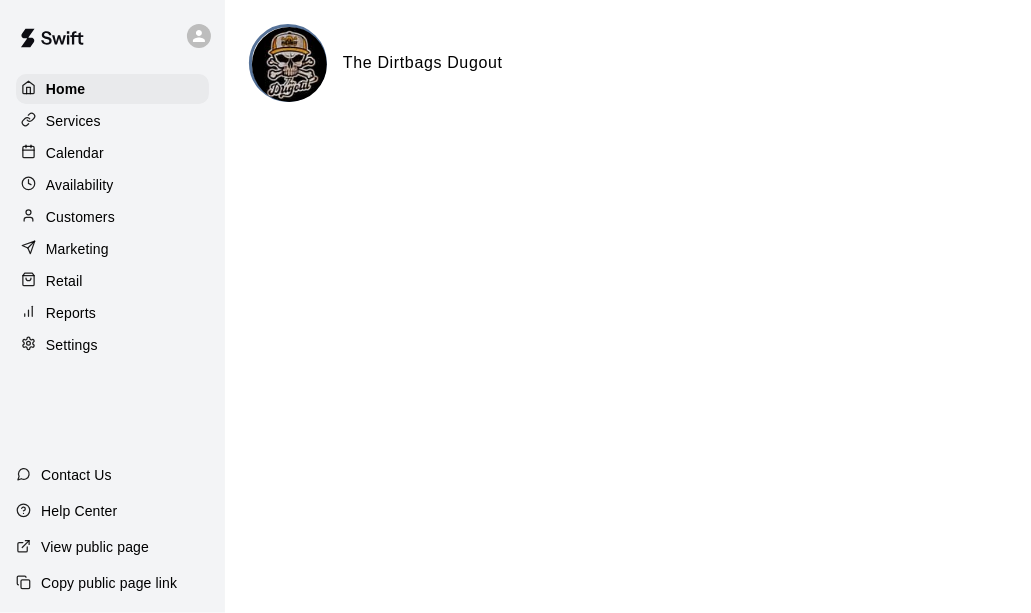 click on "Services" at bounding box center [73, 121] 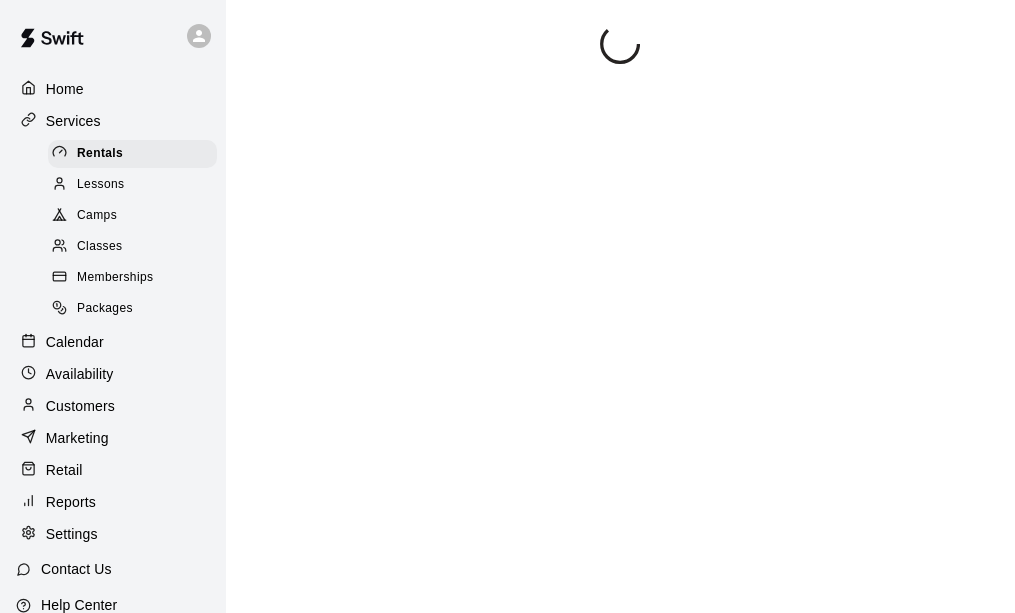 click on "Memberships" at bounding box center [132, 278] 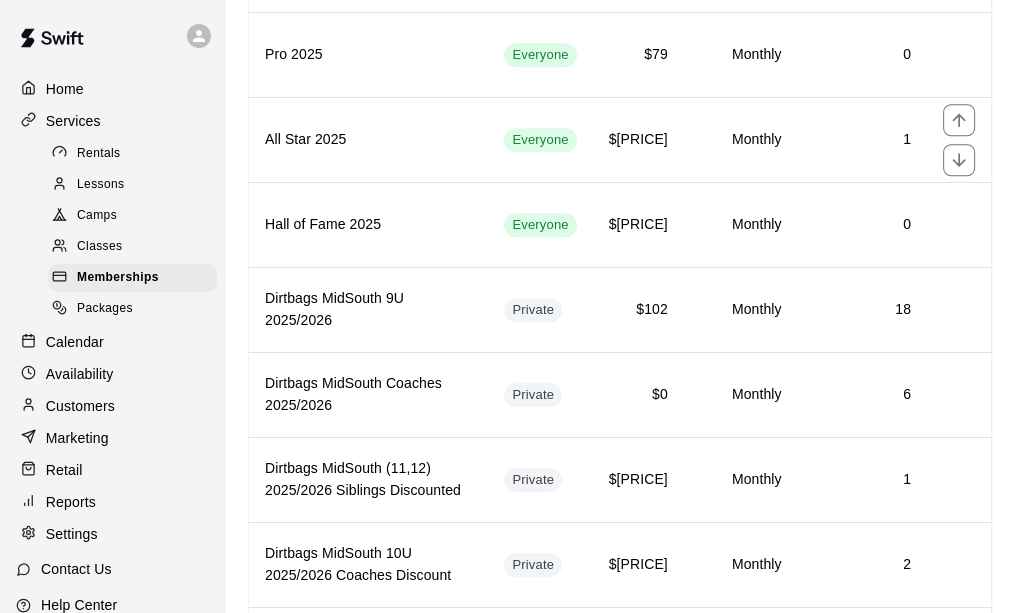 scroll, scrollTop: 1670, scrollLeft: 0, axis: vertical 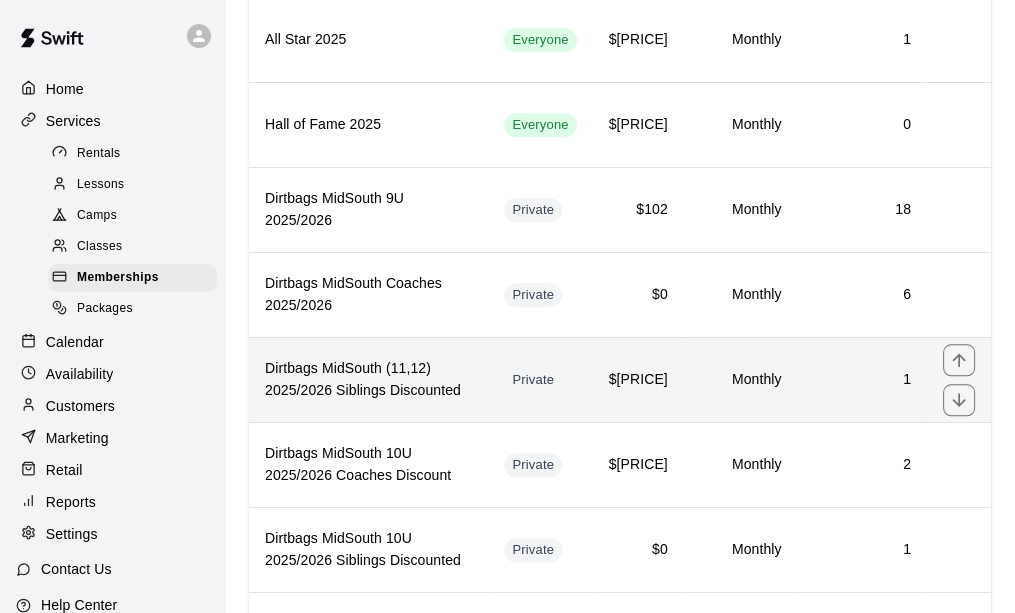 click on "Dirtbags MidSouth (11,12) 2025/2026 Siblings Discounted" at bounding box center (368, 380) 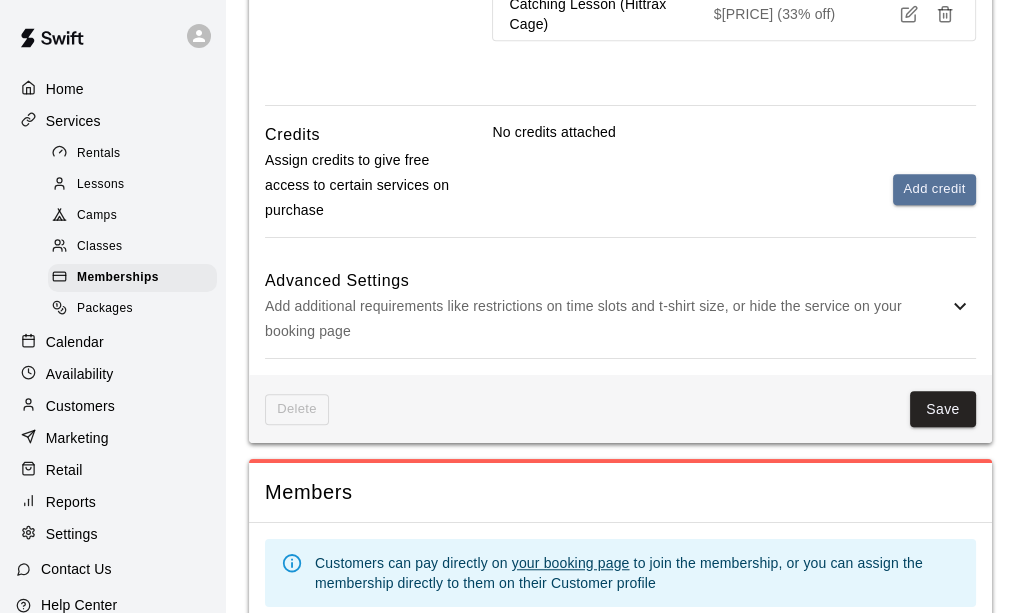 scroll, scrollTop: 1301, scrollLeft: 0, axis: vertical 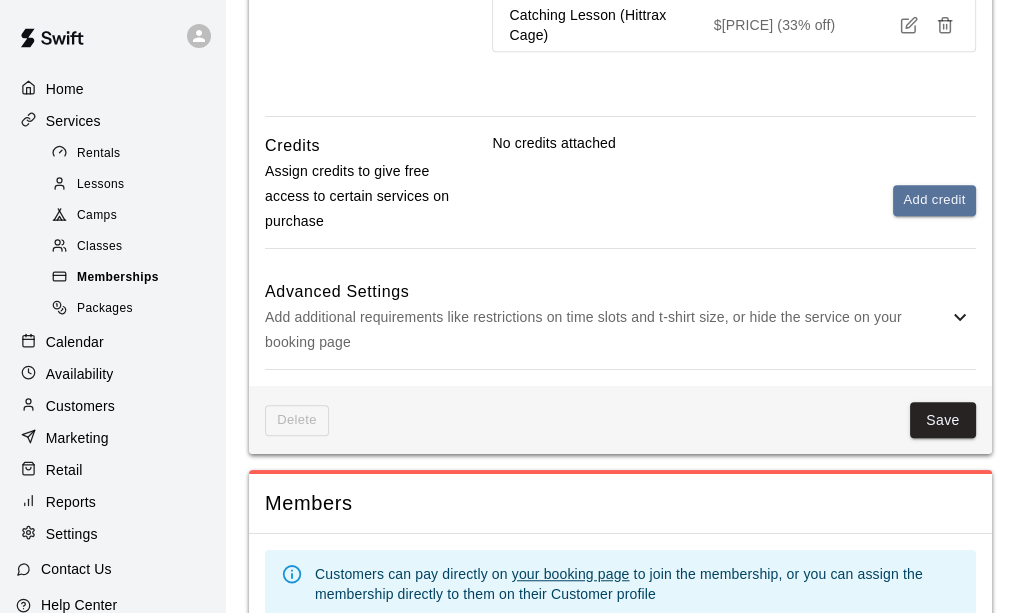 click on "Memberships" at bounding box center [118, 278] 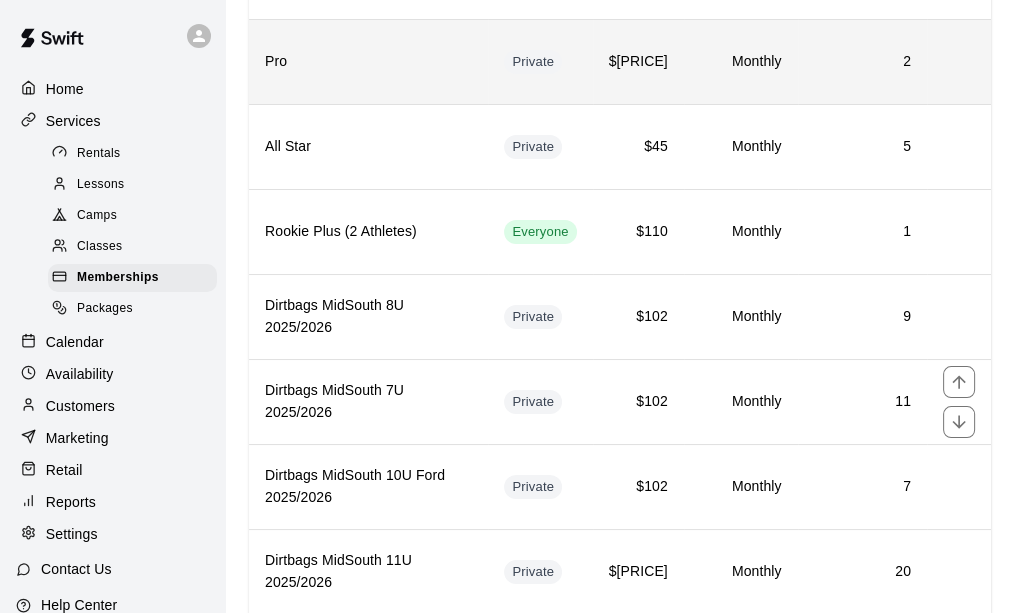 scroll, scrollTop: 600, scrollLeft: 0, axis: vertical 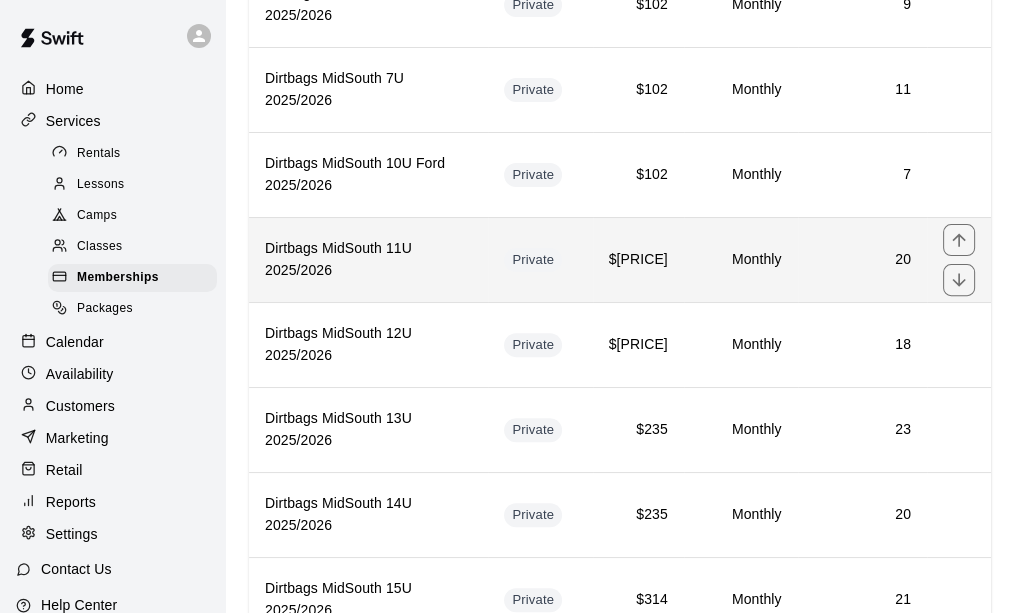 click on "Dirtbags MidSouth 11U 2025/2026" at bounding box center (368, 259) 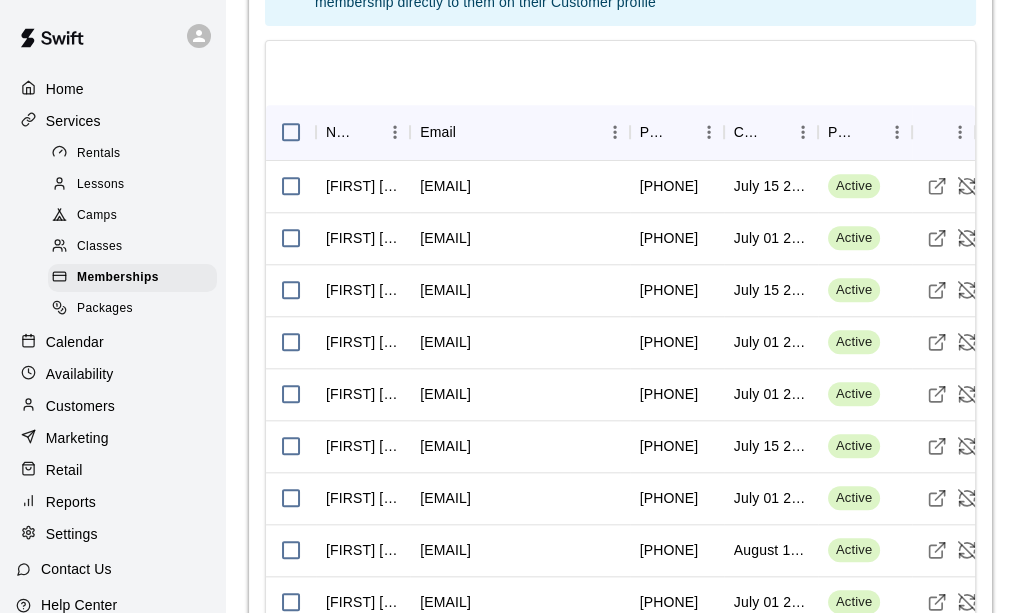 scroll, scrollTop: 1900, scrollLeft: 0, axis: vertical 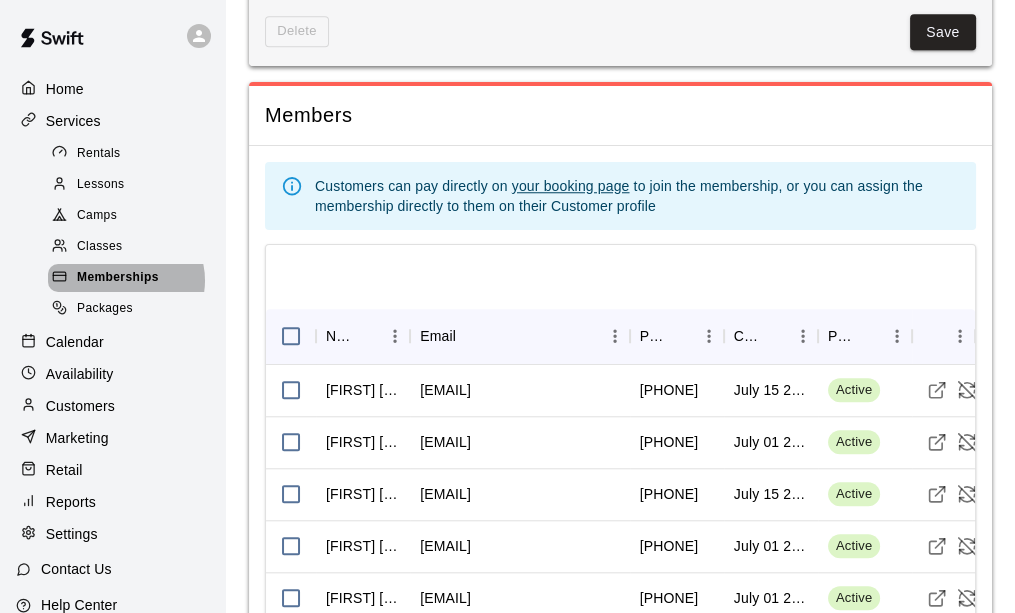 click on "Memberships" at bounding box center (118, 278) 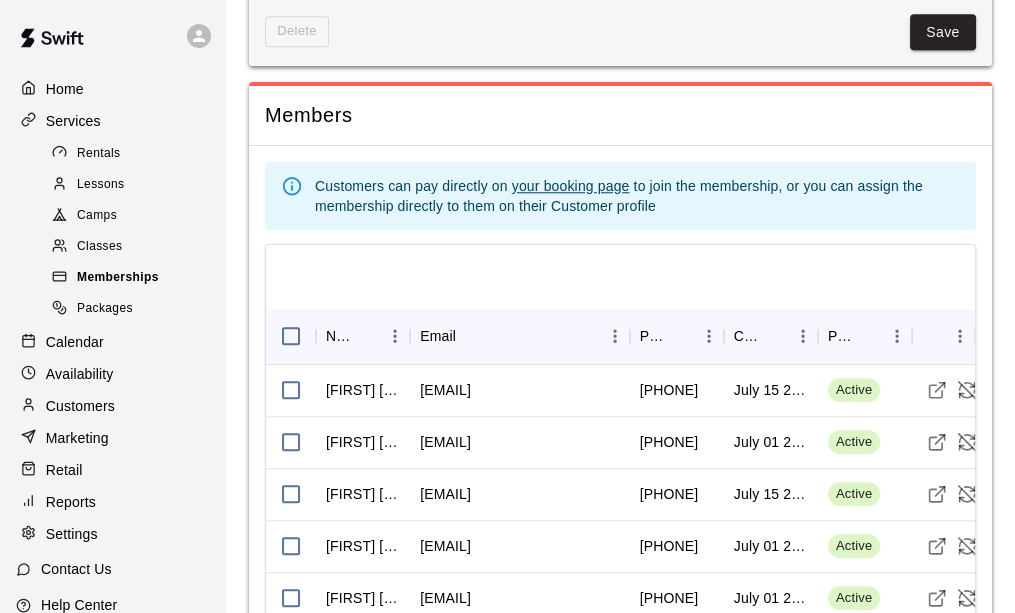 scroll, scrollTop: 0, scrollLeft: 0, axis: both 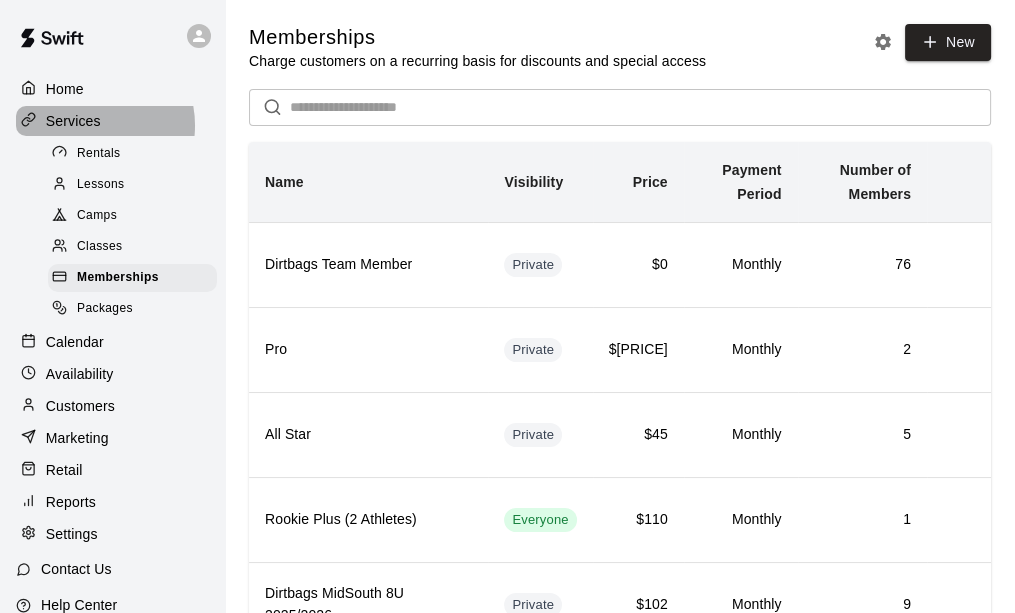 drag, startPoint x: 84, startPoint y: 127, endPoint x: 95, endPoint y: 132, distance: 12.083046 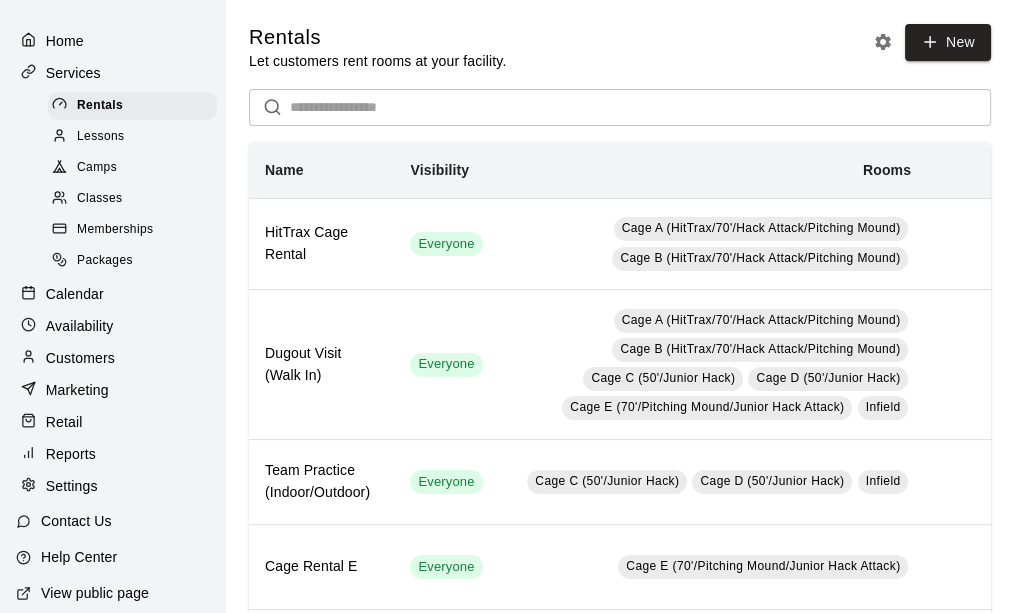 scroll, scrollTop: 112, scrollLeft: 0, axis: vertical 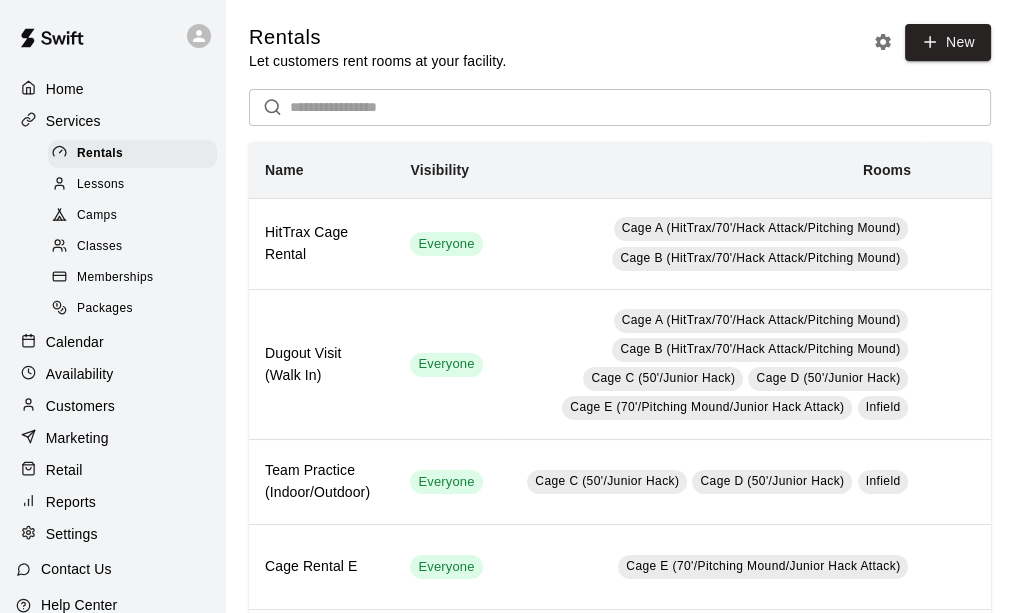click on "Services" at bounding box center [73, 121] 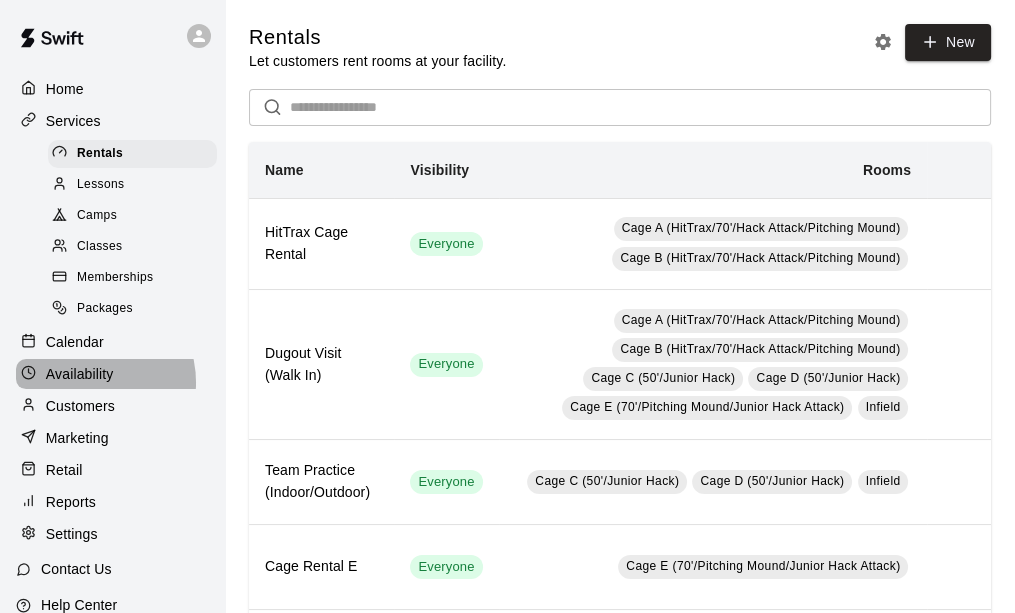 click on "Availability" at bounding box center [80, 374] 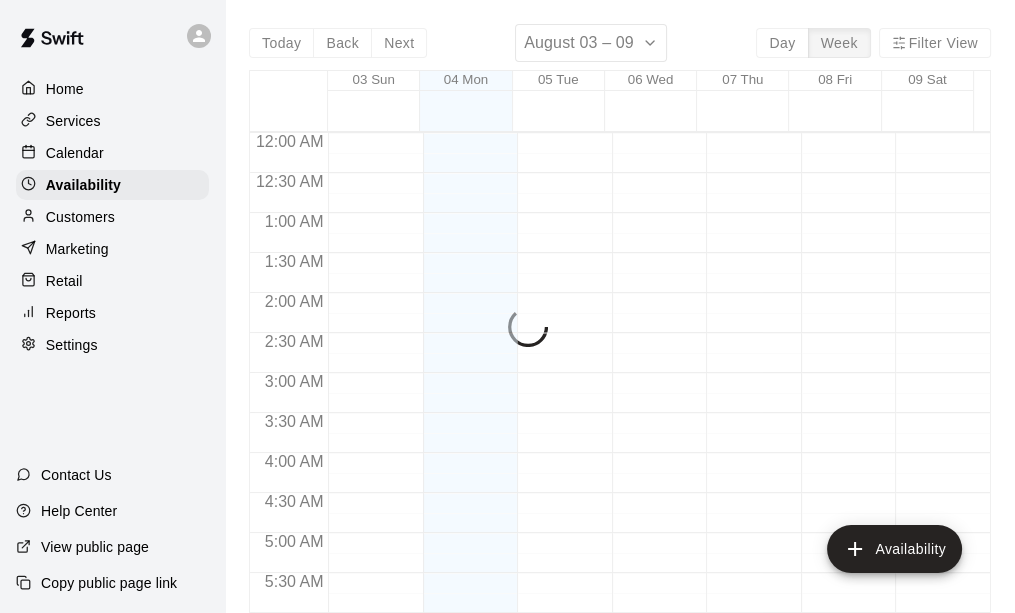 click on "Services" at bounding box center [73, 121] 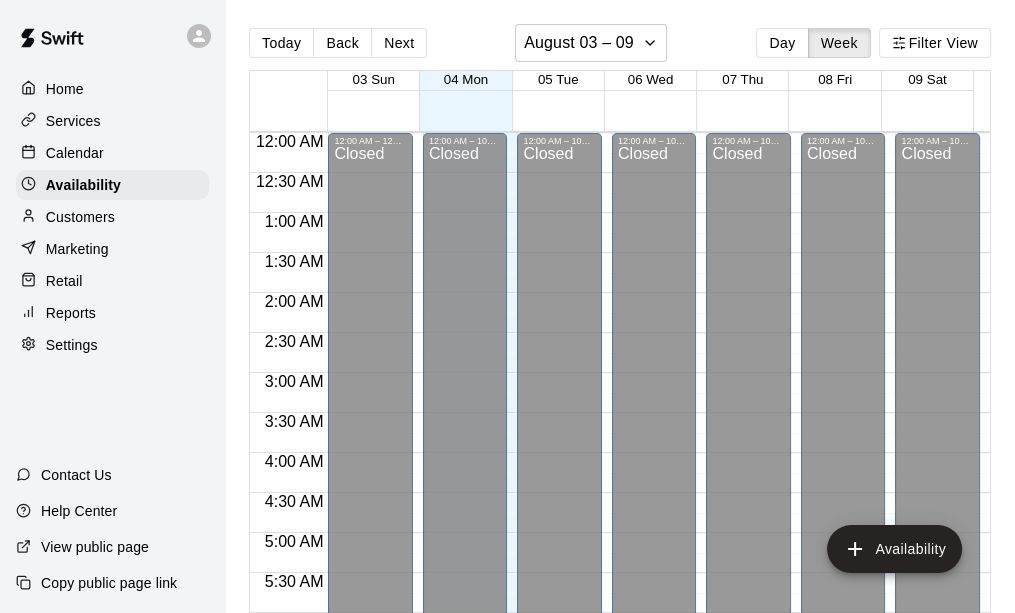 scroll, scrollTop: 1080, scrollLeft: 0, axis: vertical 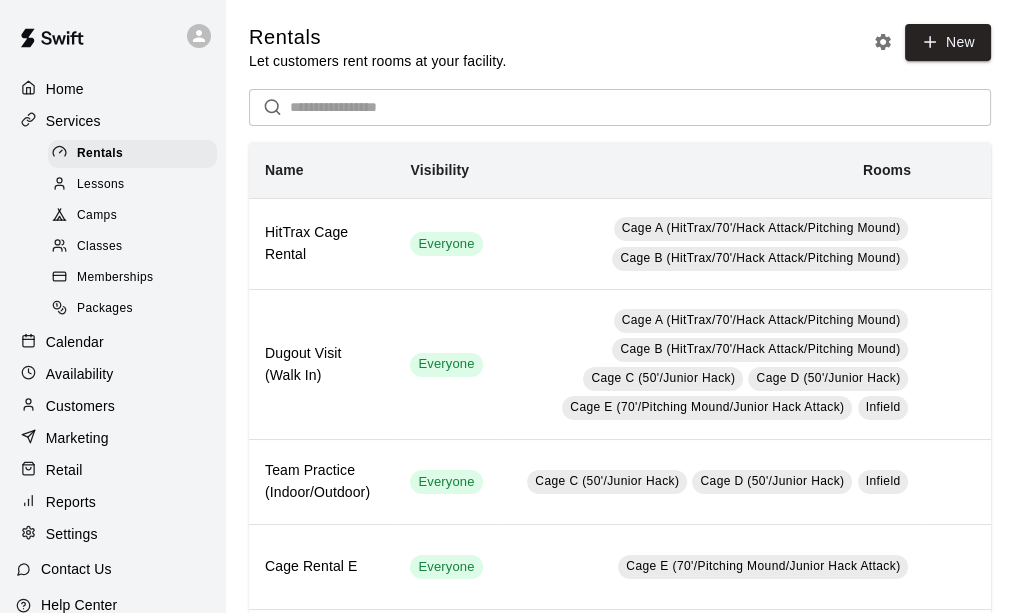 click on "Availability" at bounding box center [80, 374] 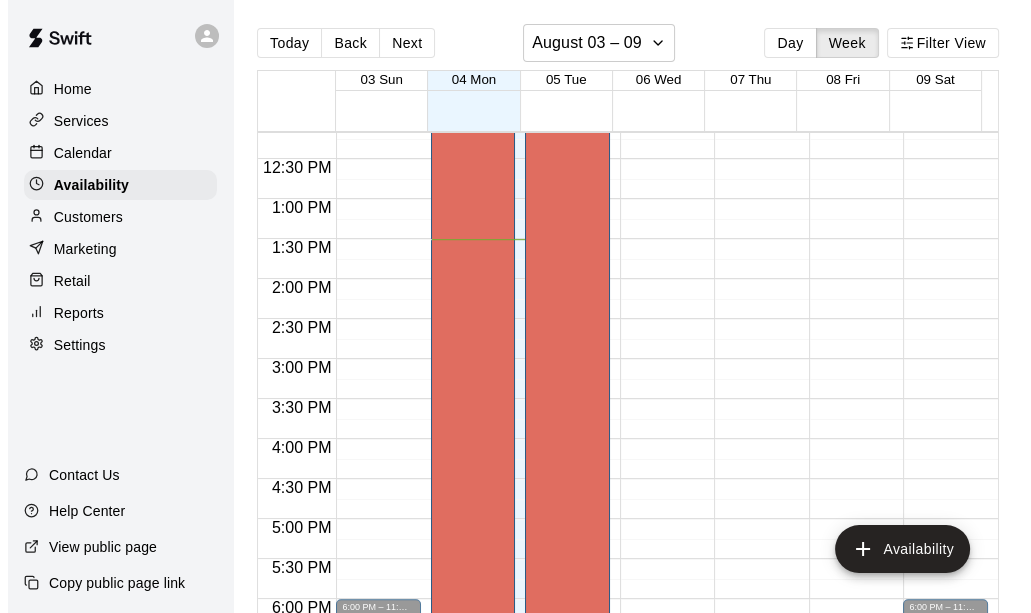 scroll, scrollTop: 981, scrollLeft: 0, axis: vertical 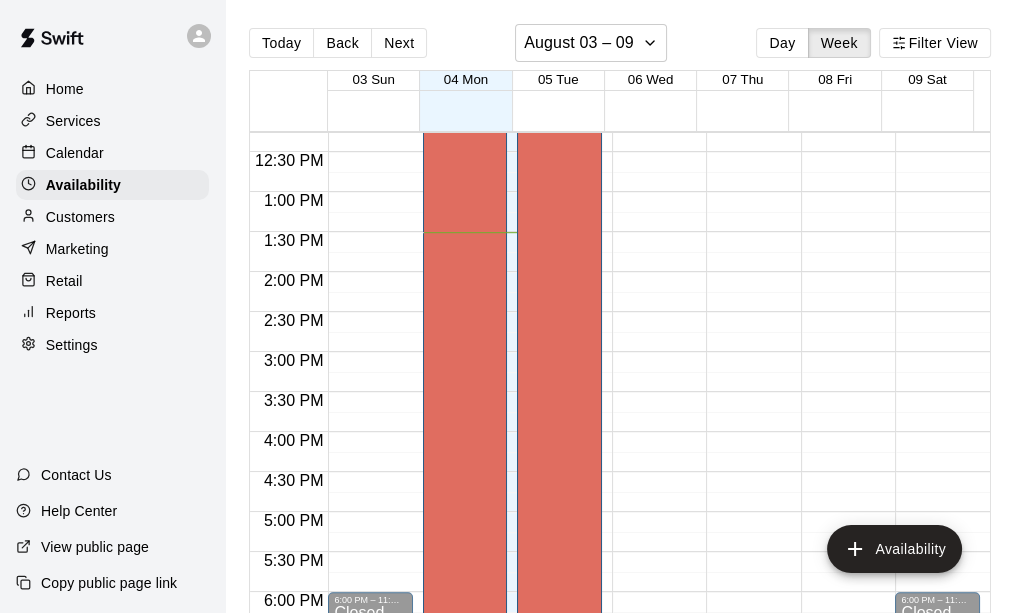 click on "TJ Finley Cage C (50'/Junior Hack), Cage D (50'/Junior Hack)" at bounding box center [465, 351] 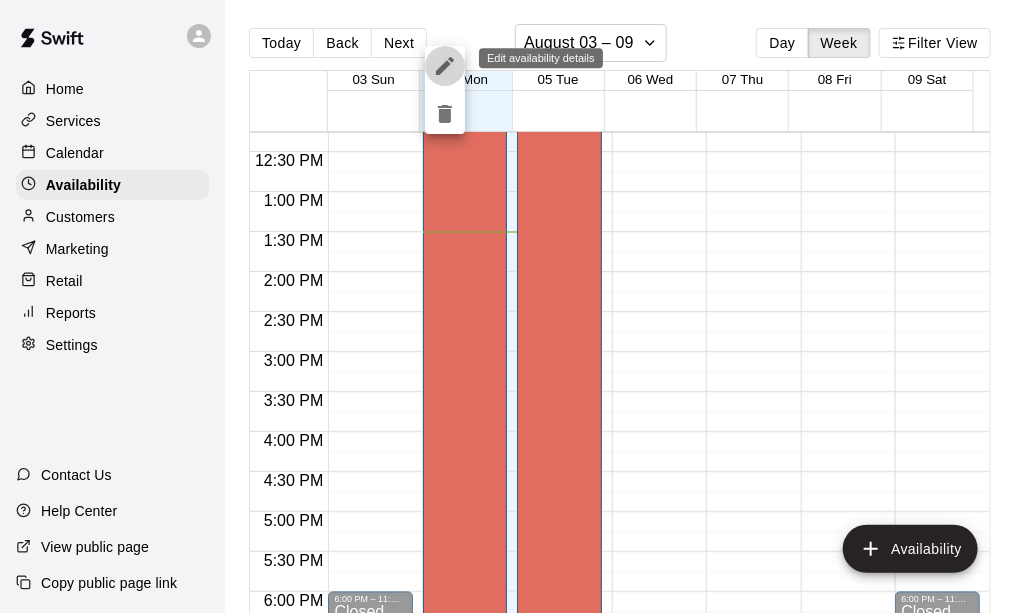 click 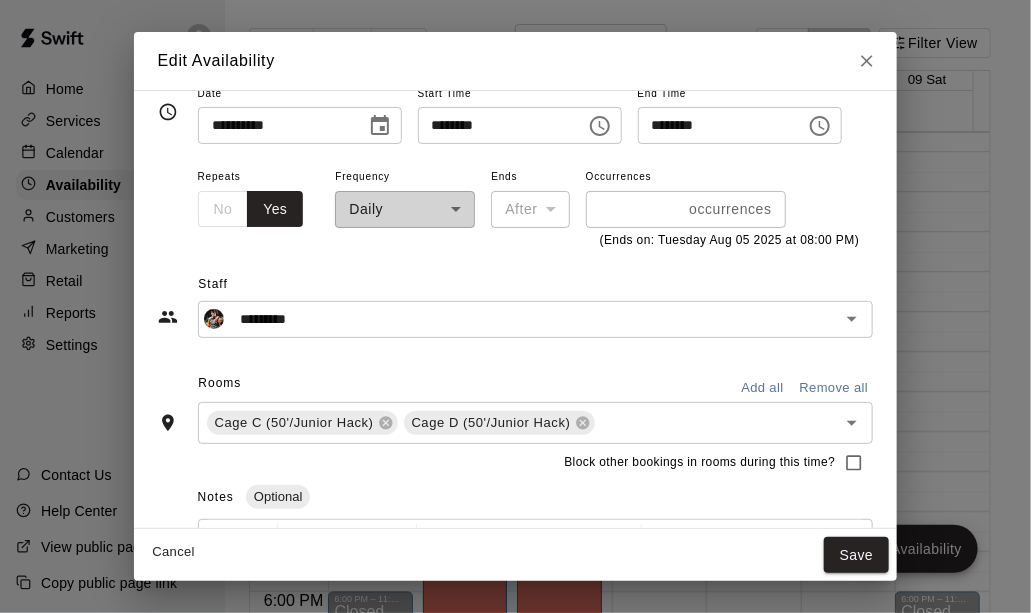 scroll, scrollTop: 0, scrollLeft: 0, axis: both 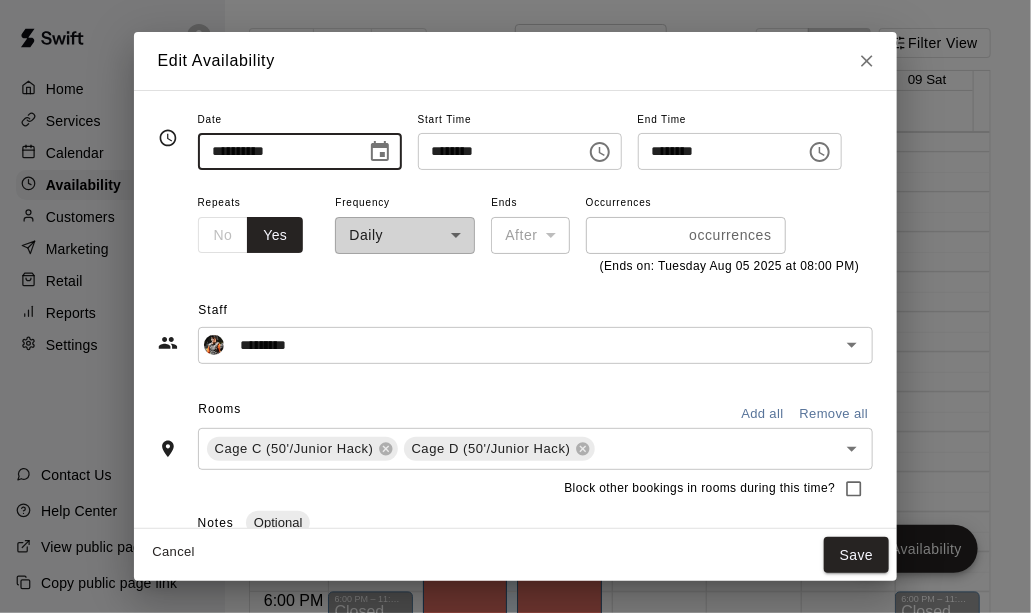 click on "**********" at bounding box center (275, 151) 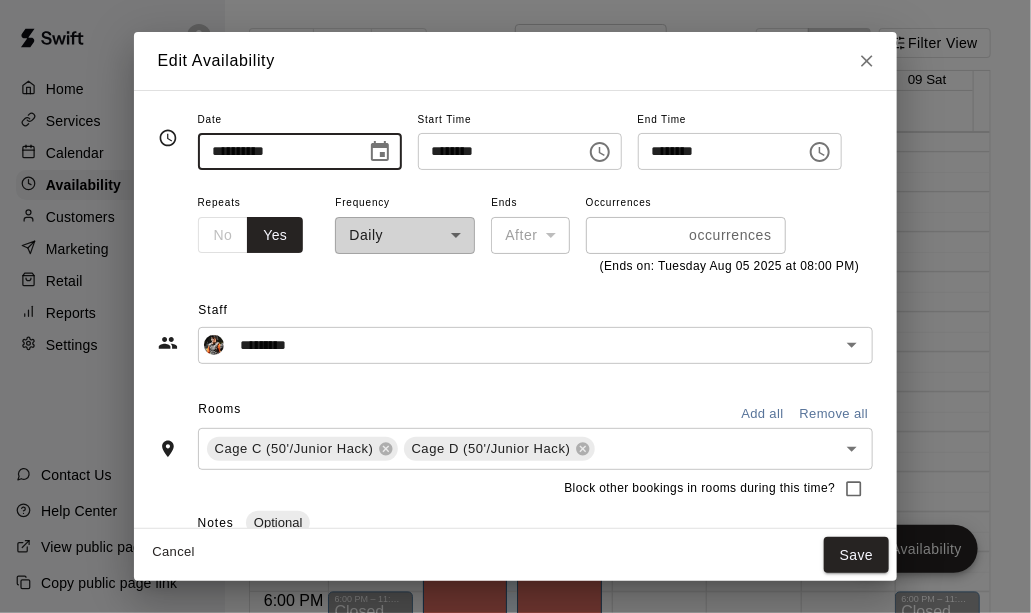 type on "**********" 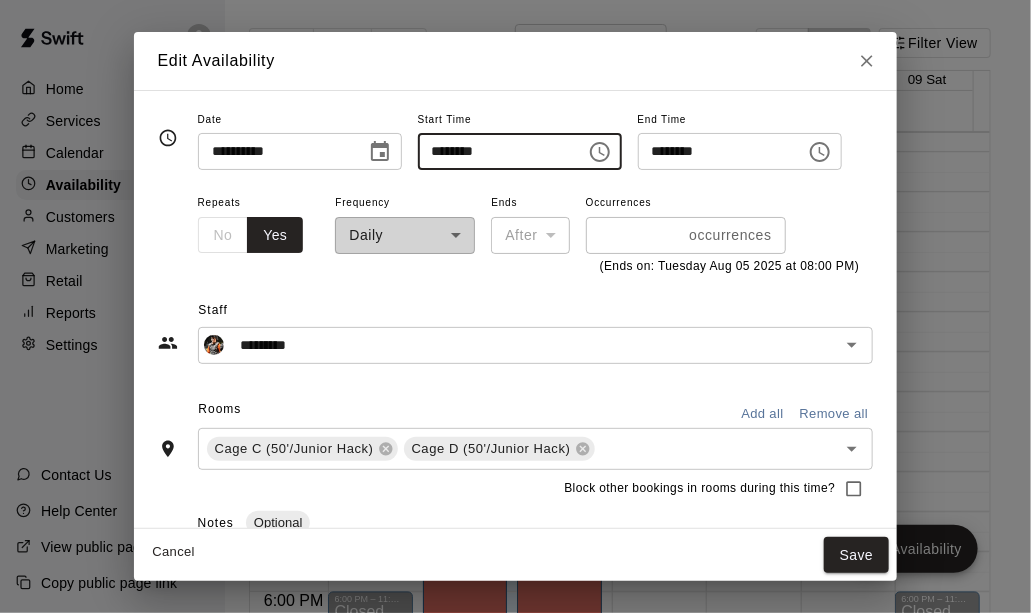 click on "********" at bounding box center (495, 151) 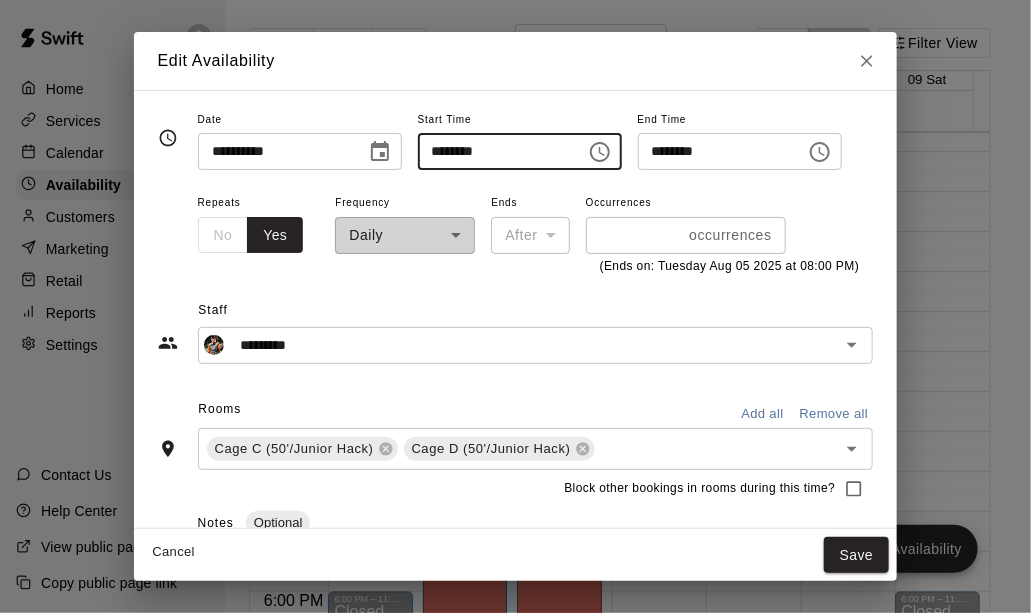 drag, startPoint x: 474, startPoint y: 153, endPoint x: 482, endPoint y: 168, distance: 17 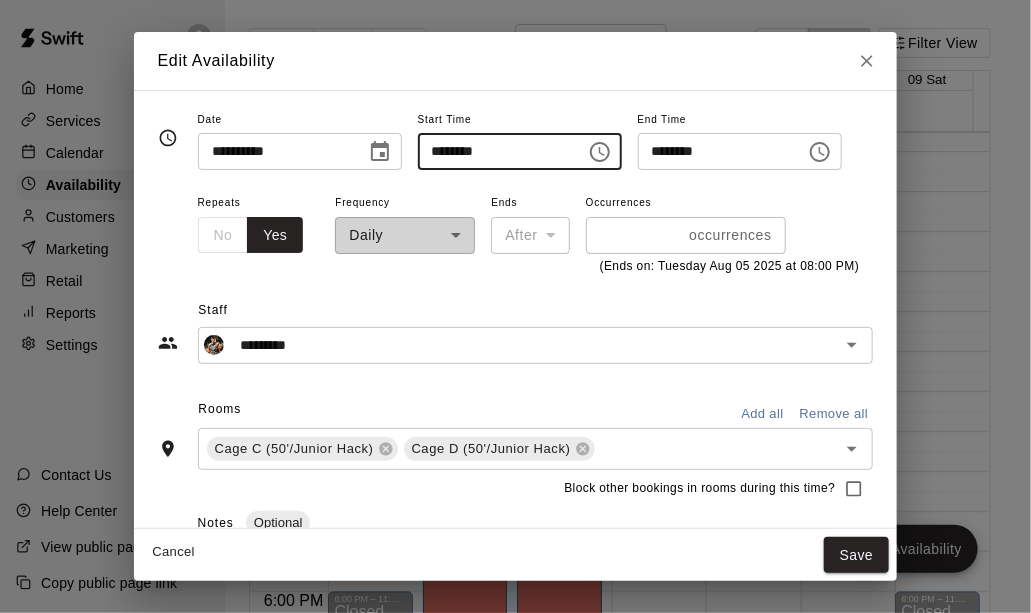click on "********" at bounding box center (495, 151) 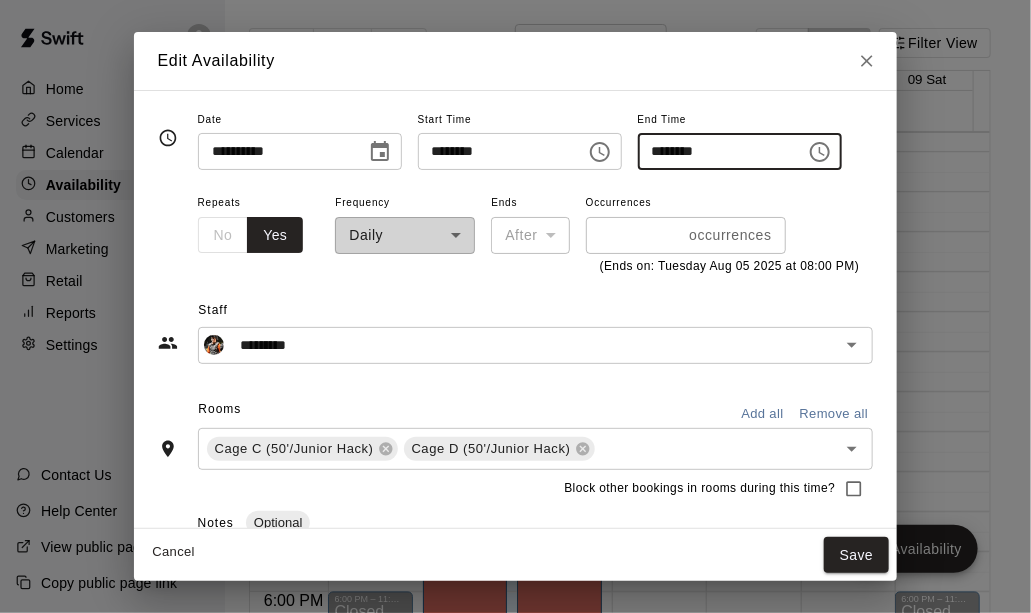 click on "********" at bounding box center (715, 151) 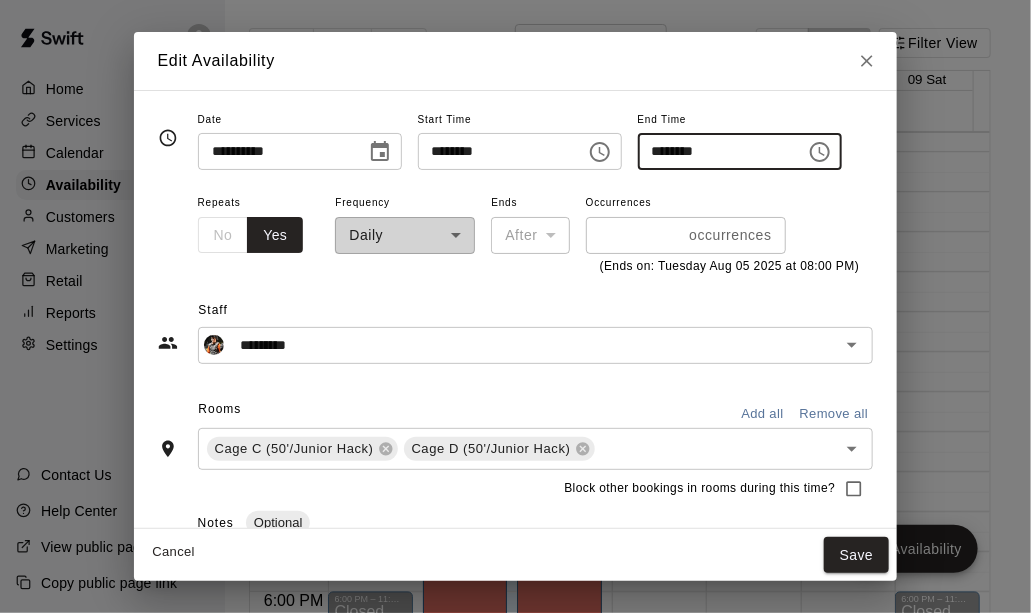 click on "Occurrences * occurrences ​  (Ends on: Tuesday Aug 05 2025 at 08:00 PM)" at bounding box center [730, 233] 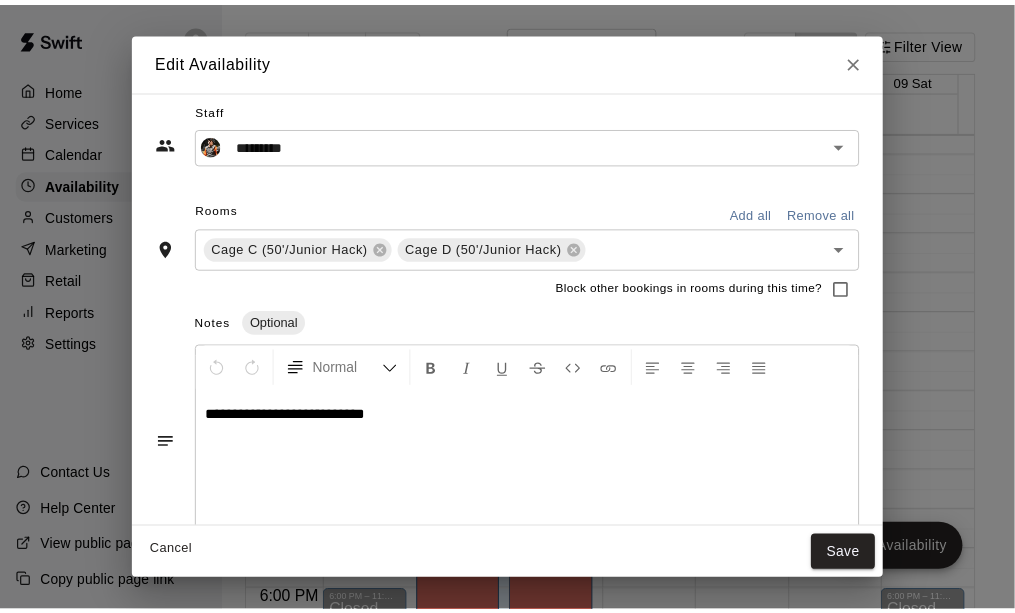 scroll, scrollTop: 233, scrollLeft: 0, axis: vertical 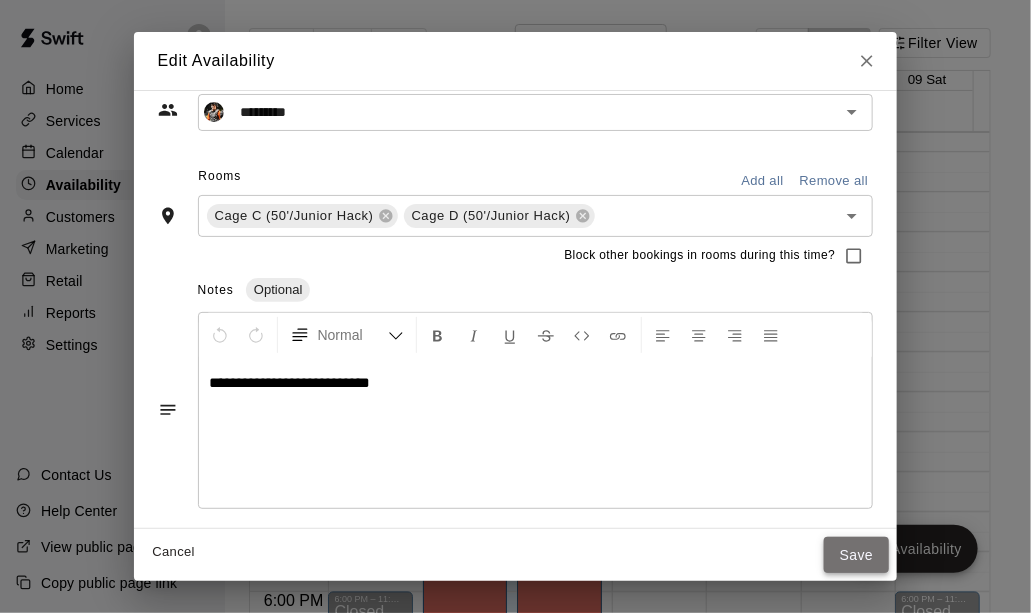 click on "Save" at bounding box center [857, 555] 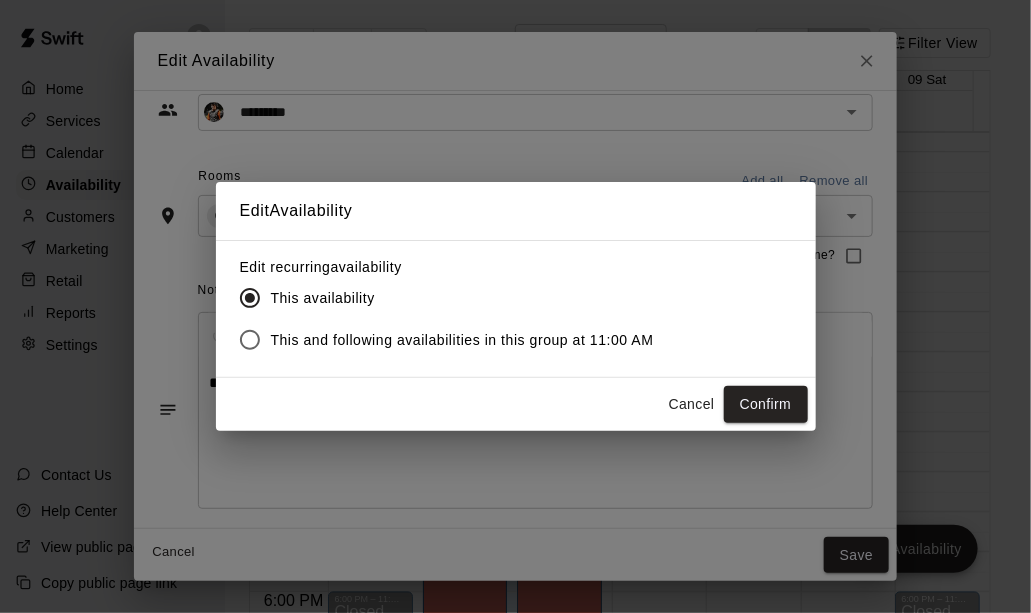 click on "This and following availabilities in this group at 11:00 AM" at bounding box center [462, 340] 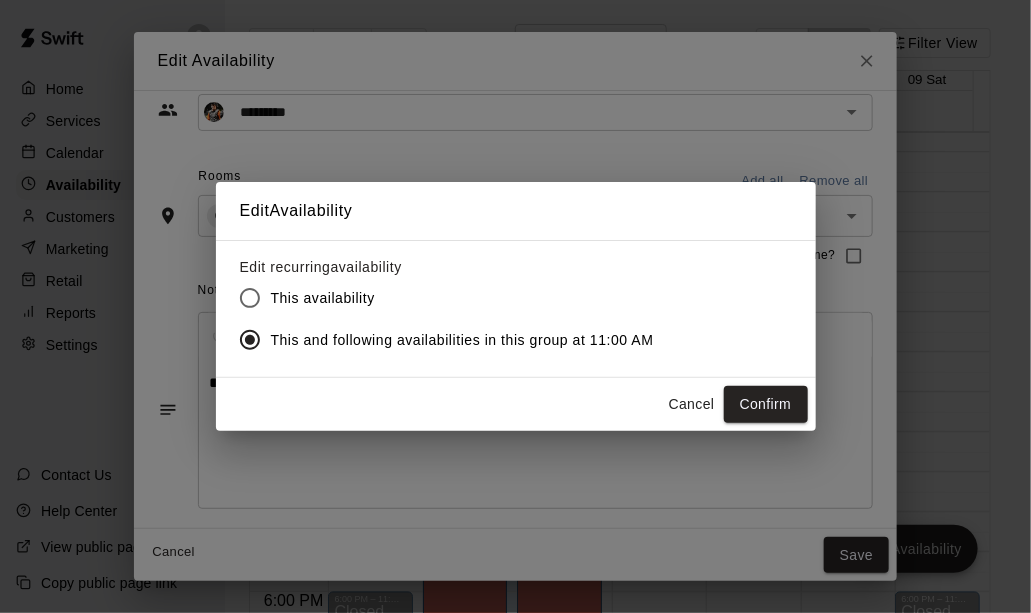 click on "Confirm" at bounding box center (766, 404) 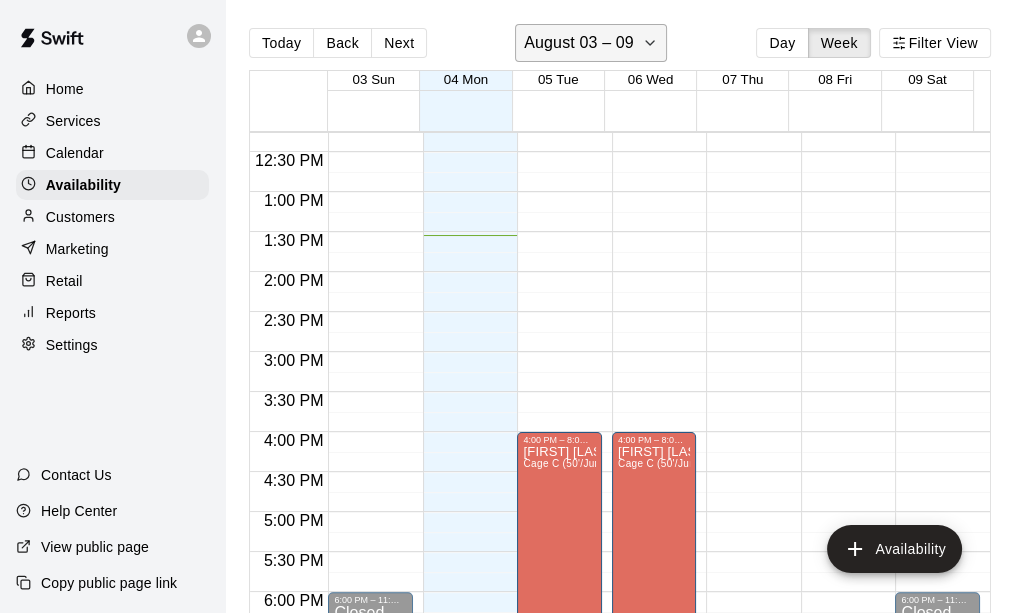 click 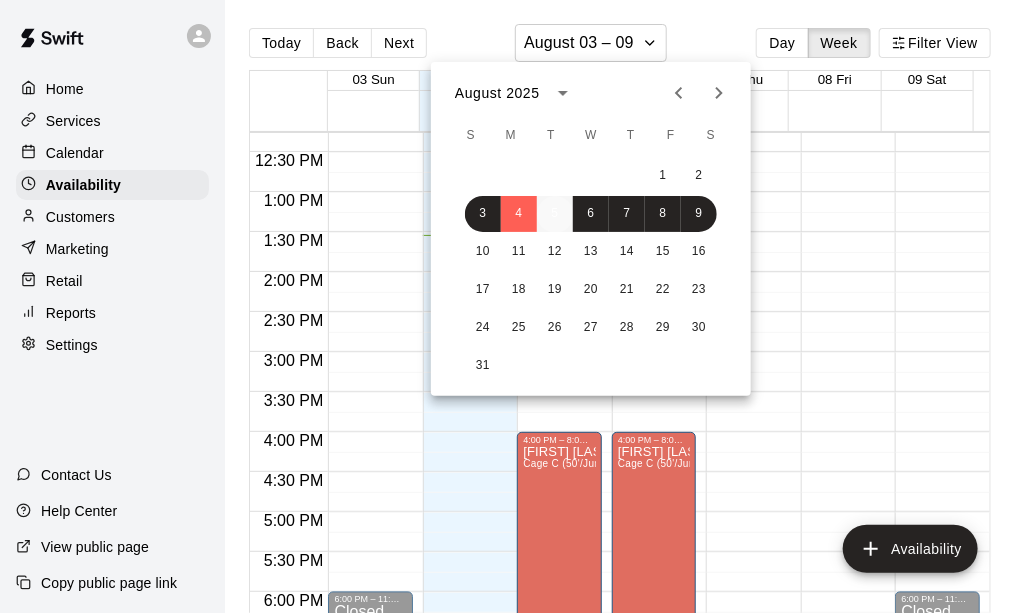 click on "5" at bounding box center (555, 214) 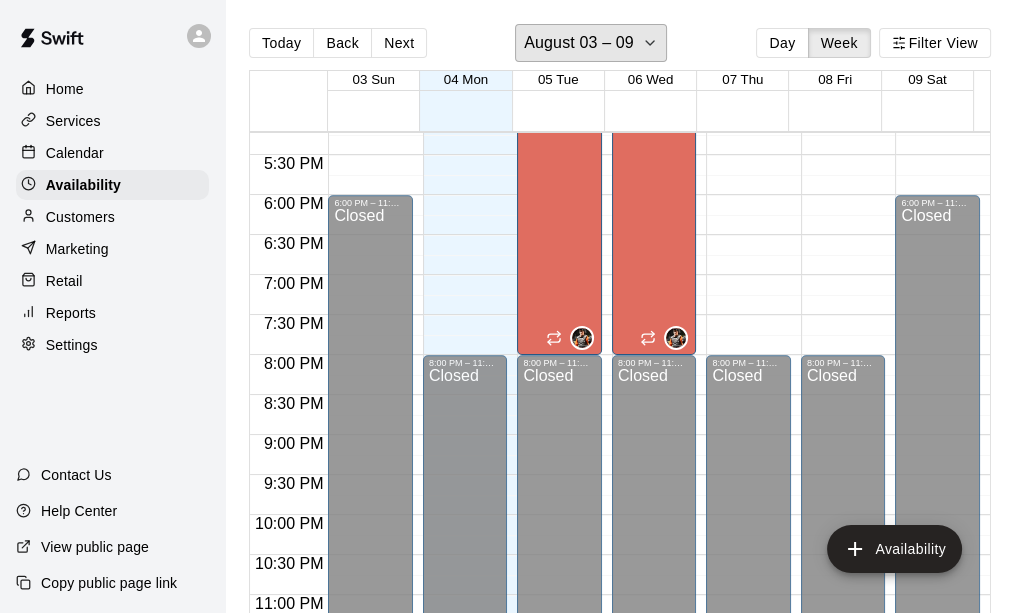 scroll, scrollTop: 1381, scrollLeft: 0, axis: vertical 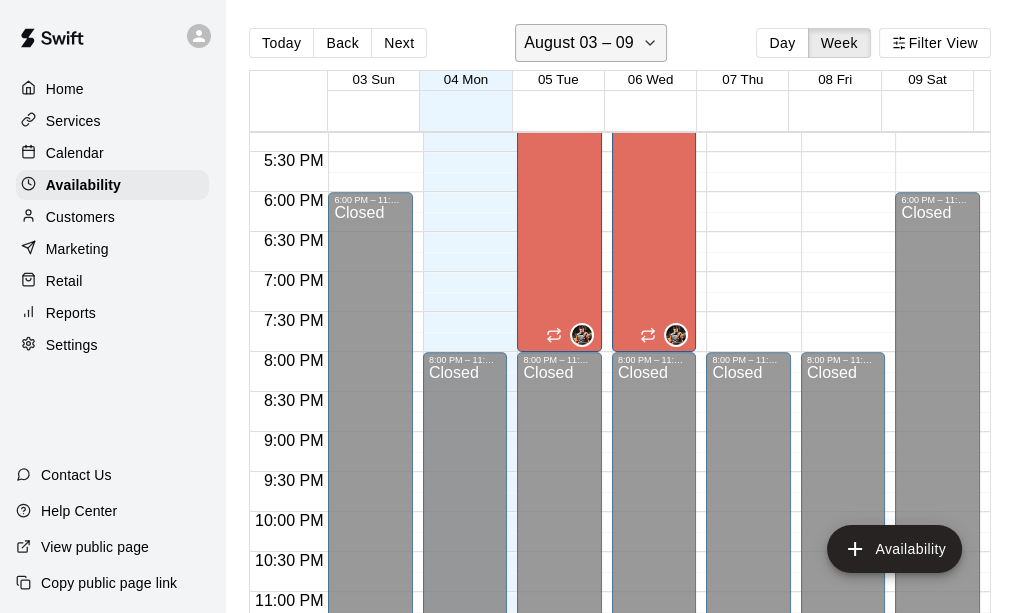 click 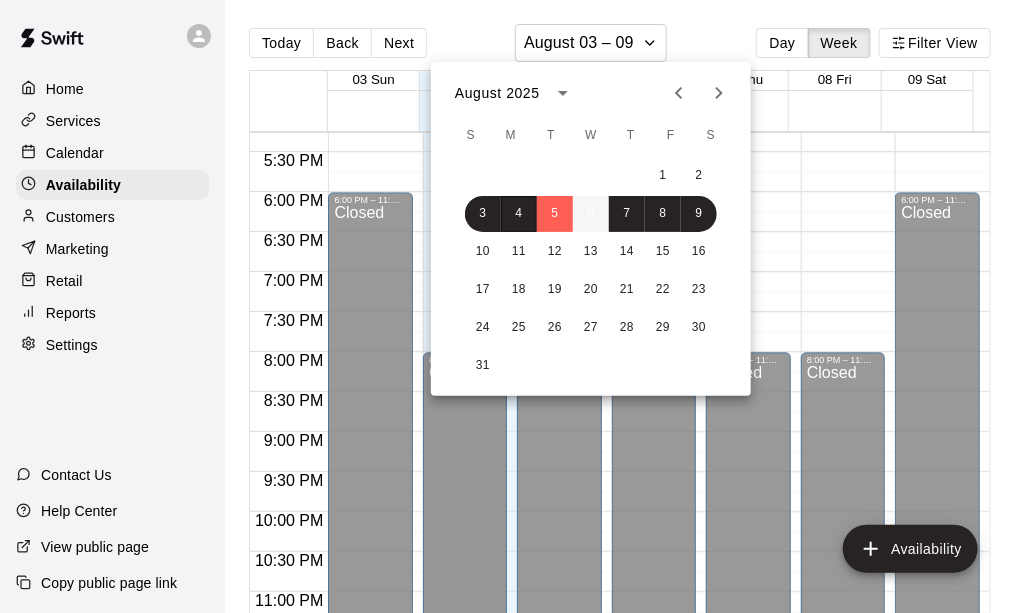 click on "6" at bounding box center (591, 214) 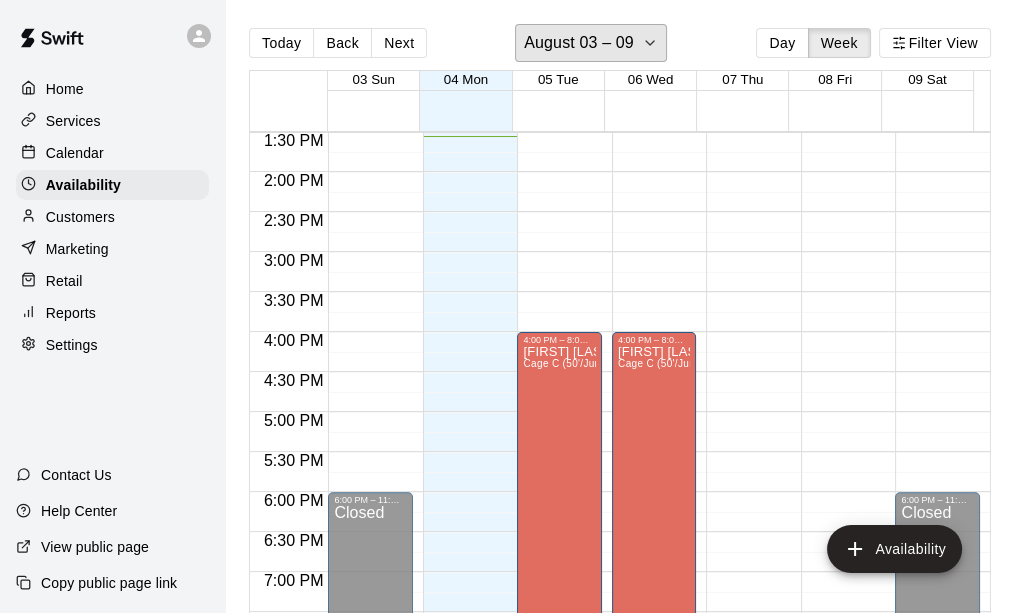 scroll, scrollTop: 1281, scrollLeft: 0, axis: vertical 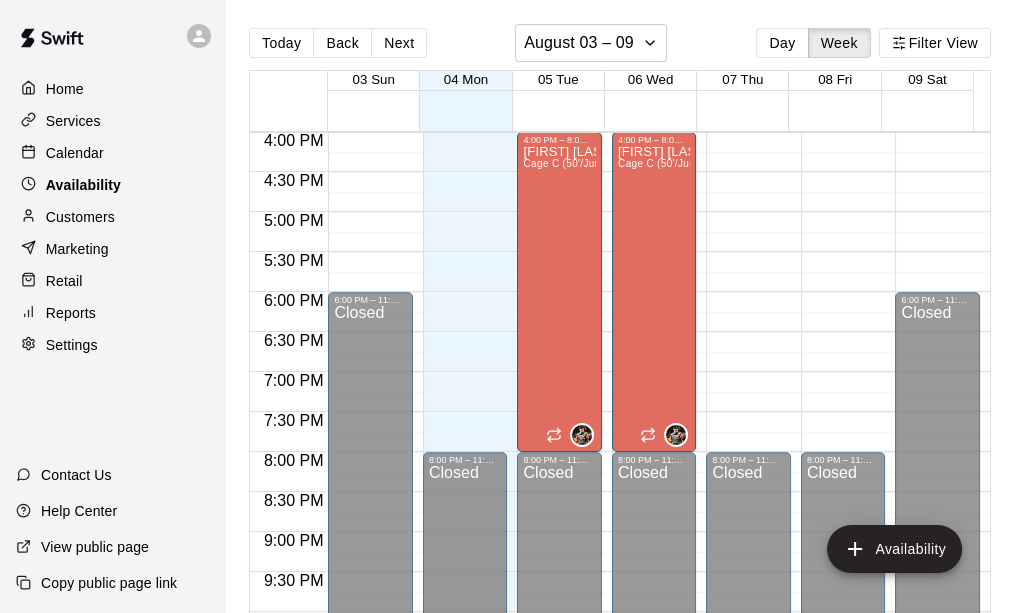 click on "Availability" at bounding box center (83, 185) 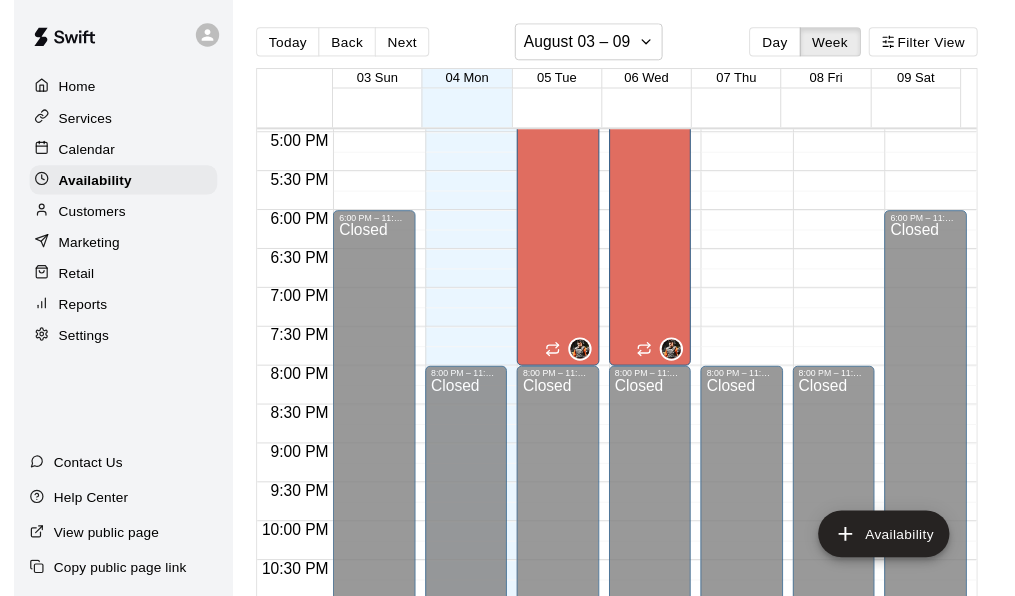 scroll, scrollTop: 1381, scrollLeft: 0, axis: vertical 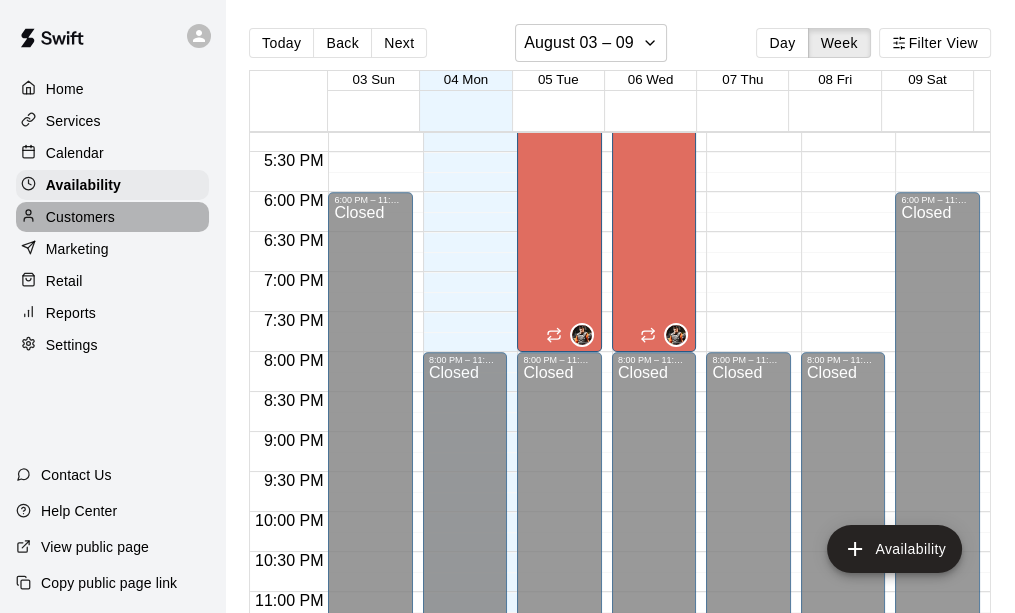 click on "Customers" at bounding box center (112, 217) 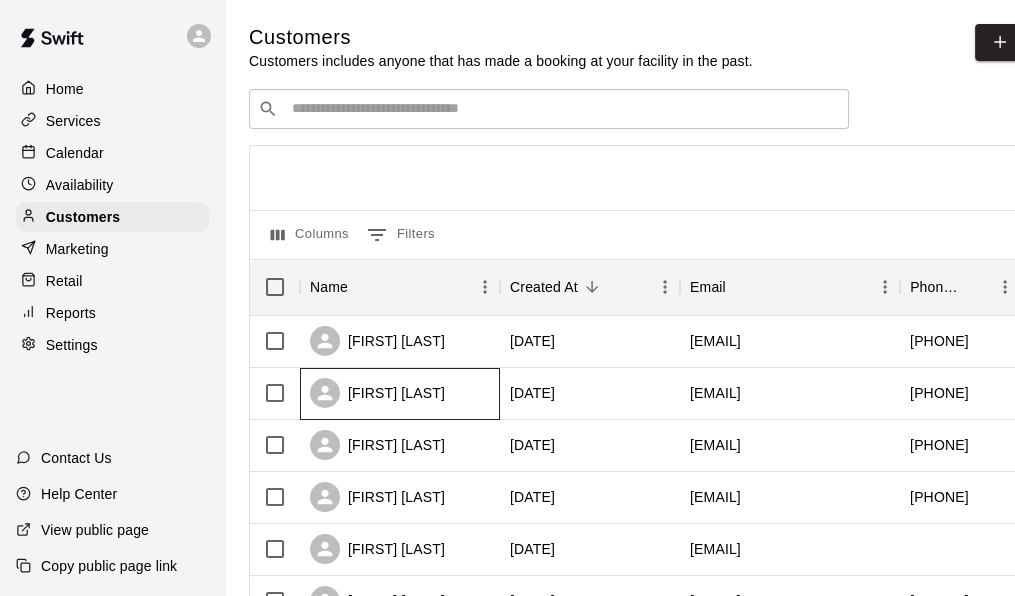 click on "Jaxson Reese" at bounding box center [377, 393] 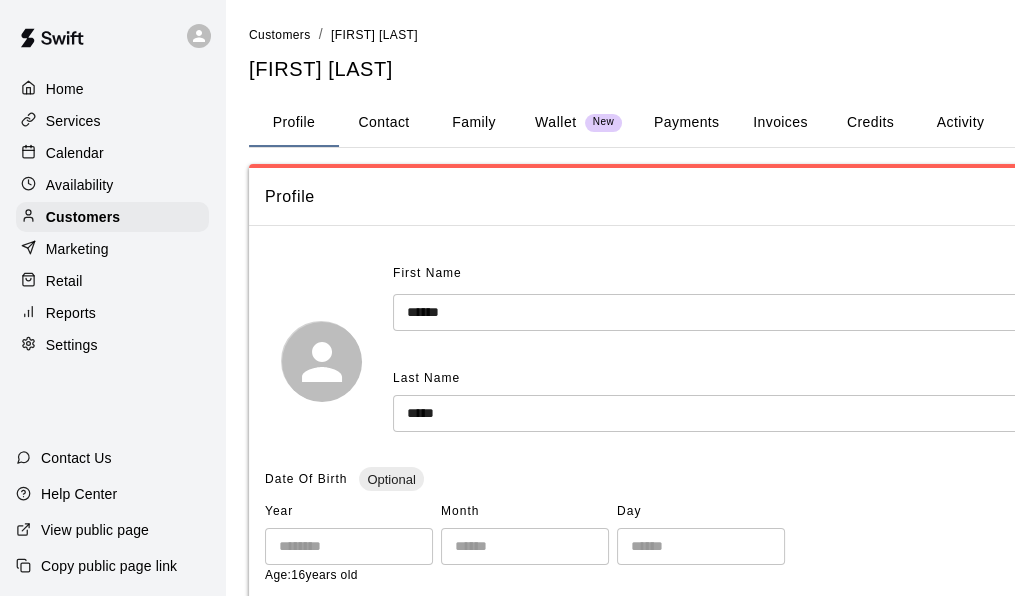 click on "Payments" at bounding box center [686, 123] 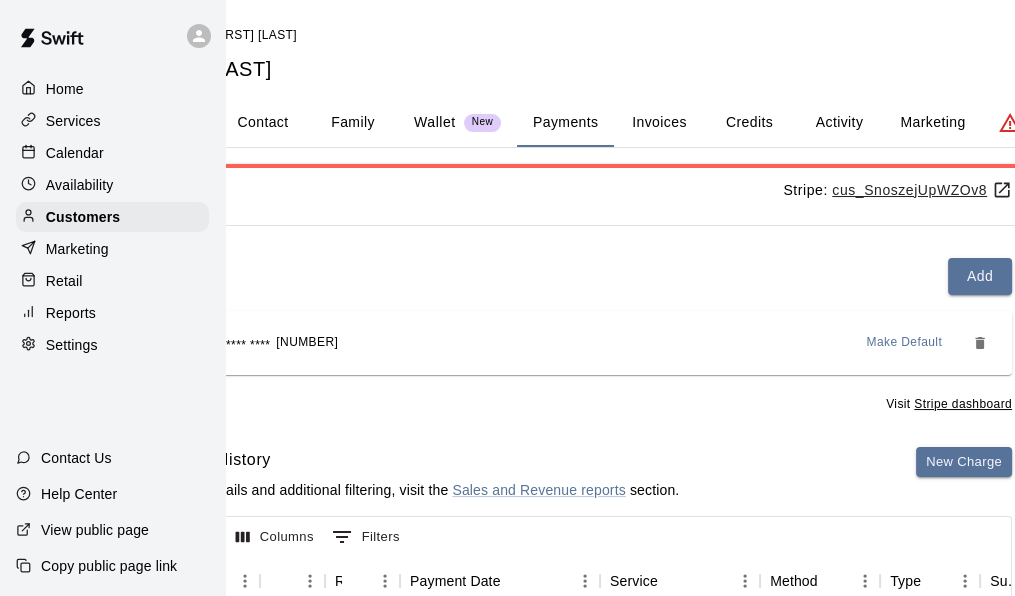 scroll, scrollTop: 0, scrollLeft: 0, axis: both 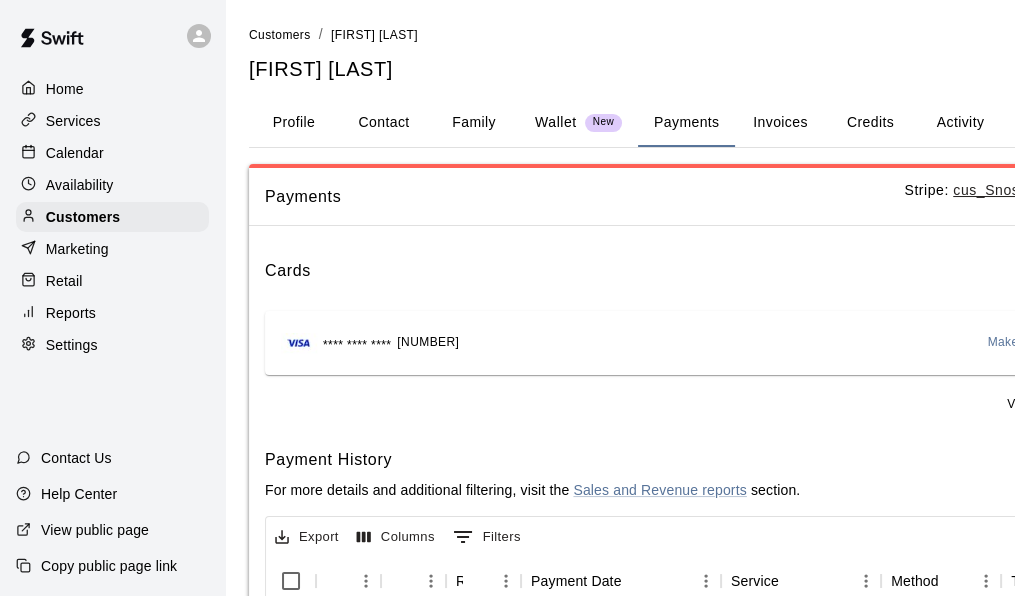 click on "Activity" at bounding box center [960, 123] 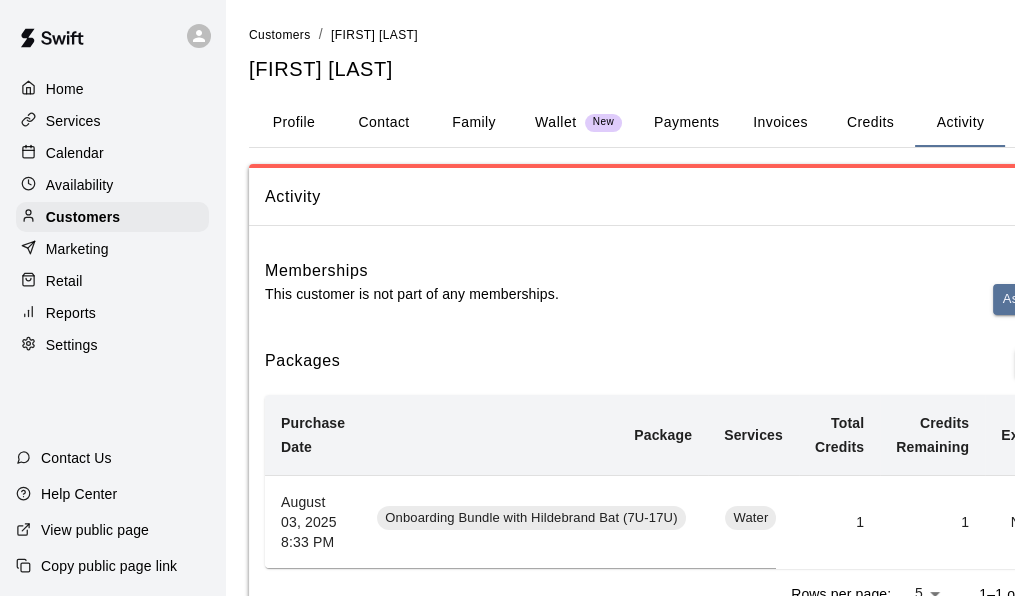 scroll, scrollTop: 0, scrollLeft: 61, axis: horizontal 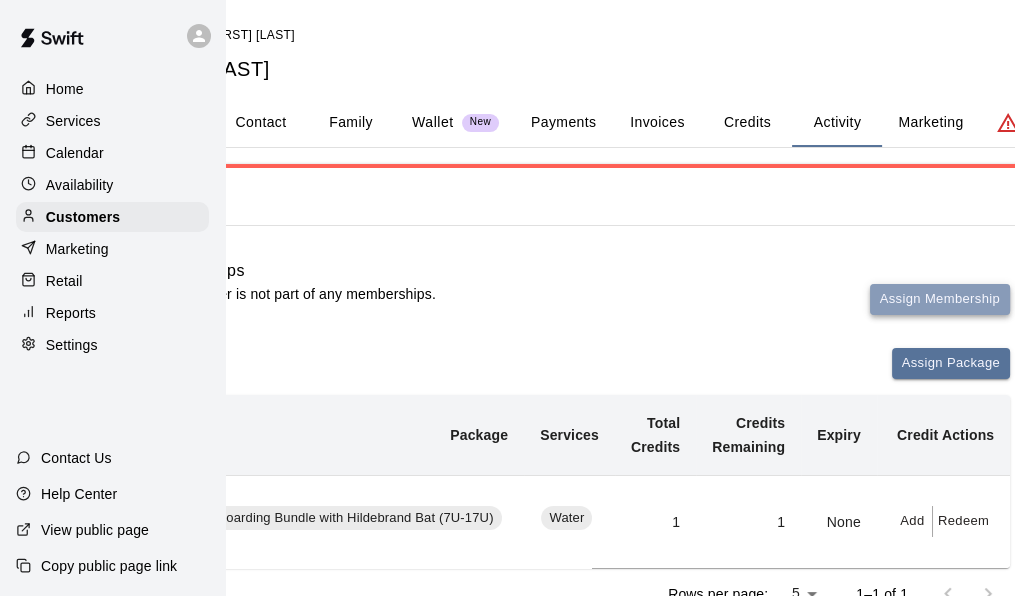 click on "Assign Membership" at bounding box center (940, 299) 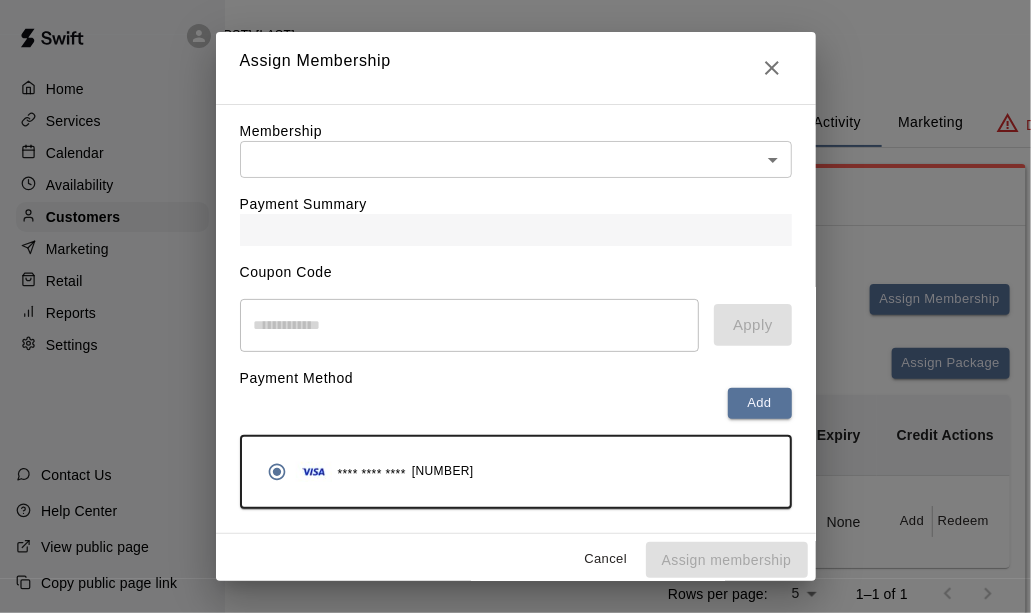 click on "Home Services Calendar Availability Customers Marketing Retail Reports Settings Contact Us Help Center View public page Copy public page link Customers / Jaxson Reese Jaxson Reese Profile Contact Family Wallet New Payments Invoices Credits Activity Marketing Delete Activity Memberships This customer is not part of any memberships. Assign Membership Packages Assign Package Purchase Date   Package Services Total Credits Credits Remaining Expiry Credit Actions August 03, 2025 8:33 PM Onboarding Bundle with Hildebrand Bat (7U-17U)  Water 1 1 None Add Redeem Rows per page: 5 * 1–1 of 1 Bookings This customer has no bookings. Swift - Edit Customer Close cross-small Assign Membership Membership ​ ​ Payment Summary Coupon Code ​ Apply Payment Method   Add **** **** **** 2948 Cancel Assign membership" at bounding box center [392, 372] 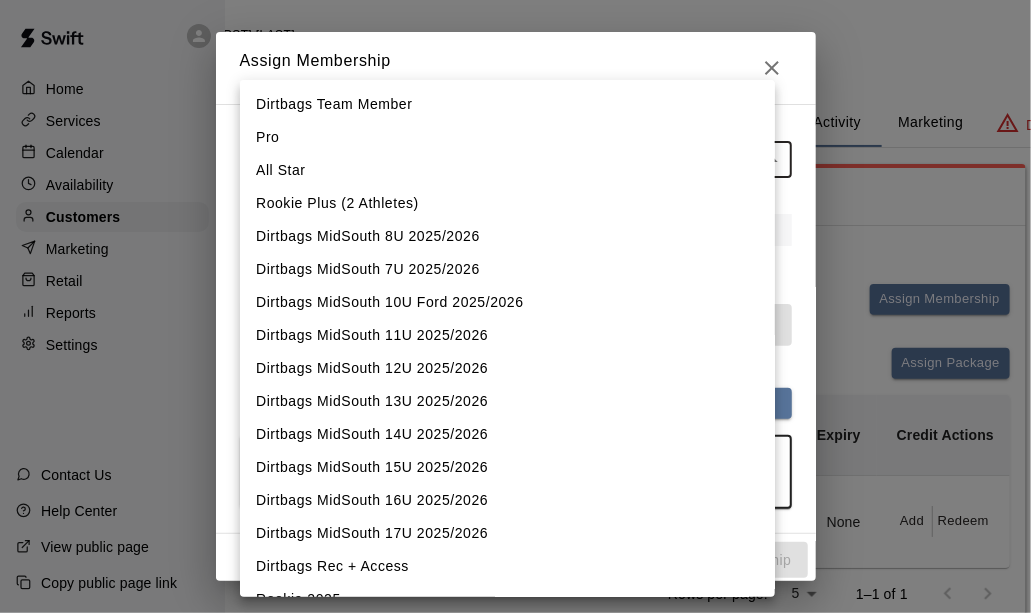 click on "Dirtbags MidSouth 17U 2025/2026" at bounding box center [507, 533] 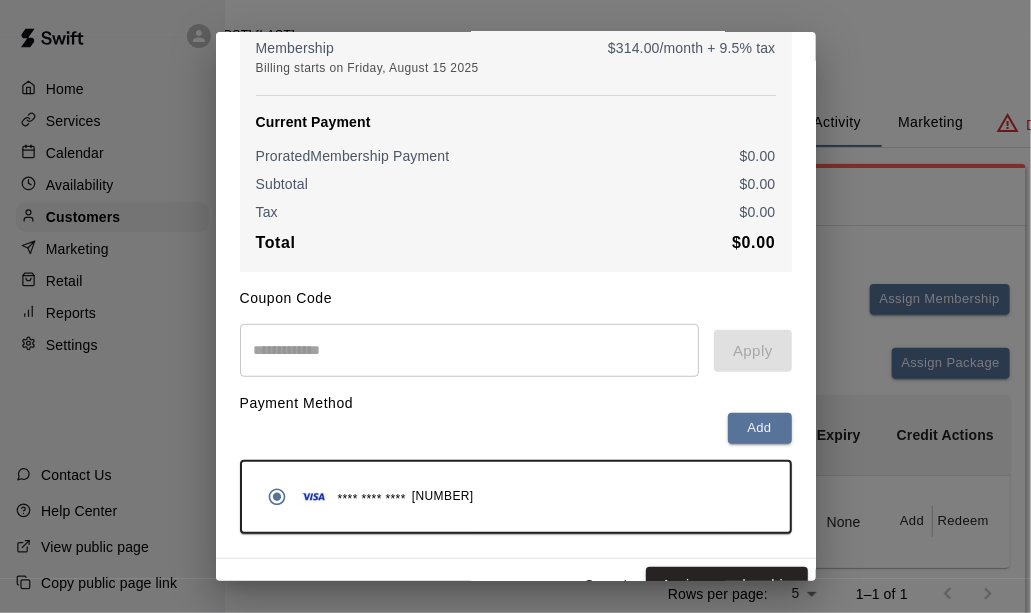 scroll, scrollTop: 266, scrollLeft: 0, axis: vertical 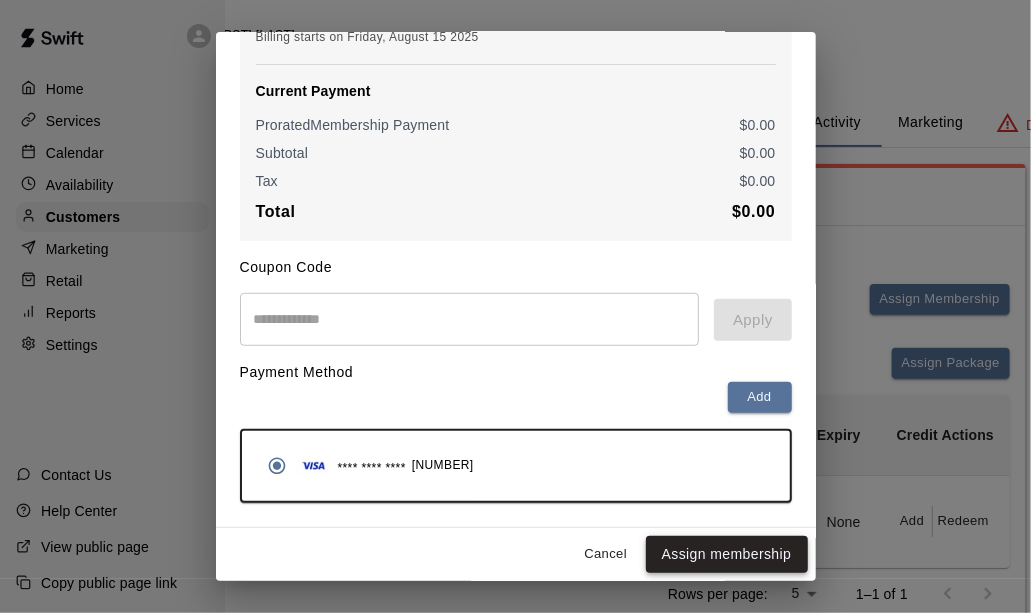click on "Assign membership" at bounding box center (727, 554) 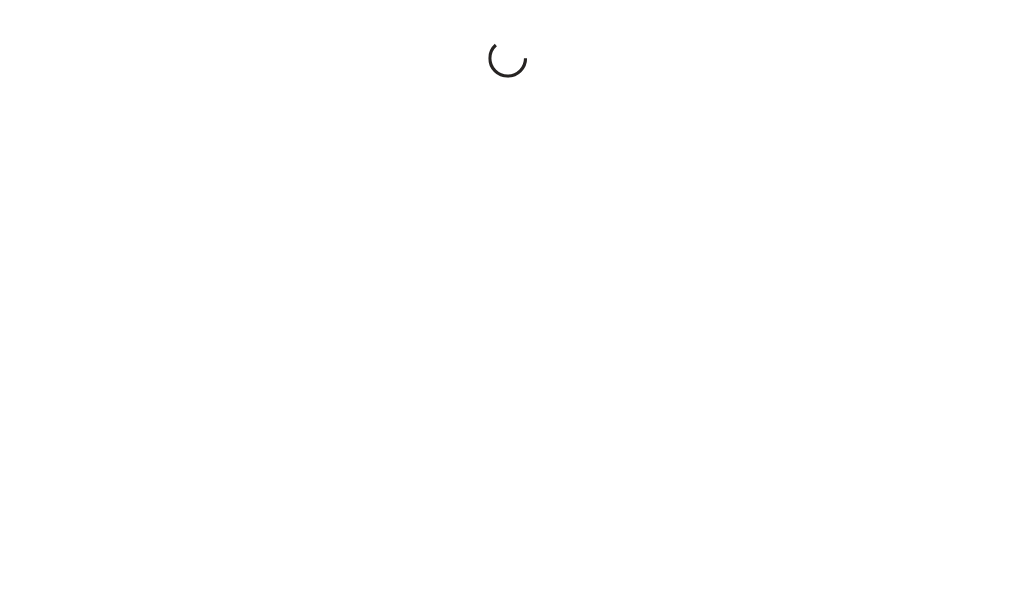 scroll, scrollTop: 0, scrollLeft: 0, axis: both 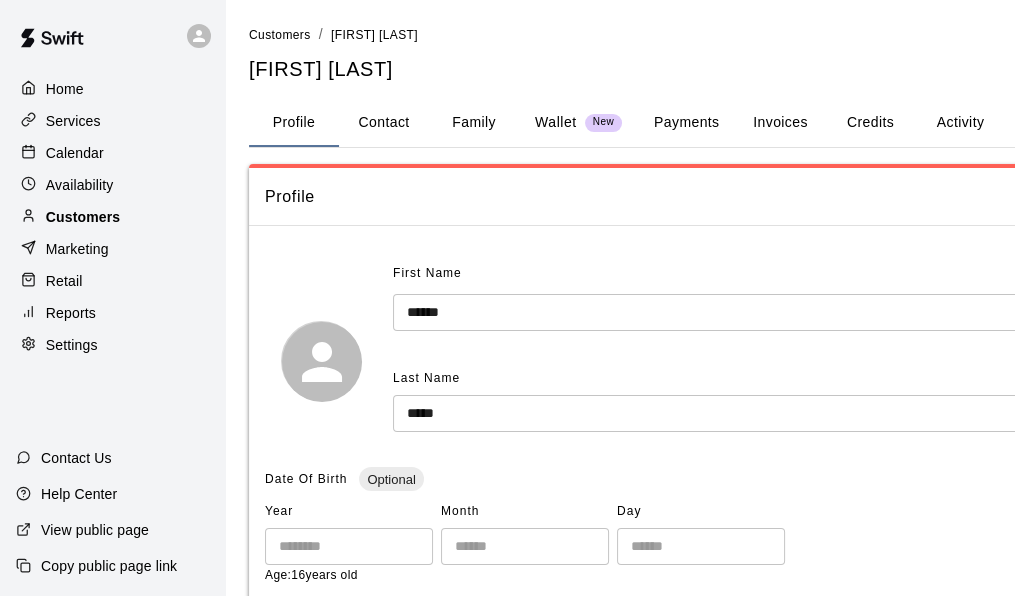 click on "Customers" at bounding box center [112, 217] 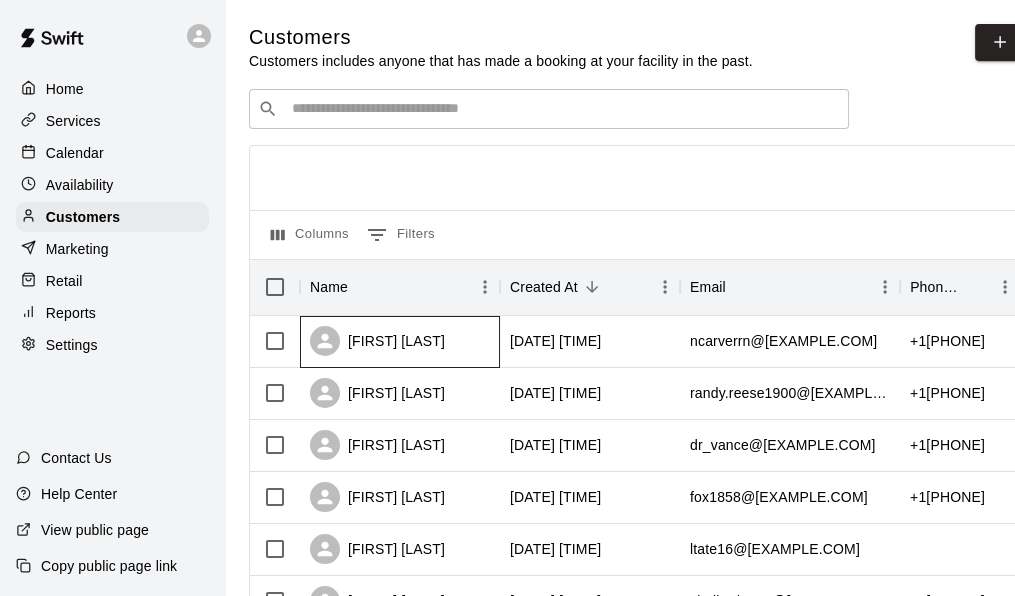 click on "[FIRST] [LAST]" at bounding box center (400, 342) 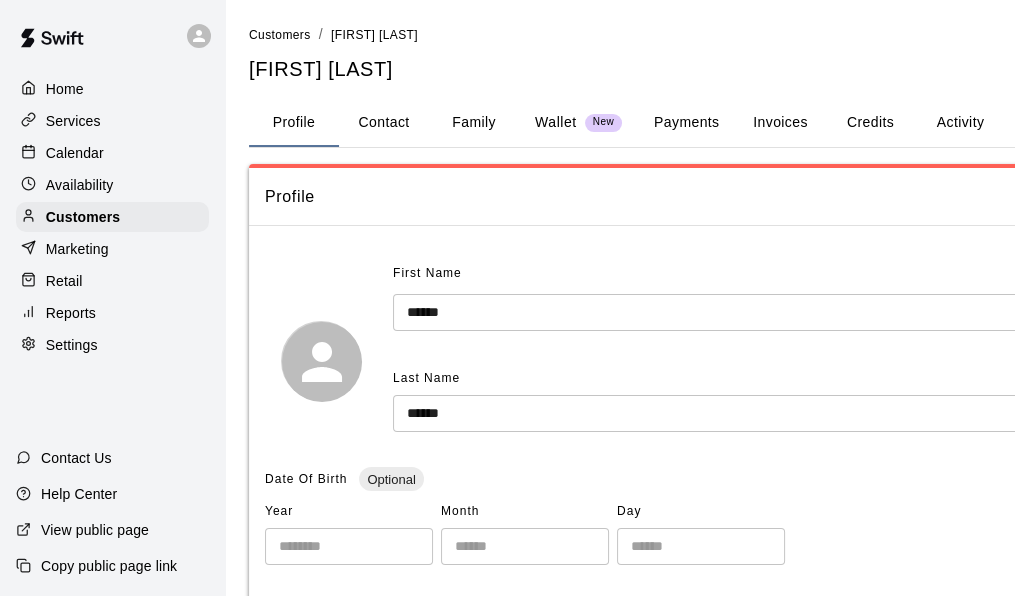 click on "Payments" at bounding box center [686, 123] 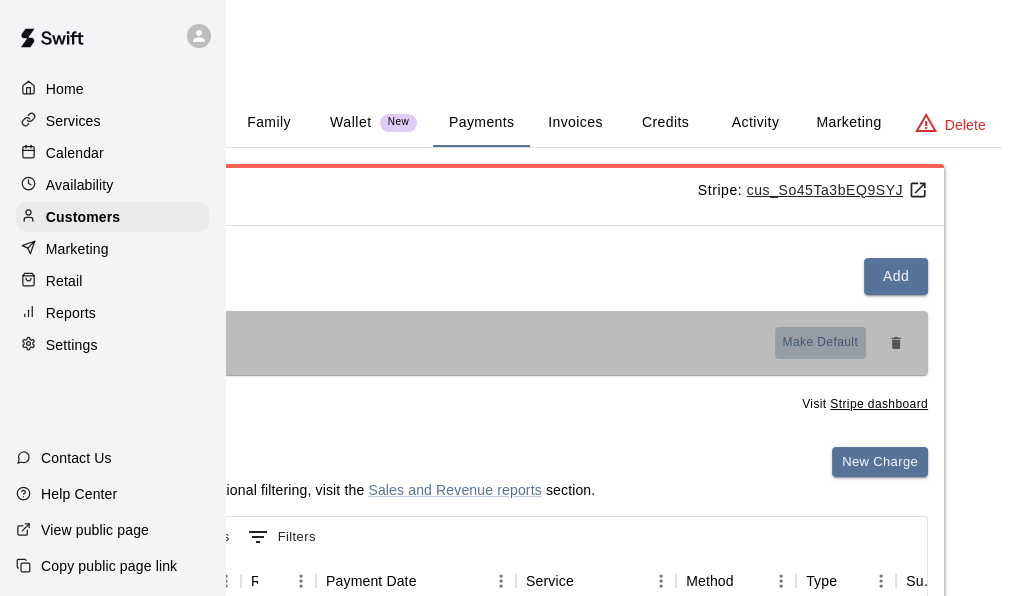 click on "Make Default" at bounding box center (821, 343) 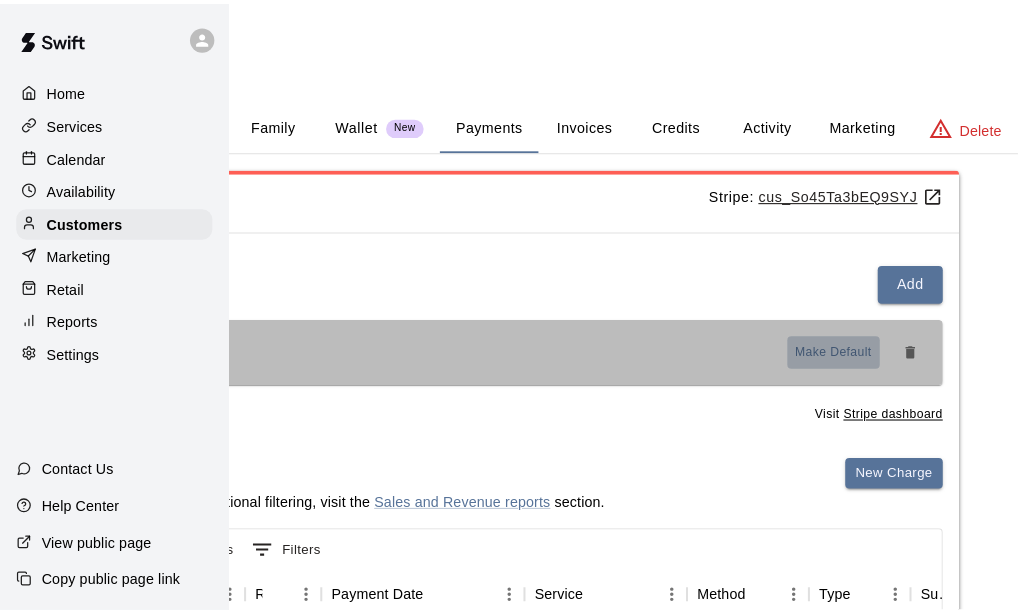 scroll, scrollTop: 0, scrollLeft: 199, axis: horizontal 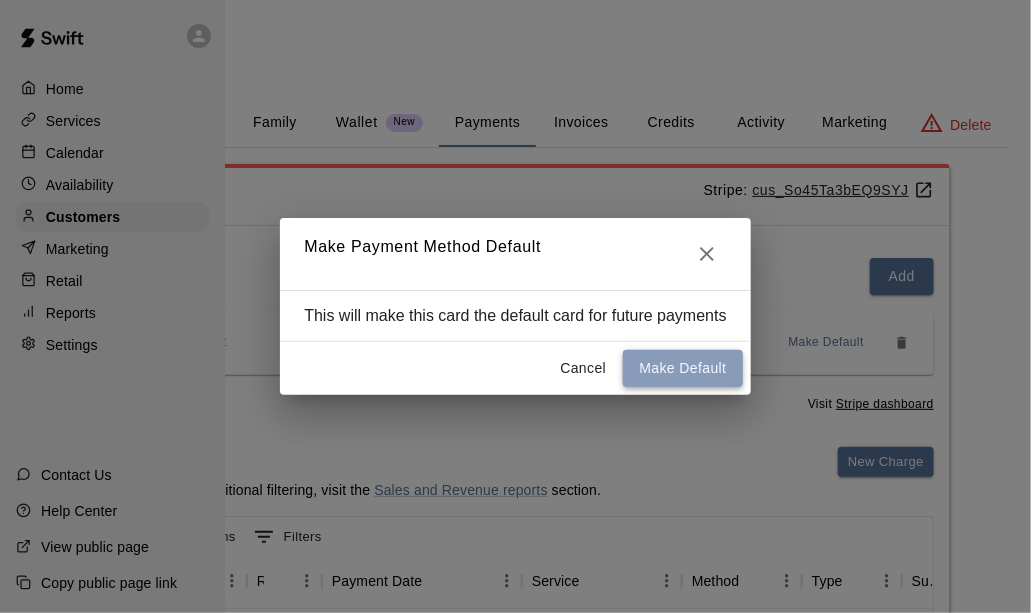click on "Make Default" at bounding box center (682, 368) 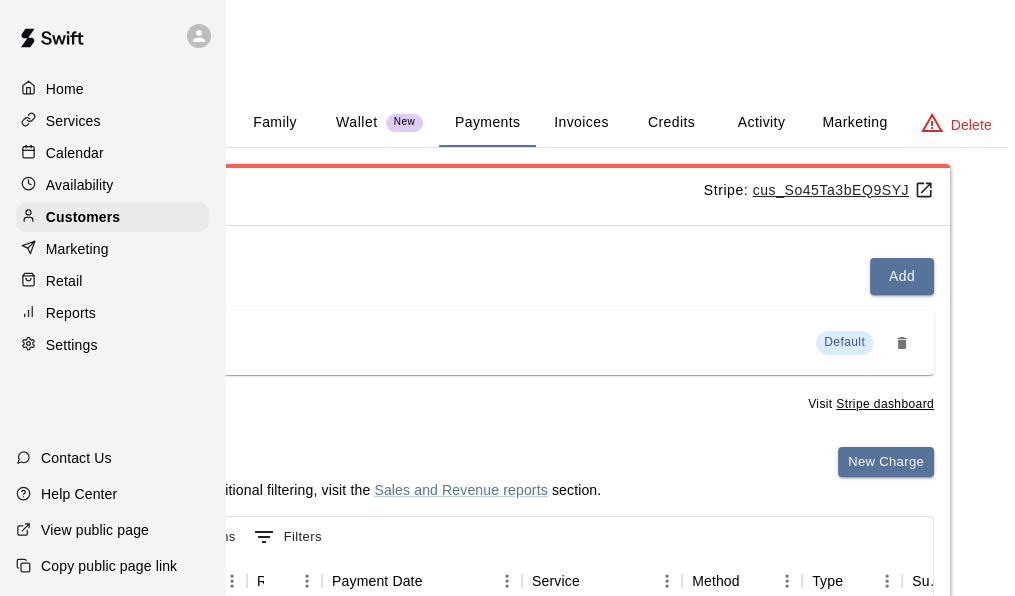click on "Activity" at bounding box center [761, 123] 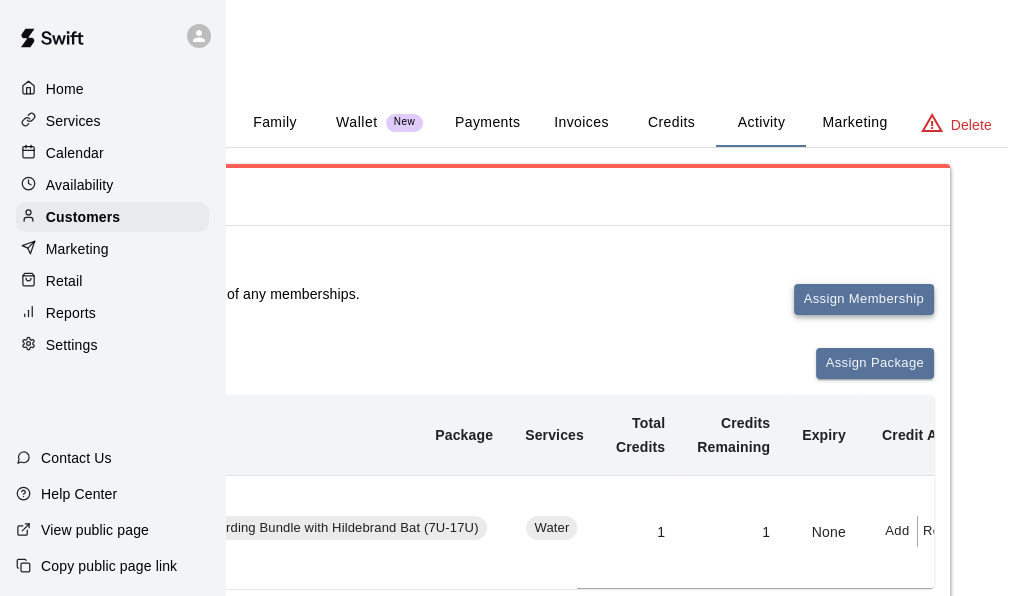 click on "Assign Membership" at bounding box center [864, 299] 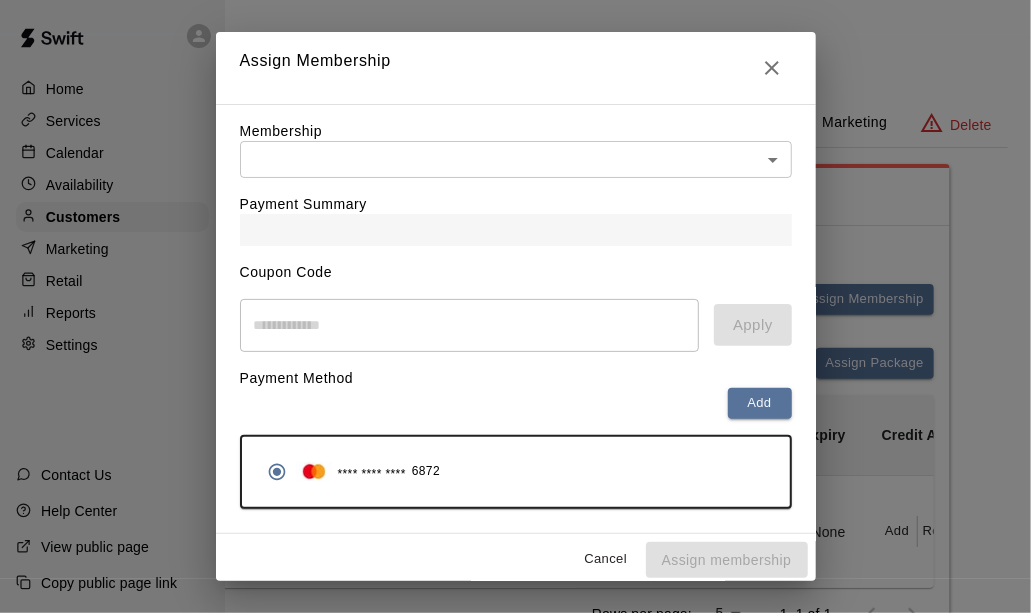 click on "Home Services Calendar Availability Customers Marketing Retail Reports Settings Contact Us Help Center View public page Copy public page link Customers / Nicole Carver Nicole Carver Profile Contact Family Wallet New Payments Invoices Credits Activity Marketing Delete Activity Memberships This customer is not part of any memberships. Assign Membership Packages Assign Package Purchase Date   Package Services Total Credits Credits Remaining Expiry Credit Actions August 04, 2025 12:17 PM Onboarding Bundle with Hildebrand Bat (7U-17U)  Water 1 1 None Add Redeem Rows per page: 5 * 1–1 of 1 Bookings This customer has no bookings. Swift - Edit Customer Close cross-small Assign Membership Membership ​ ​ Payment Summary Coupon Code ​ Apply Payment Method   Add **** **** **** 6872 Cancel Assign membership" at bounding box center [316, 382] 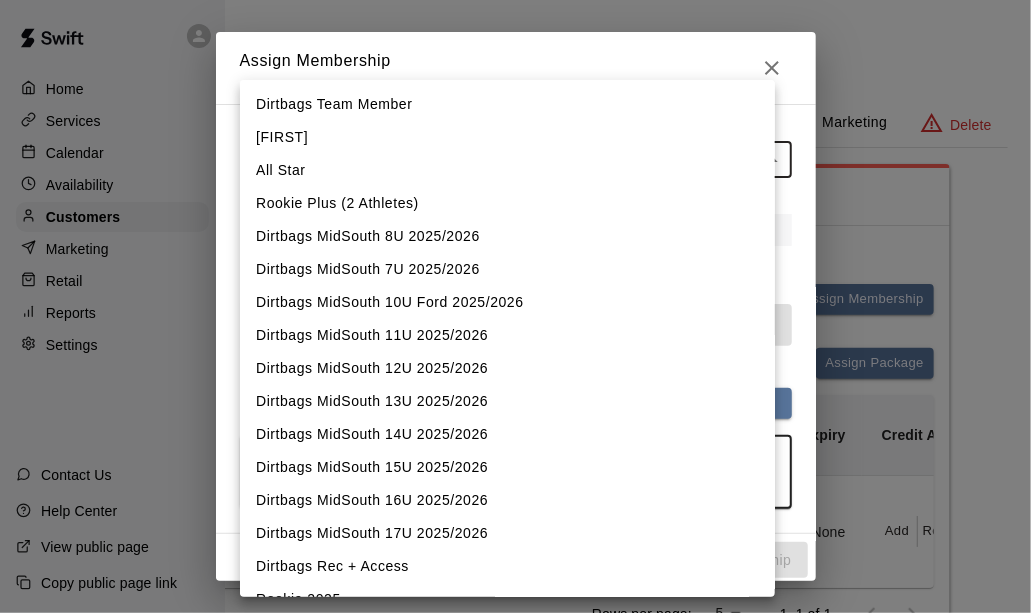 click on "Dirtbags MidSouth 17U 2025/2026" at bounding box center [507, 533] 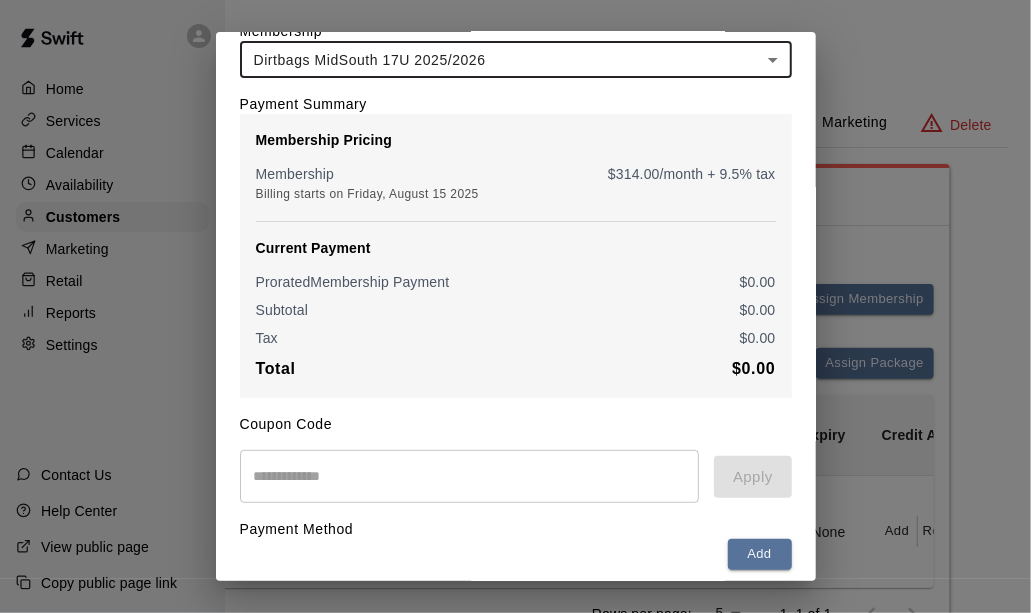 scroll, scrollTop: 266, scrollLeft: 0, axis: vertical 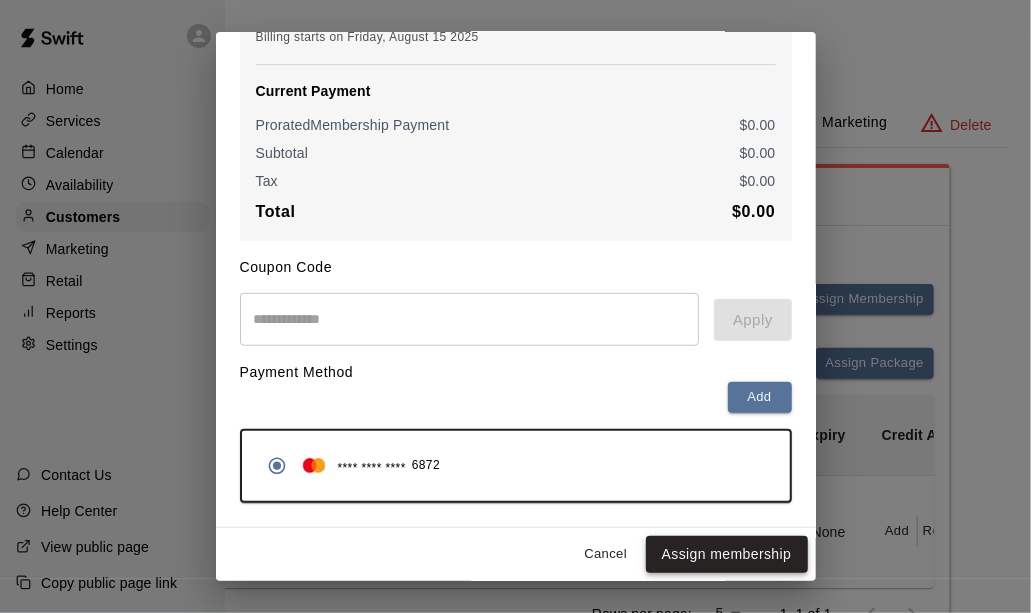 click on "Assign membership" at bounding box center (727, 554) 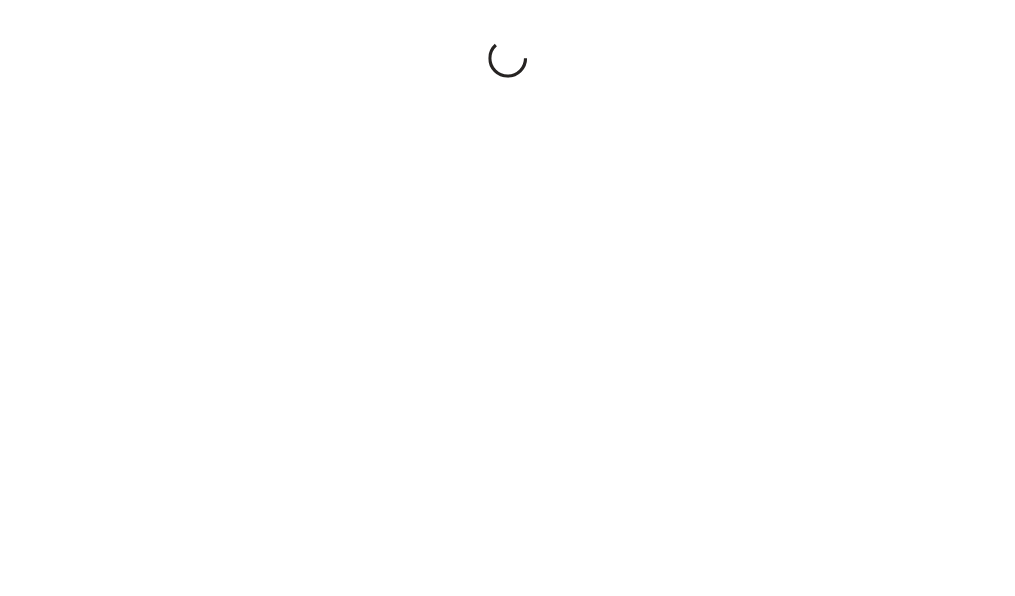 scroll, scrollTop: 0, scrollLeft: 0, axis: both 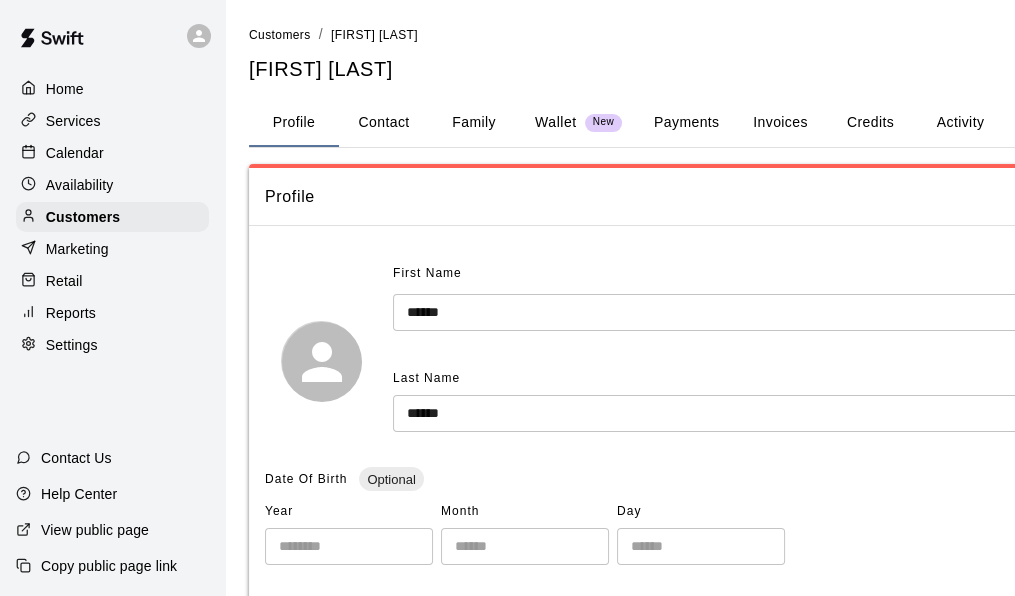 click on "Activity" at bounding box center [960, 123] 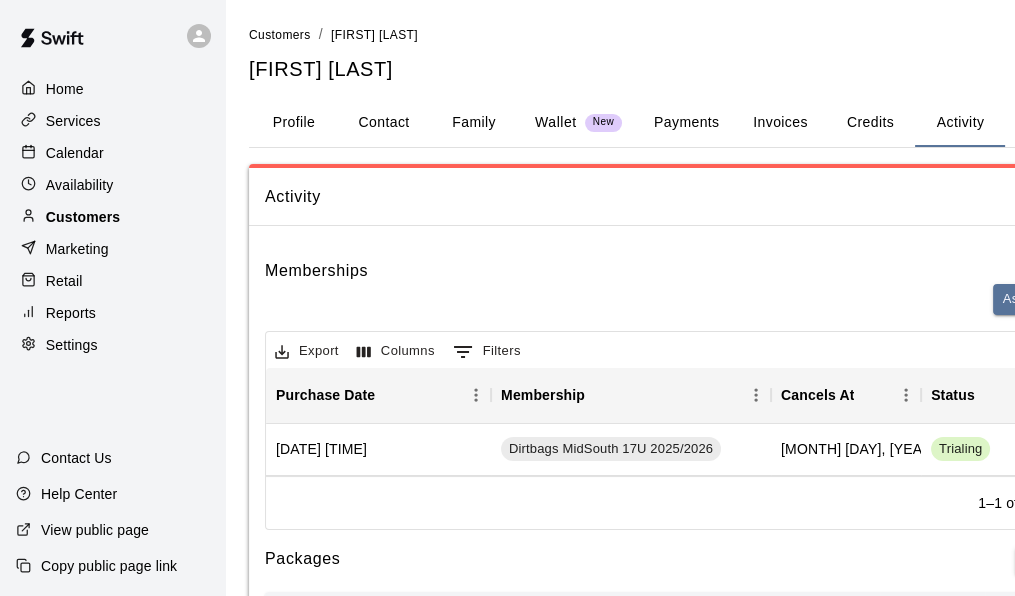 click on "Customers" at bounding box center (83, 217) 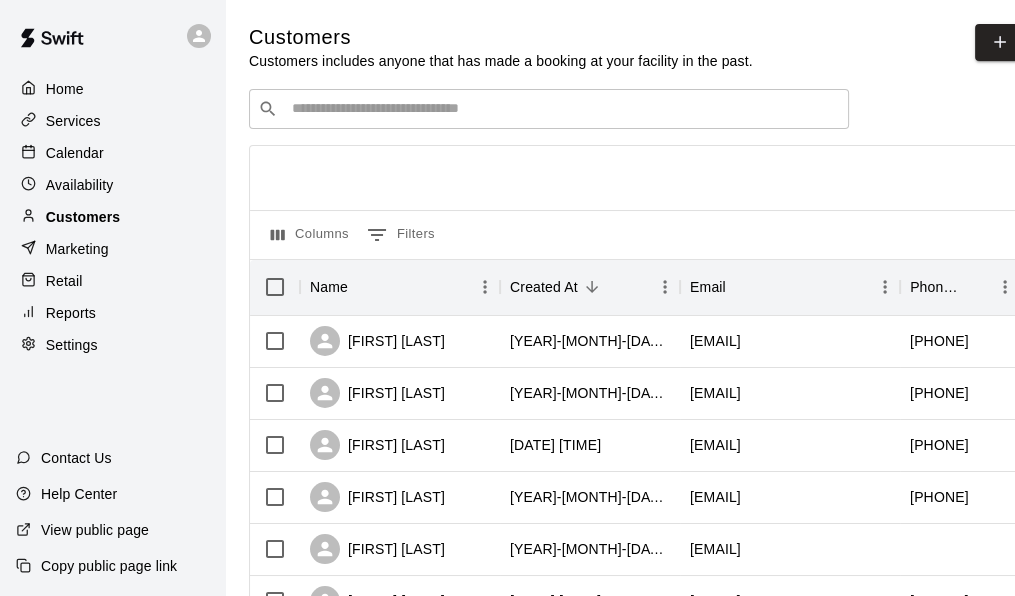 click on "Customers" at bounding box center [83, 217] 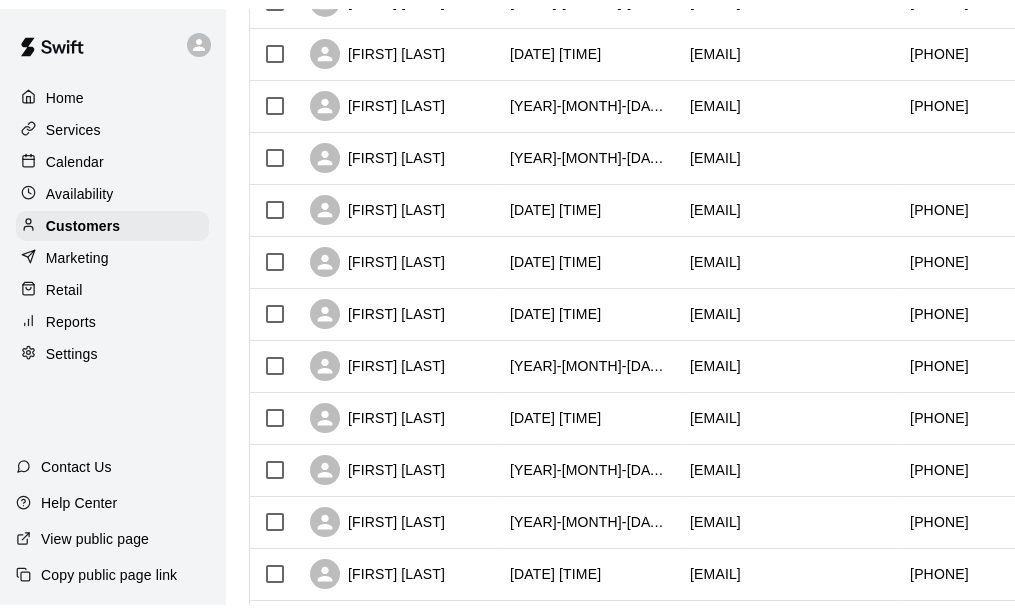 scroll, scrollTop: 0, scrollLeft: 0, axis: both 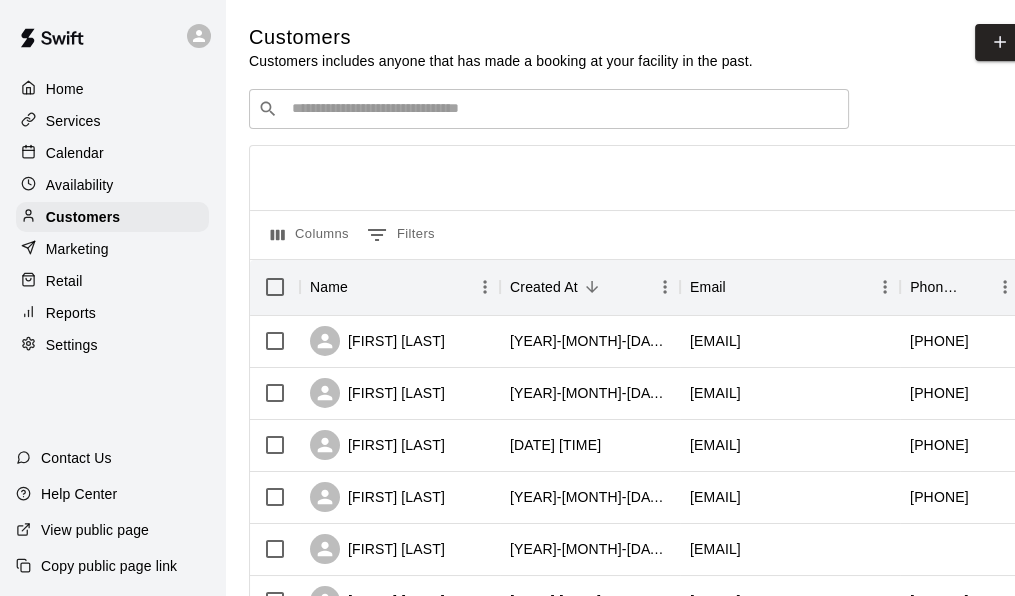click on "Availability" at bounding box center (80, 185) 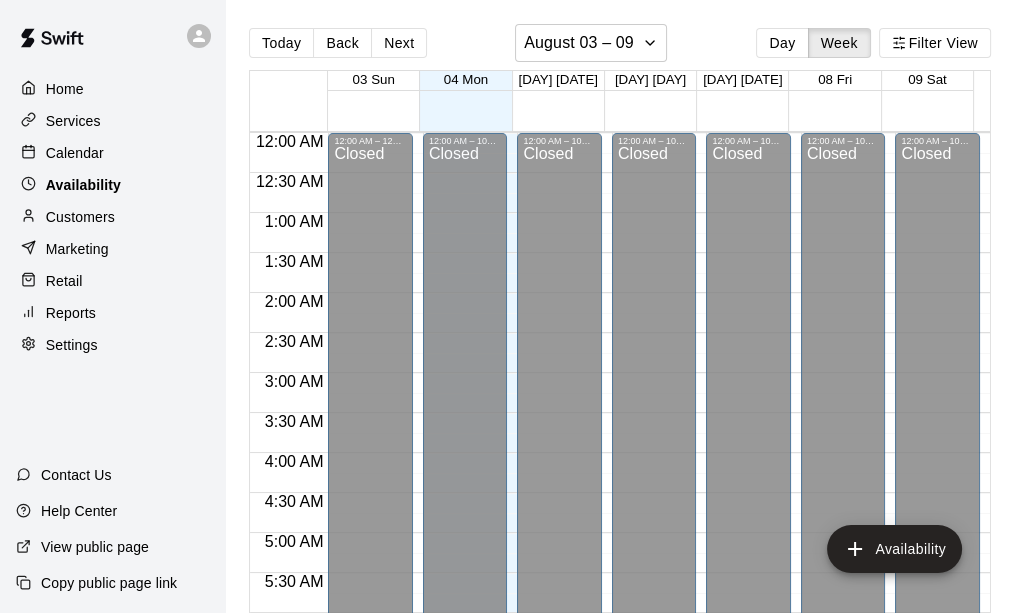 scroll, scrollTop: 1128, scrollLeft: 0, axis: vertical 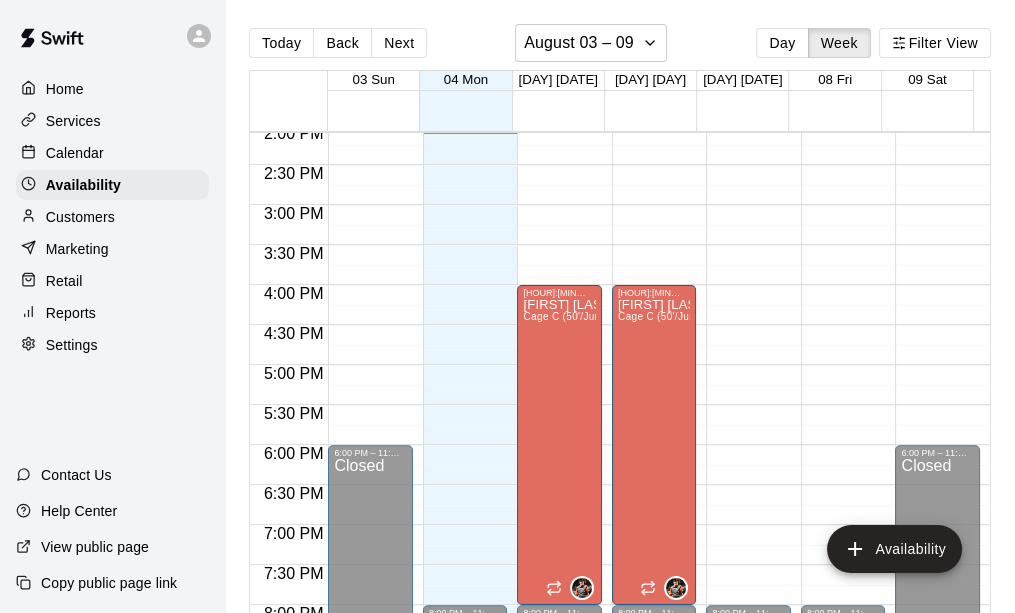 click on "Services" at bounding box center (73, 121) 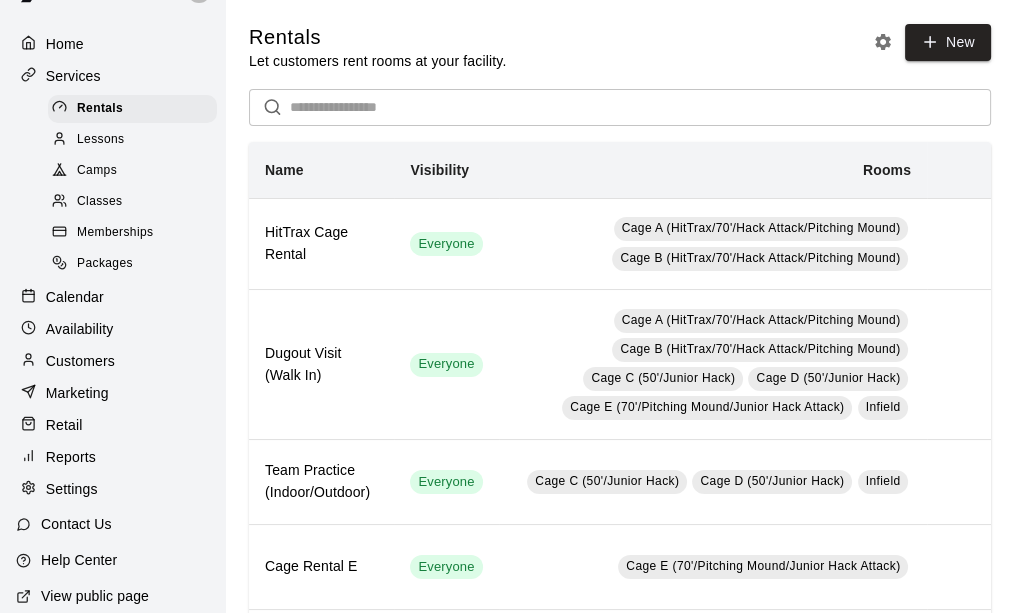 scroll, scrollTop: 0, scrollLeft: 0, axis: both 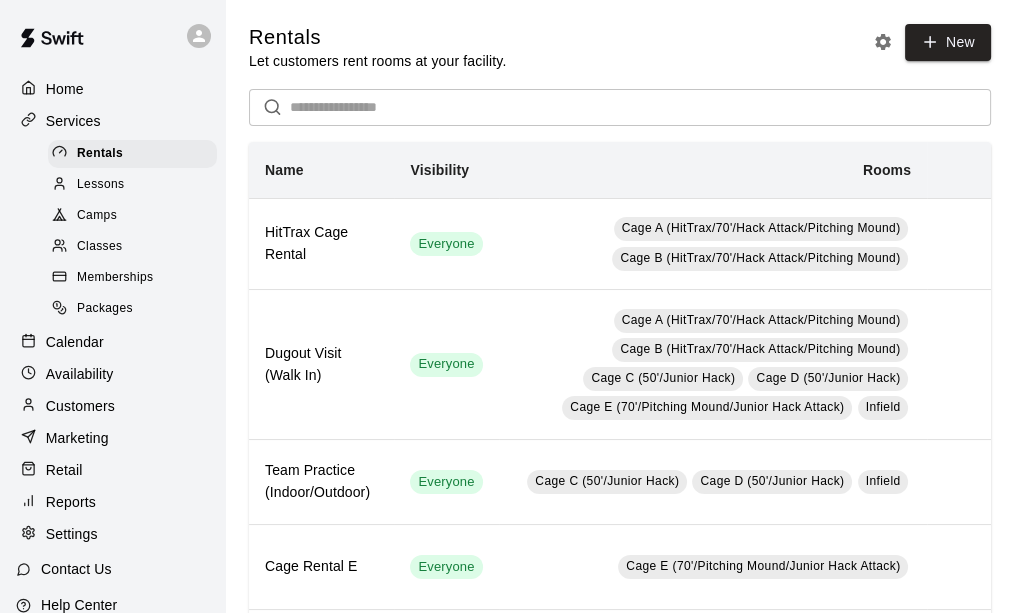 click on "Memberships" at bounding box center (115, 278) 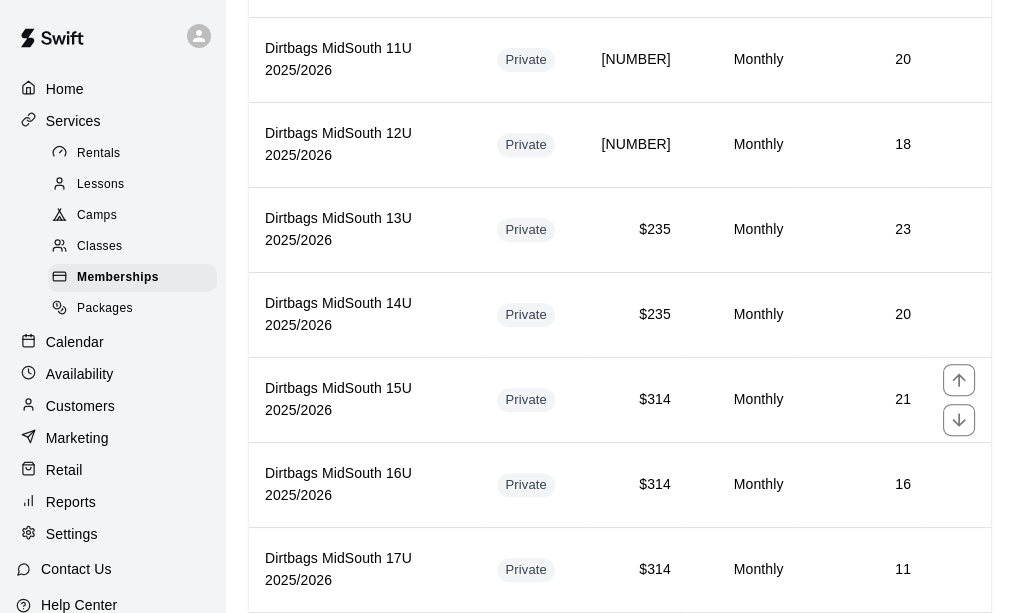 scroll, scrollTop: 900, scrollLeft: 0, axis: vertical 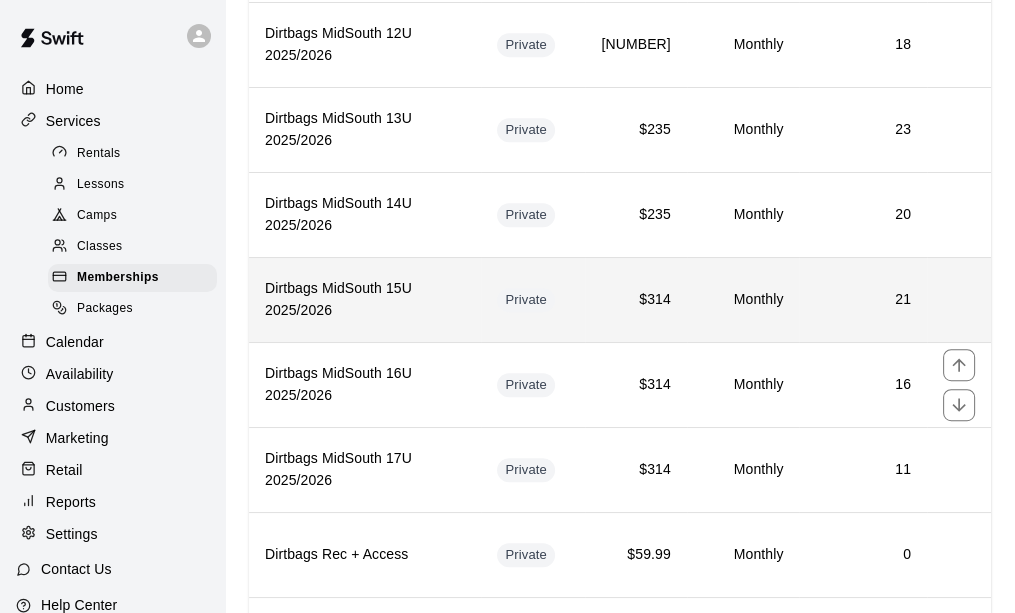click on "Dirtbags MidSouth 15U 2025/2026" at bounding box center [365, 299] 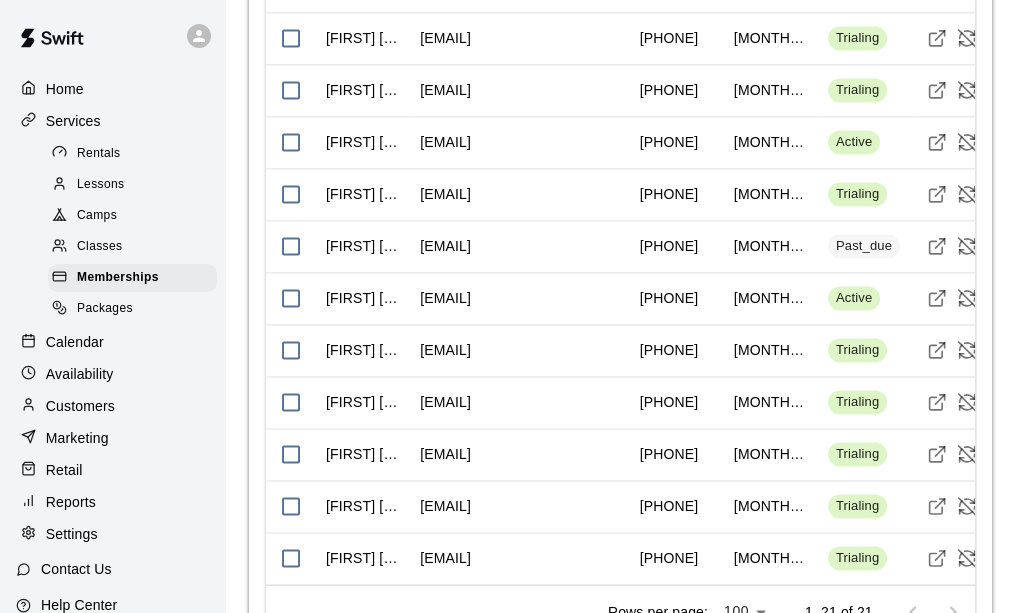 scroll, scrollTop: 2800, scrollLeft: 0, axis: vertical 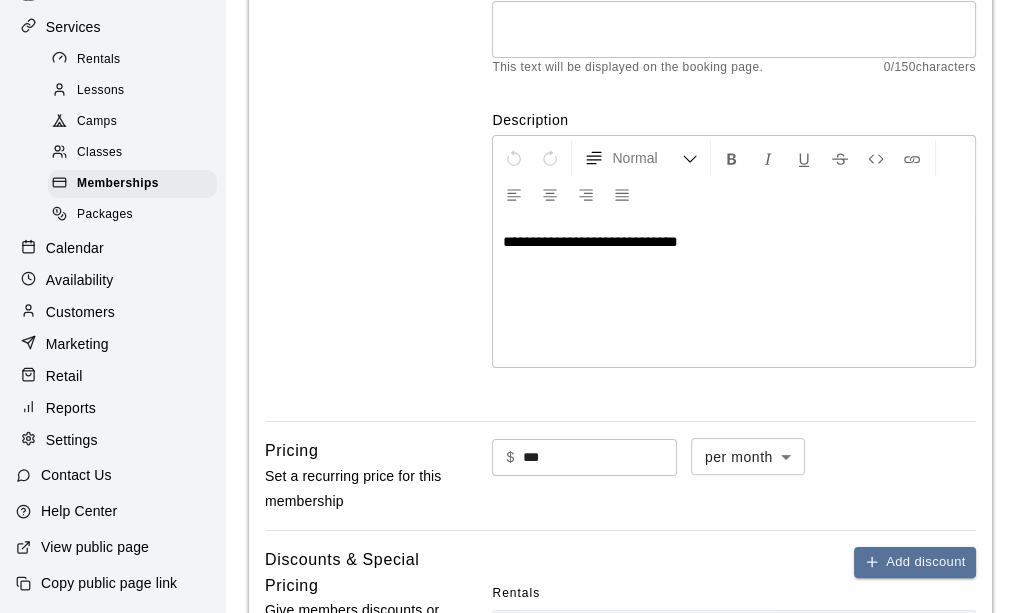 click on "Settings" at bounding box center (72, 440) 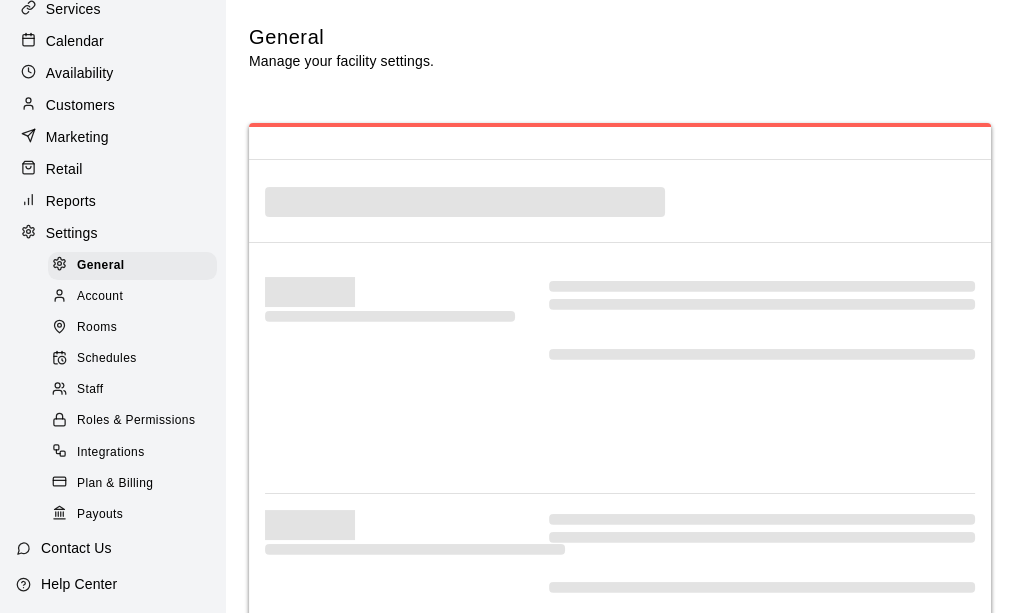 select on "**" 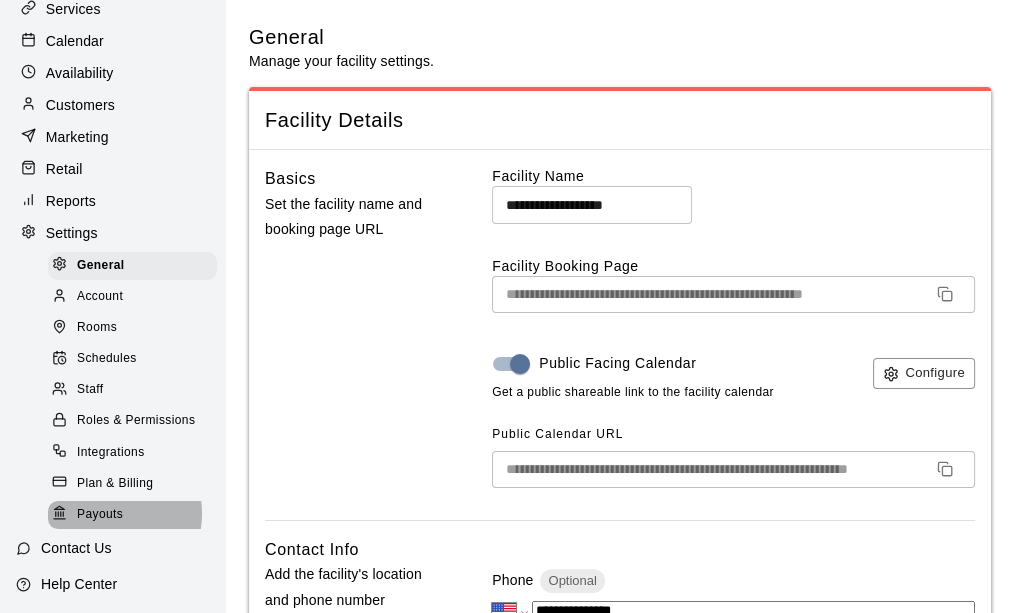 click on "Payouts" at bounding box center (100, 515) 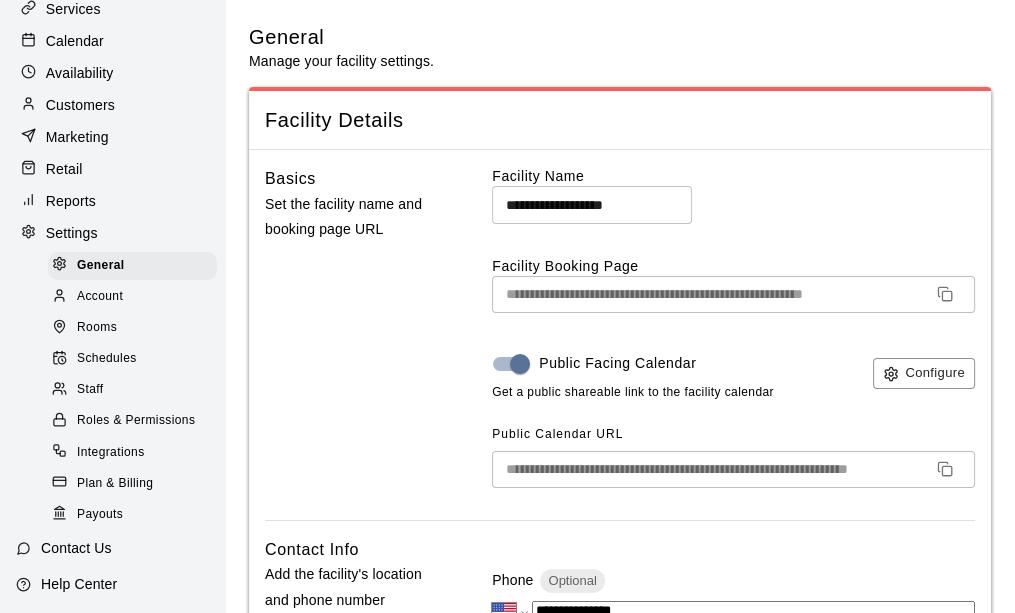 scroll, scrollTop: 4350, scrollLeft: 0, axis: vertical 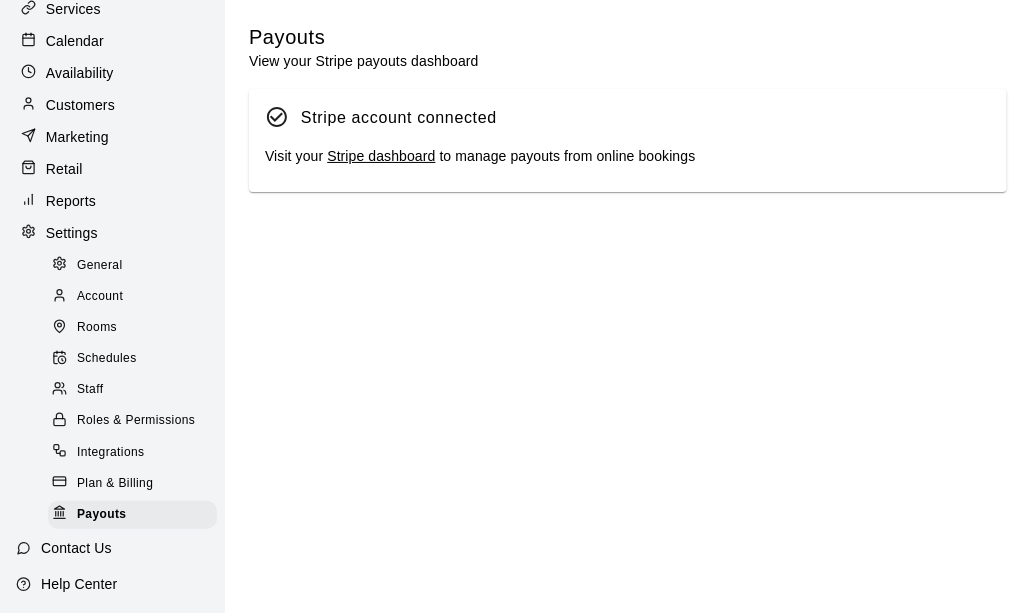 click on "Stripe dashboard" at bounding box center [381, 156] 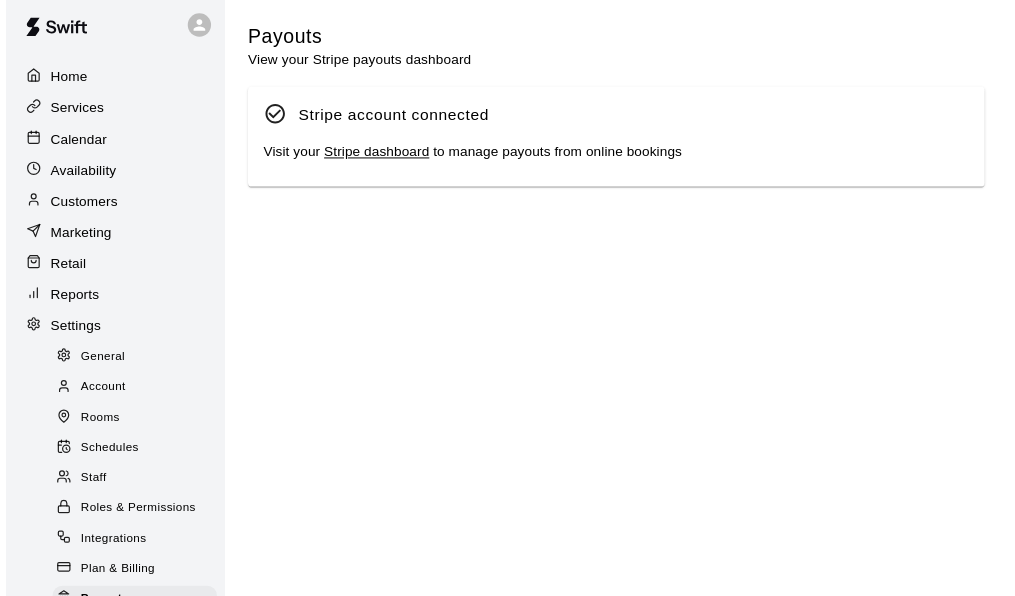 scroll, scrollTop: 0, scrollLeft: 0, axis: both 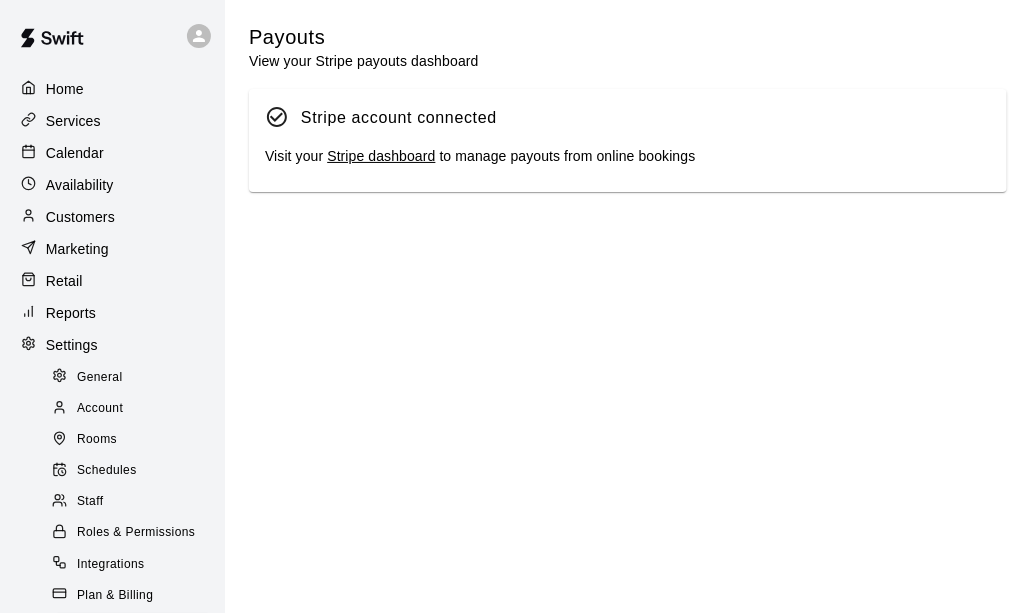 click on "Customers" at bounding box center (80, 217) 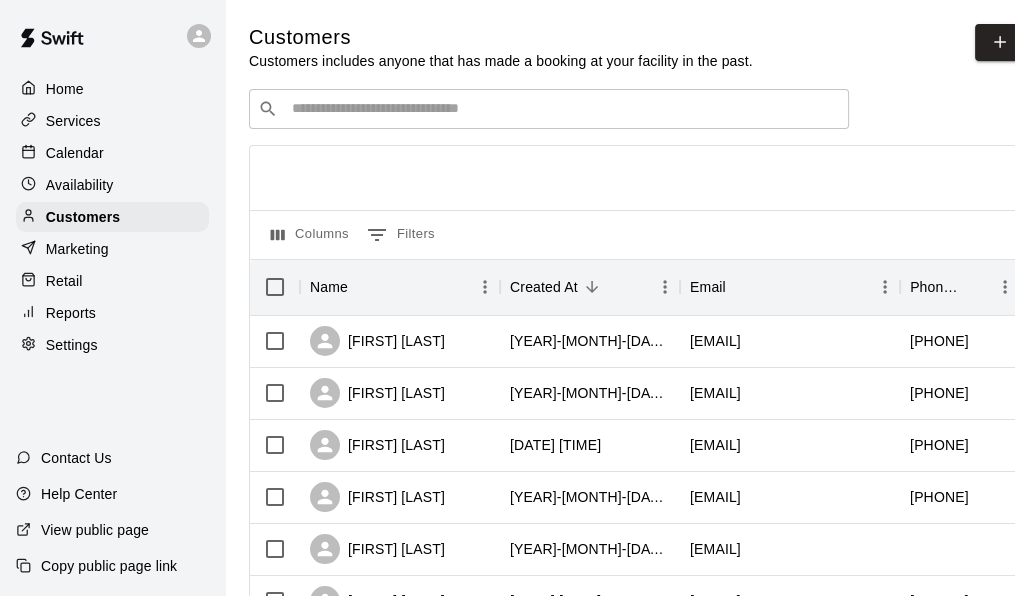 click at bounding box center [563, 109] 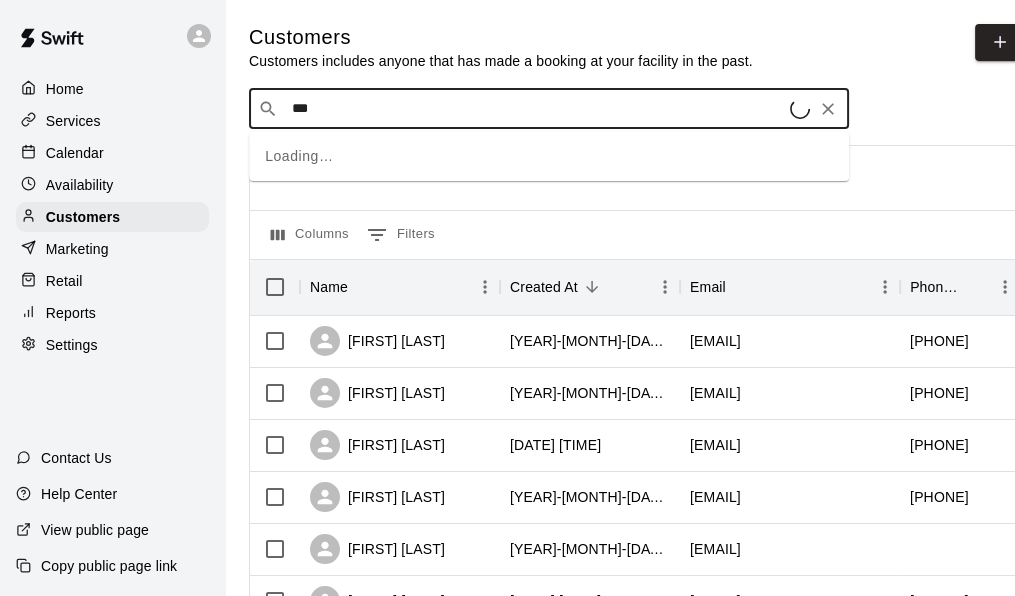 type on "****" 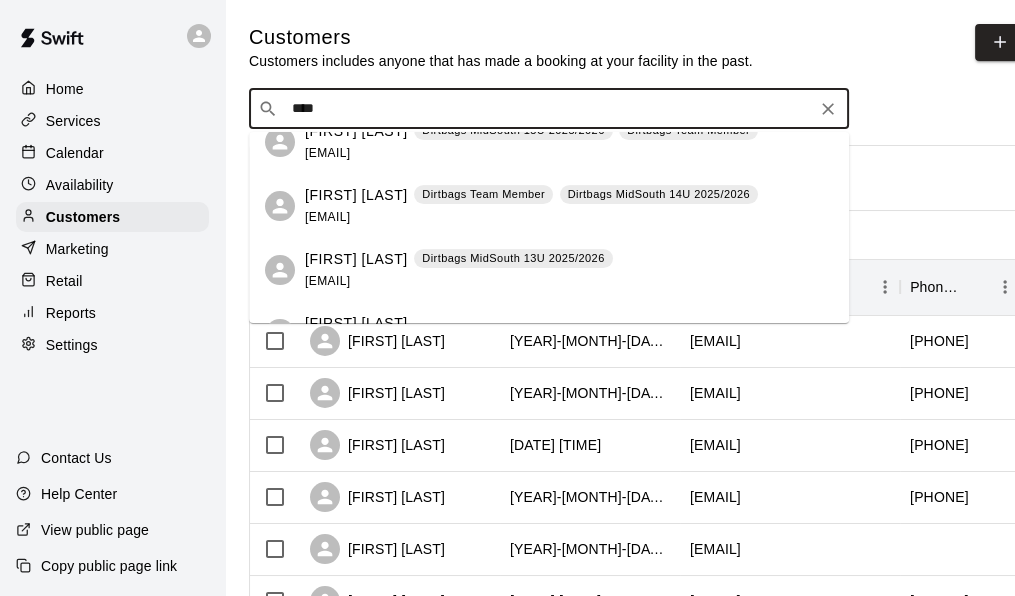 scroll, scrollTop: 400, scrollLeft: 0, axis: vertical 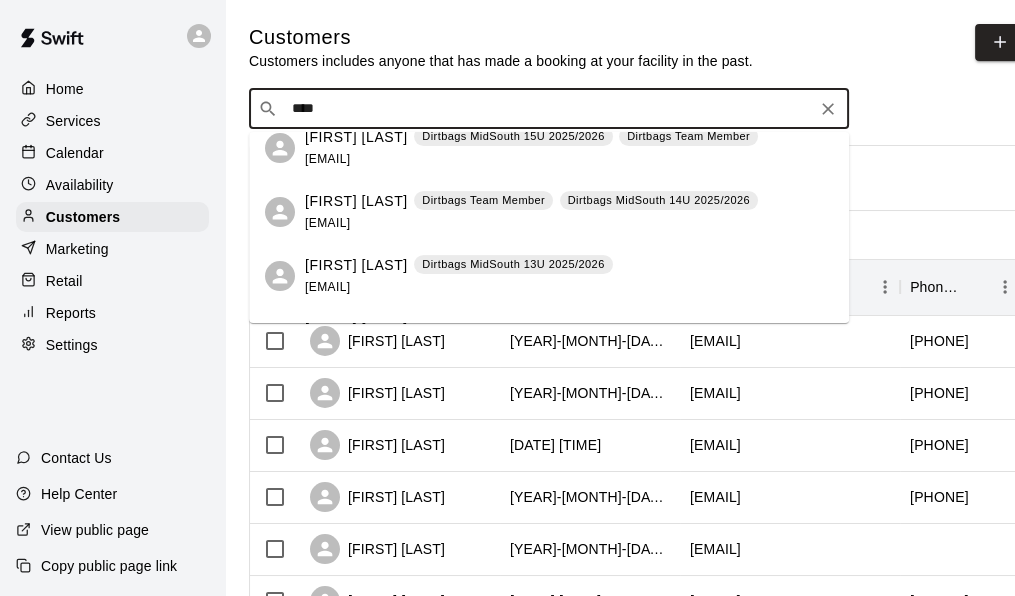 click on "rickpws@gmail.com" at bounding box center (327, 223) 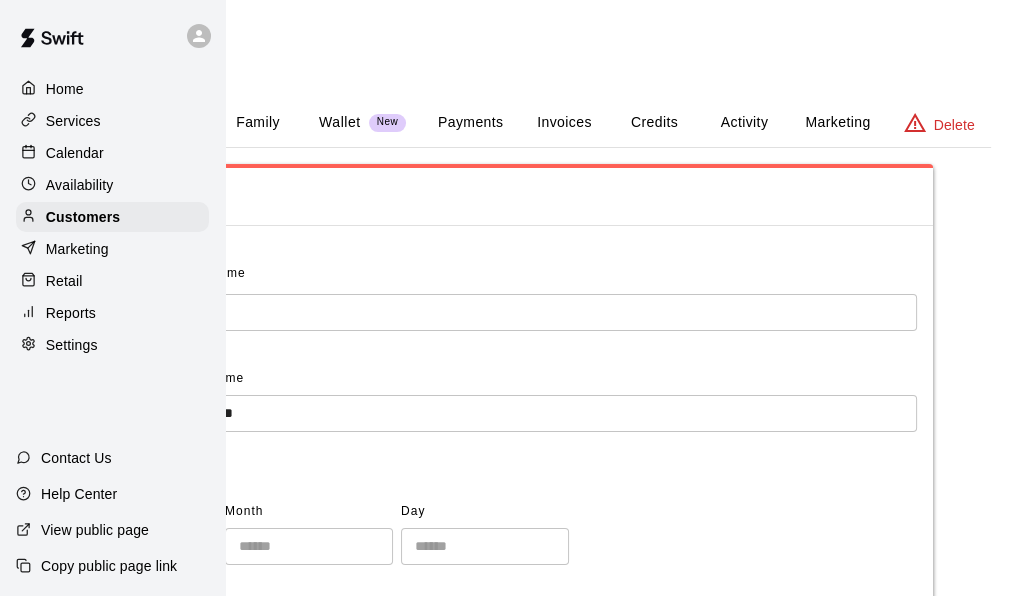 scroll, scrollTop: 0, scrollLeft: 0, axis: both 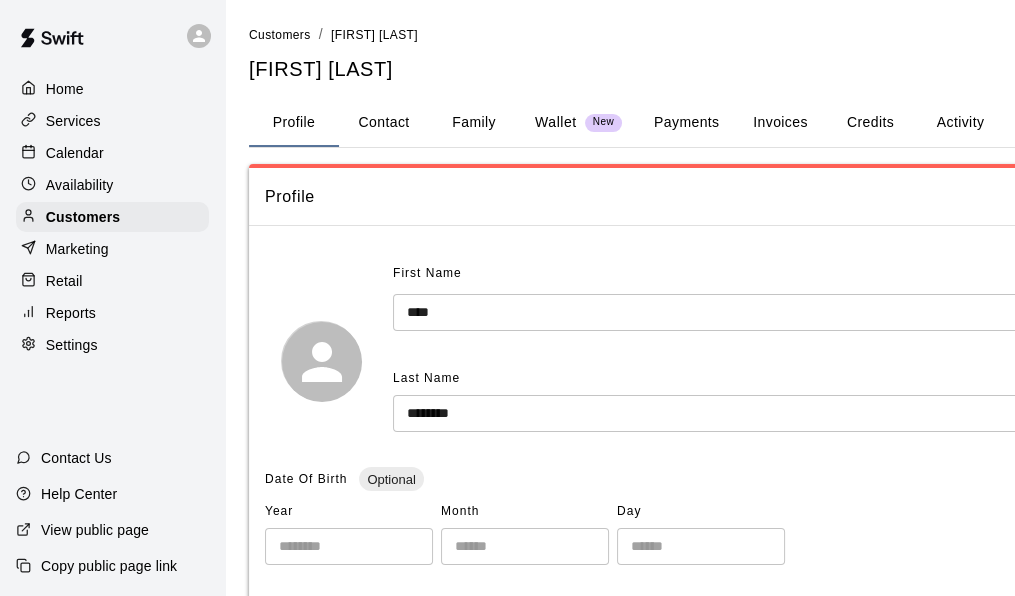 click on "Payments" at bounding box center [686, 123] 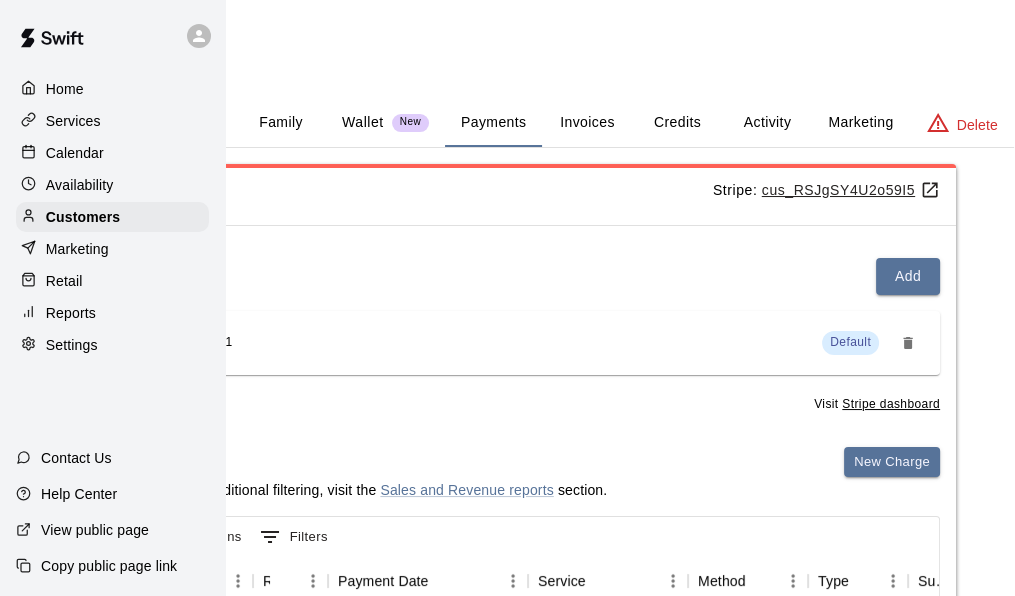 scroll, scrollTop: 0, scrollLeft: 204, axis: horizontal 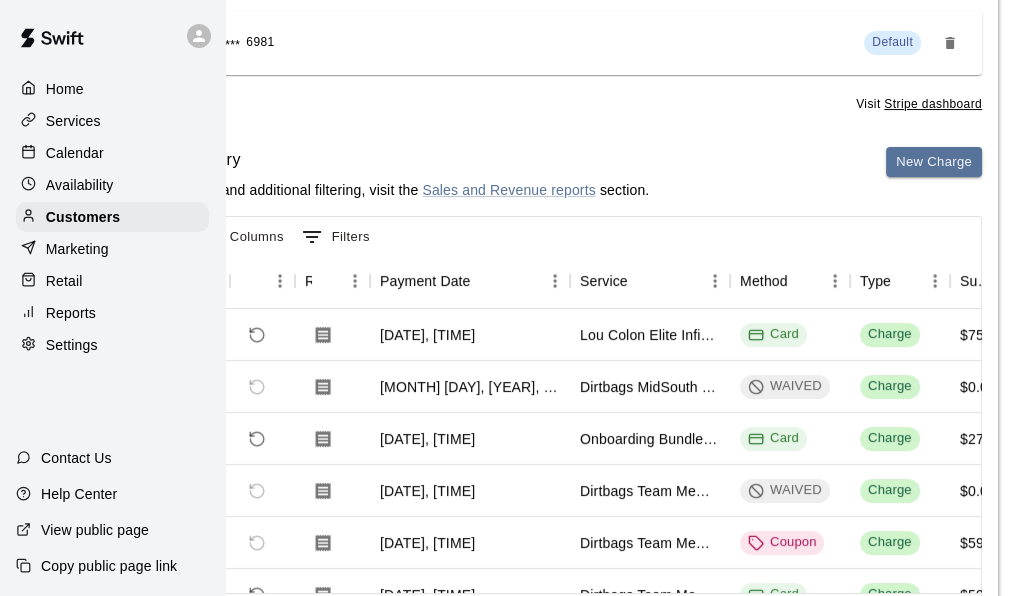 click on "Availability" at bounding box center [80, 185] 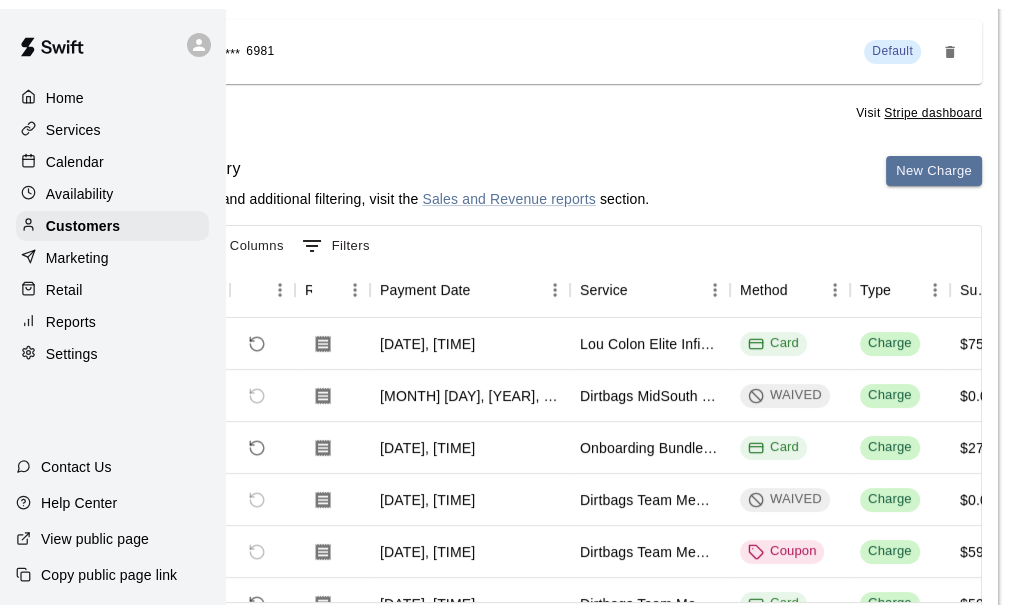 scroll, scrollTop: 0, scrollLeft: 0, axis: both 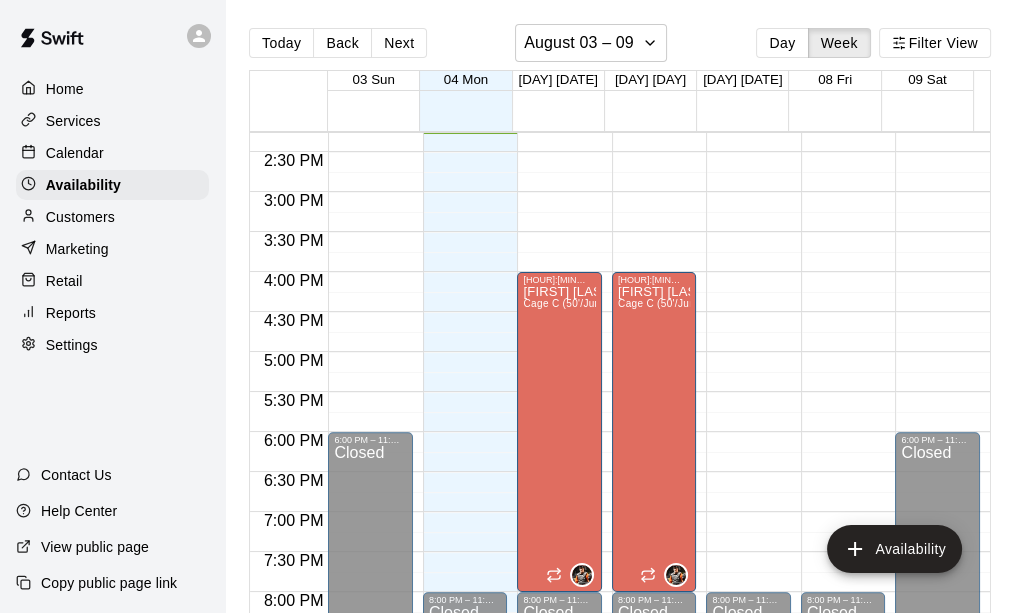 click on "Customers" at bounding box center (80, 217) 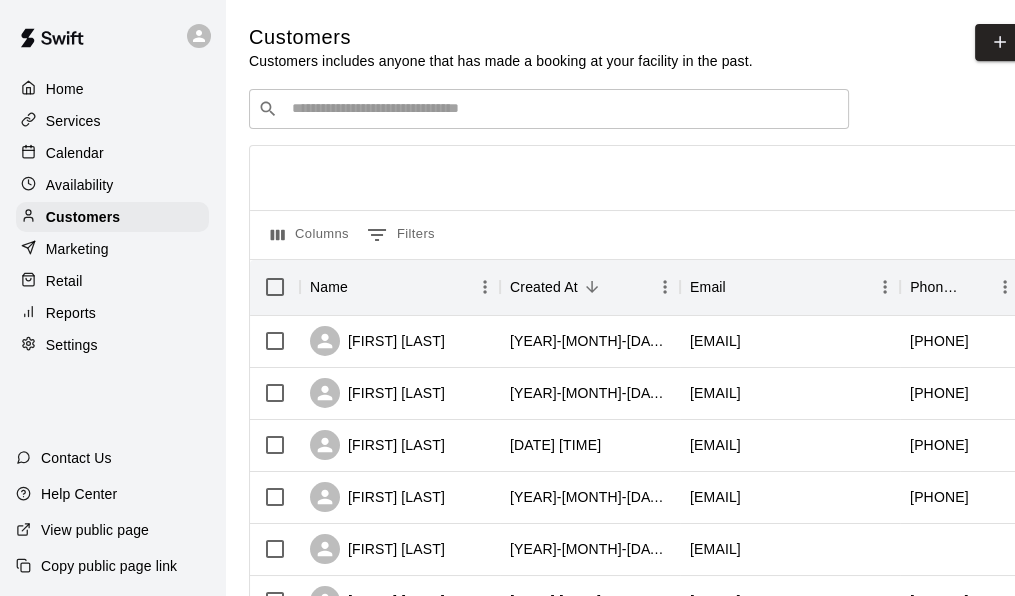 click on "Services" at bounding box center [73, 121] 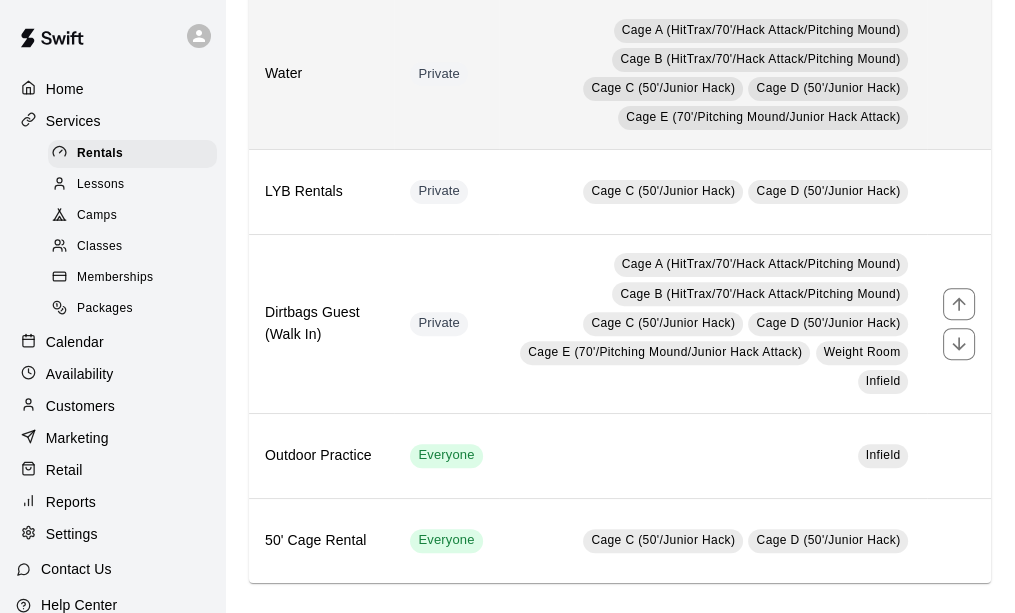 scroll, scrollTop: 210, scrollLeft: 0, axis: vertical 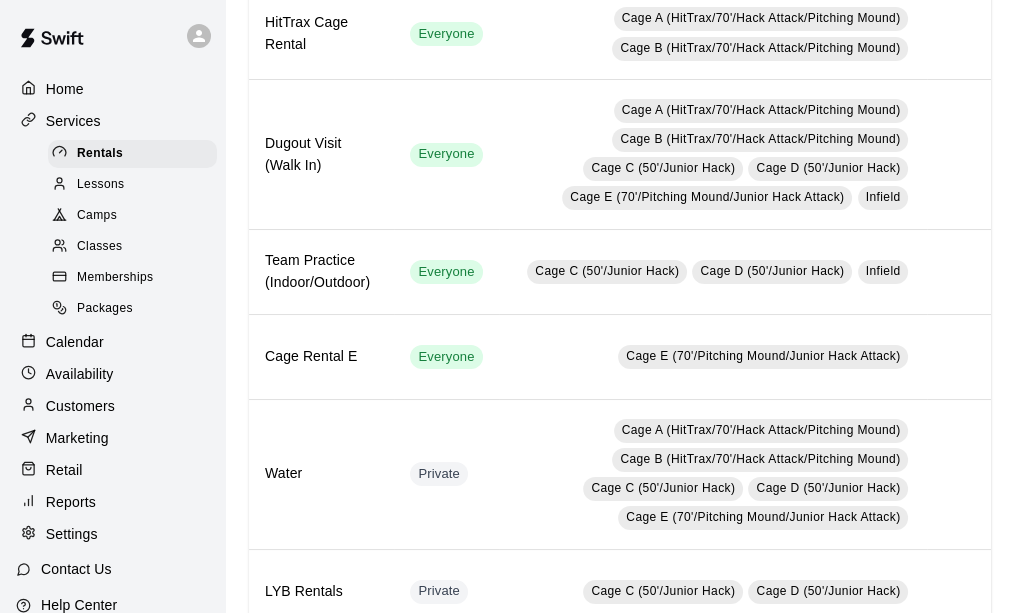 click on "Memberships" at bounding box center (115, 278) 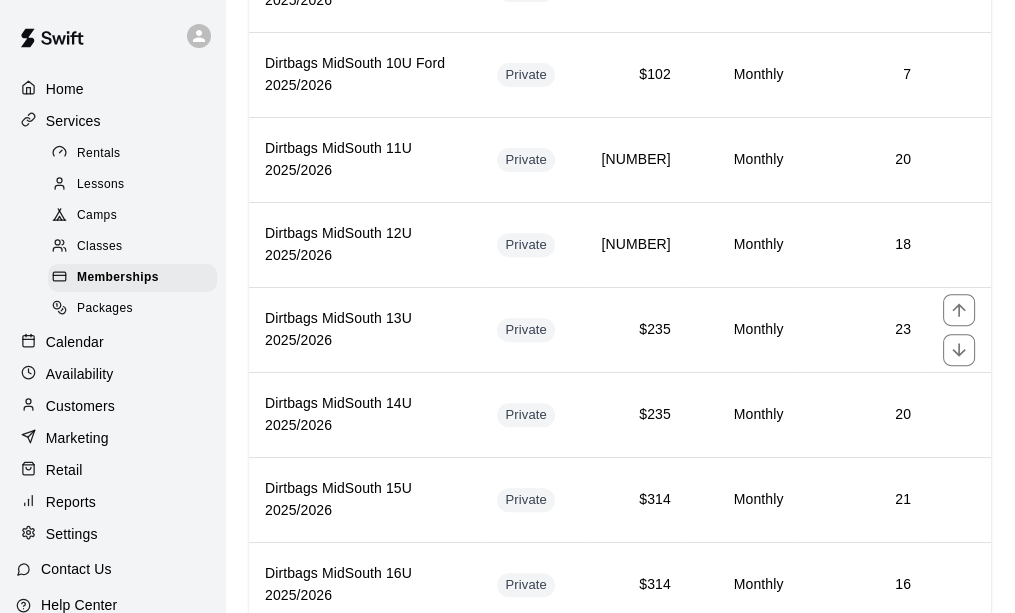 scroll, scrollTop: 900, scrollLeft: 0, axis: vertical 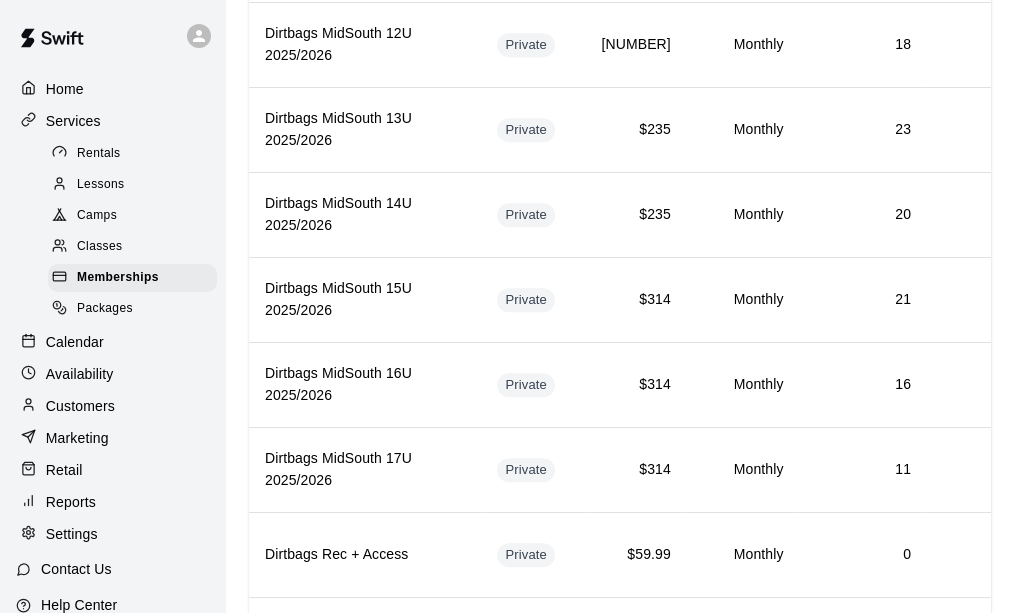 click on "Packages" at bounding box center [105, 309] 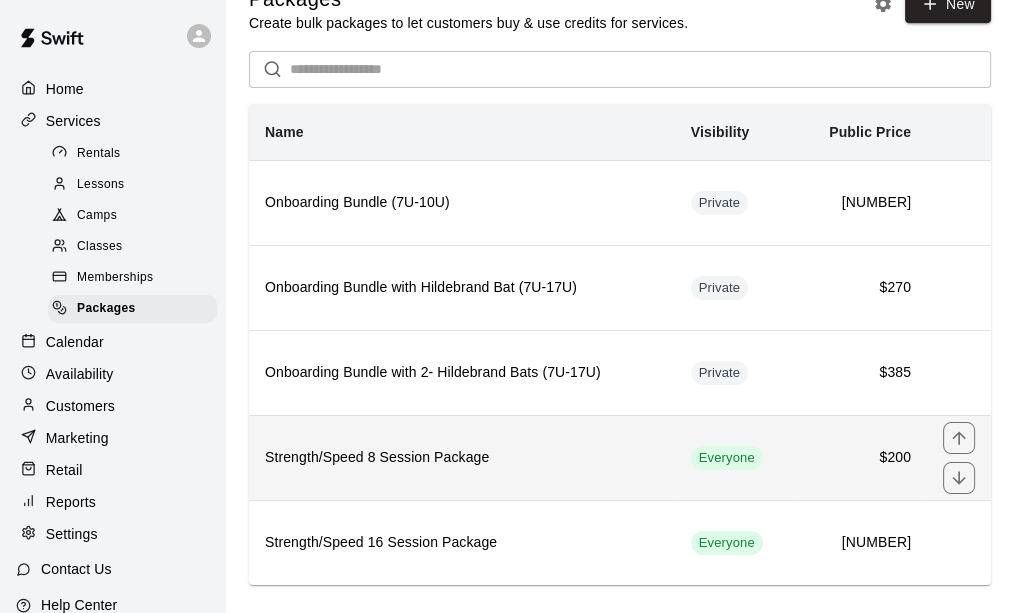 scroll, scrollTop: 58, scrollLeft: 0, axis: vertical 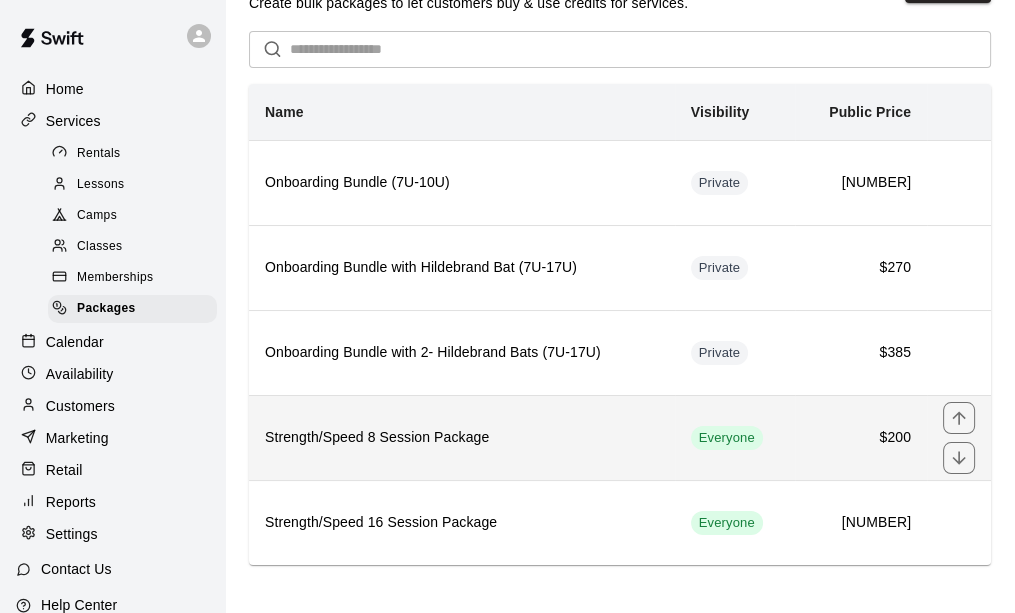 click on "Strength/Speed 8 Session Package" at bounding box center [462, 438] 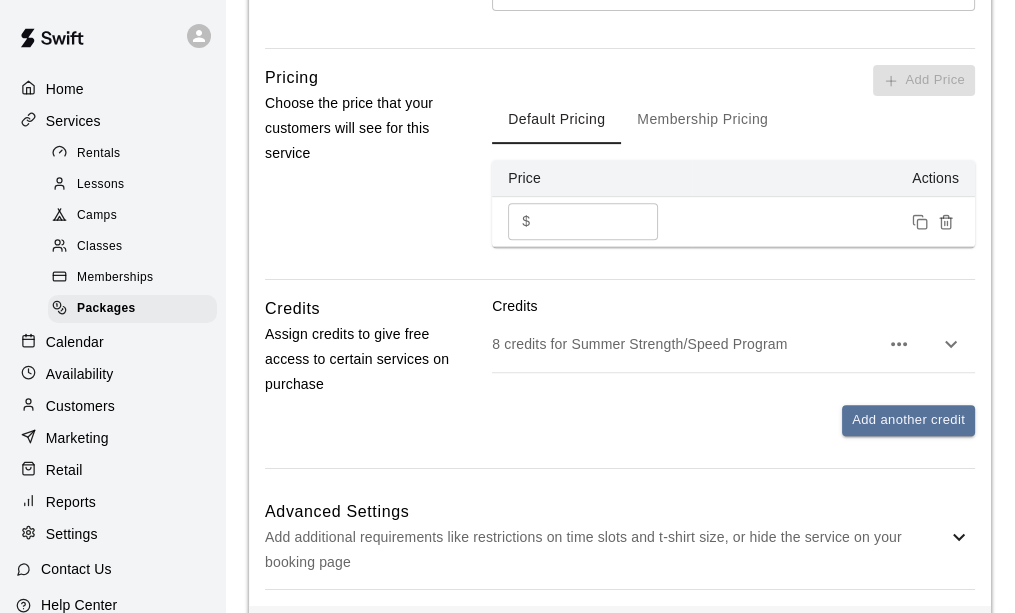 scroll, scrollTop: 796, scrollLeft: 0, axis: vertical 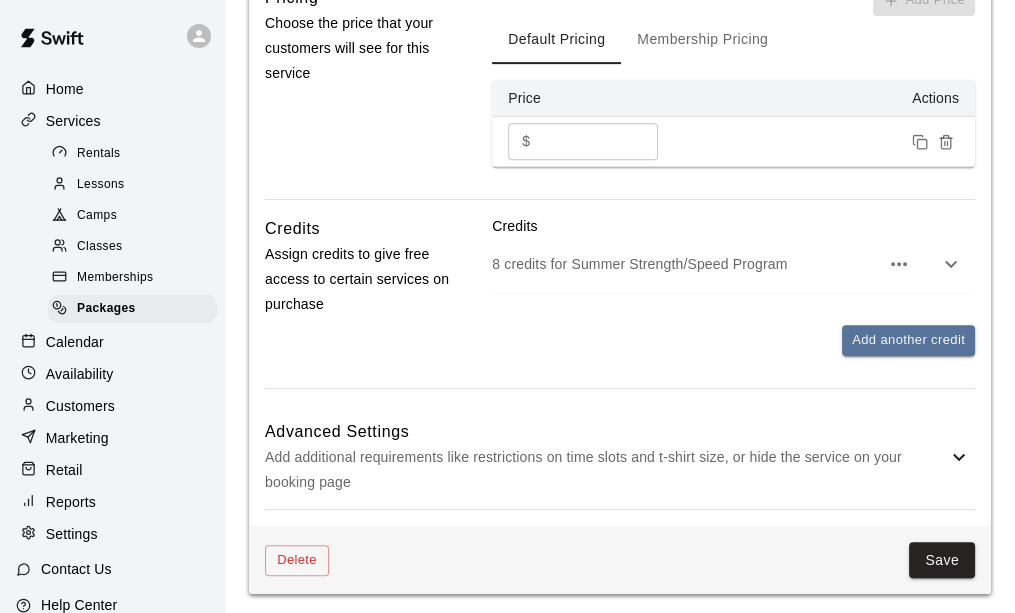 click 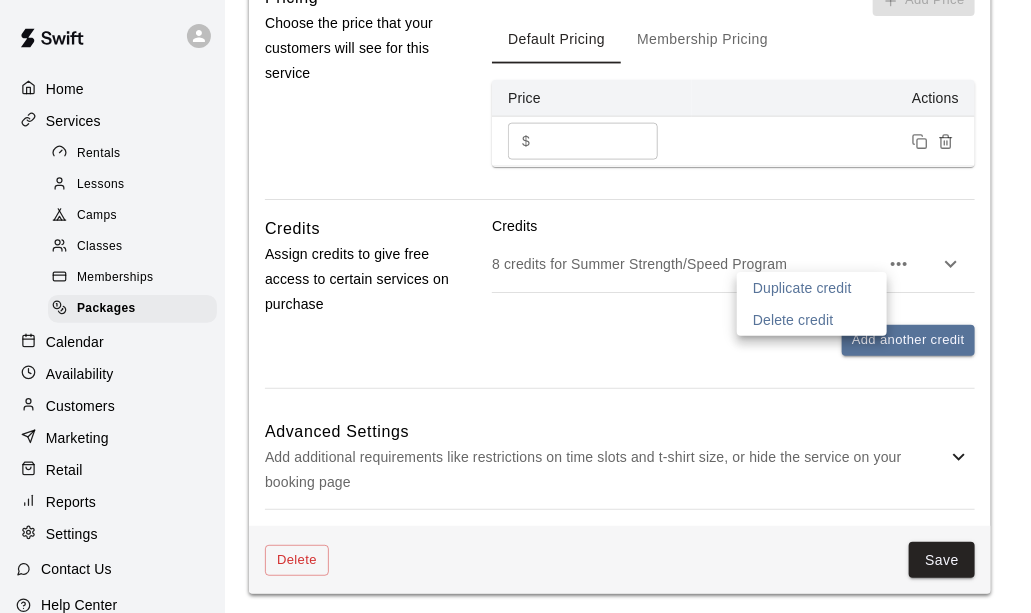 click at bounding box center (515, 306) 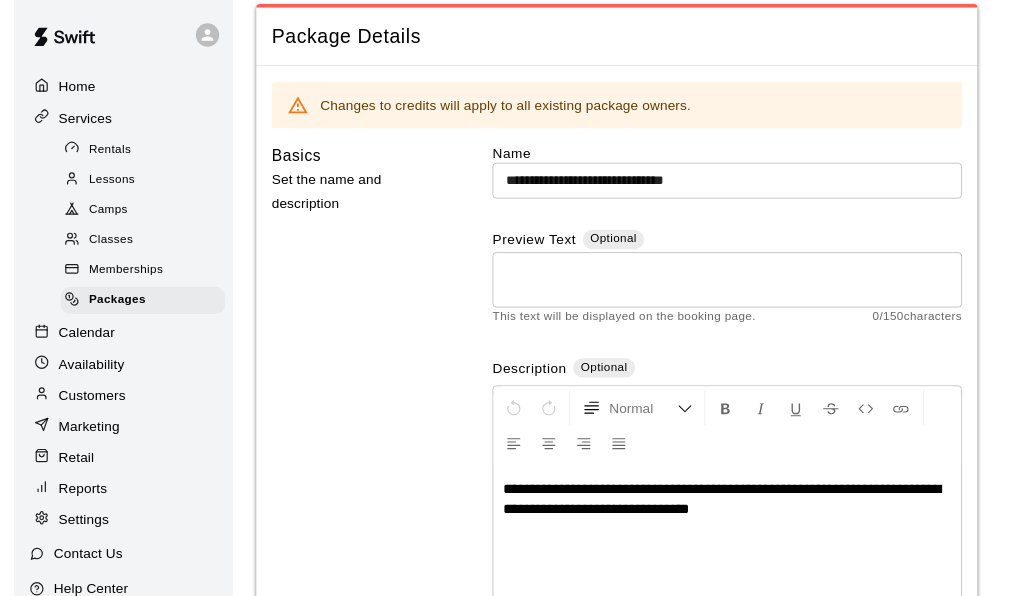 scroll, scrollTop: 0, scrollLeft: 0, axis: both 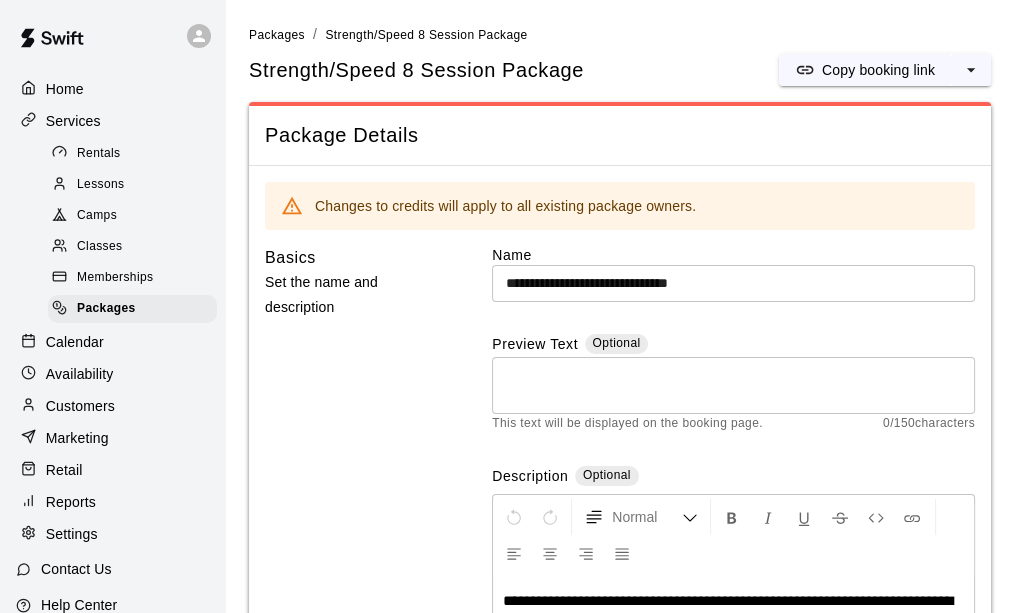 click on "Customers" at bounding box center [80, 406] 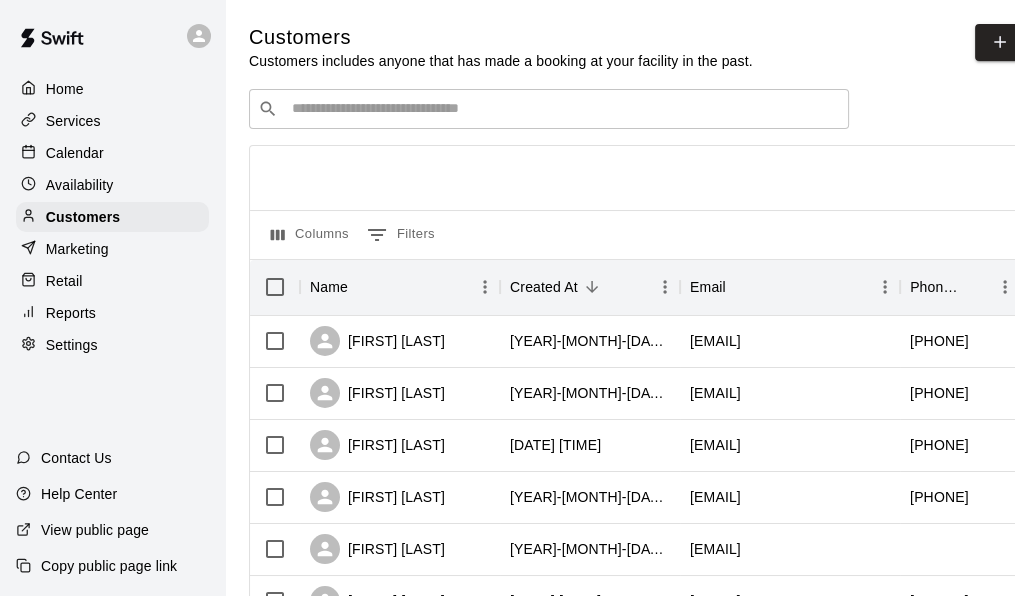 click at bounding box center [563, 109] 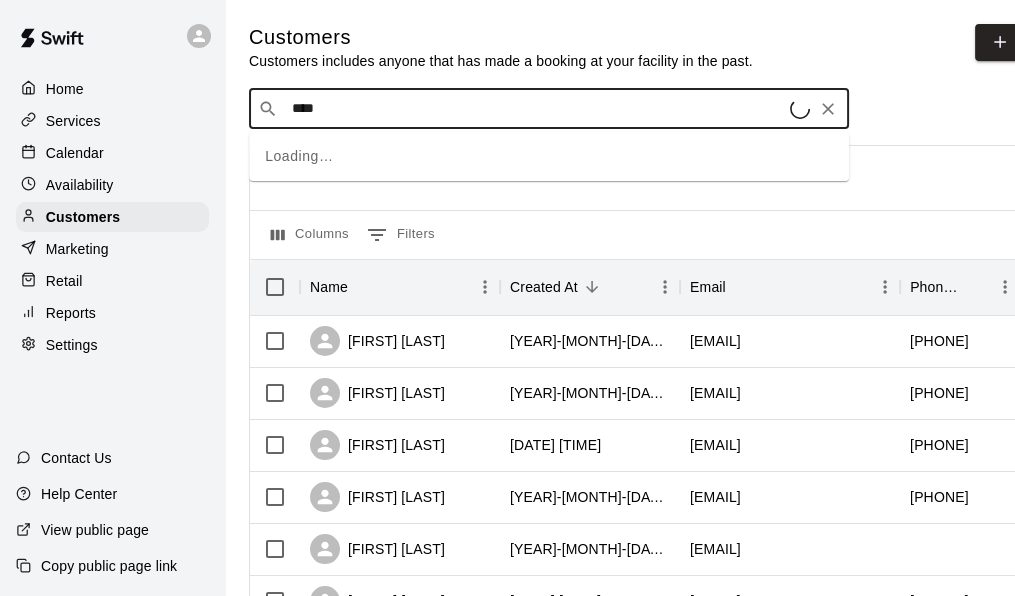 type on "*****" 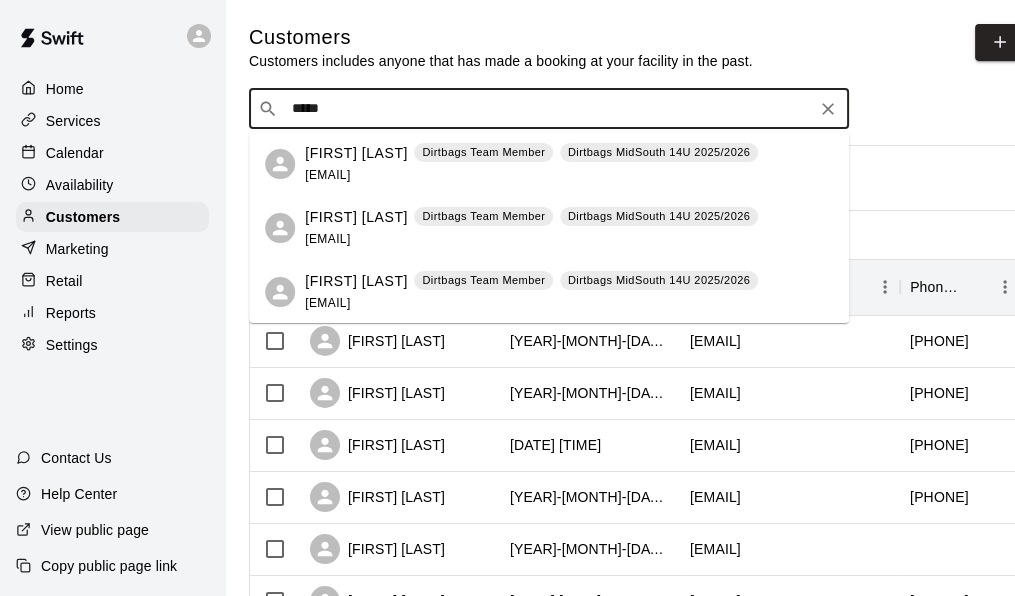 click on "Ben Hyden Dirtbags Team Member Dirtbags MidSouth 14U 2025/2026 cathrynhyden@tlu480.com" at bounding box center (531, 292) 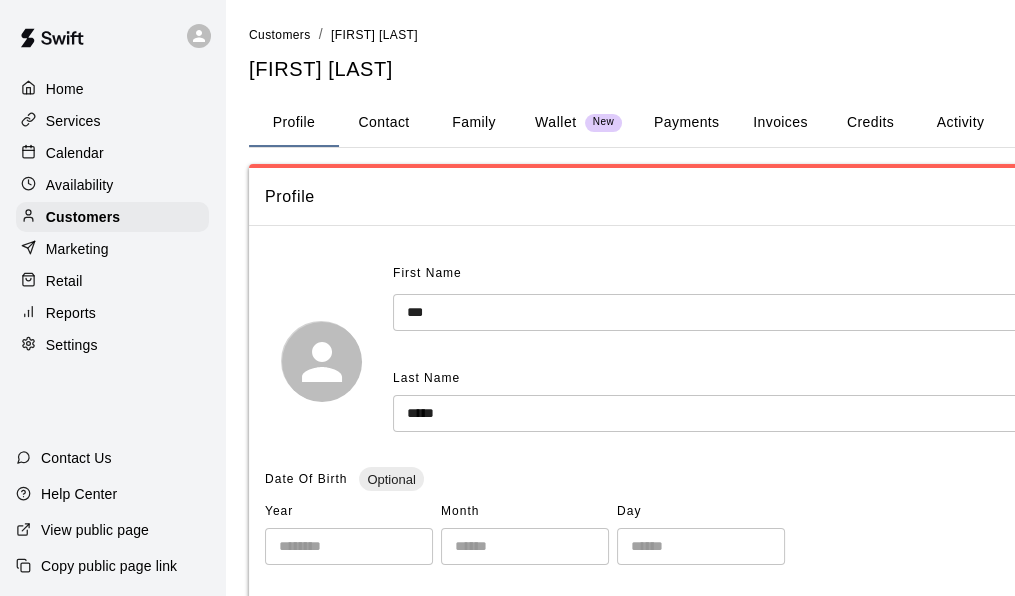 click on "Payments" at bounding box center (686, 123) 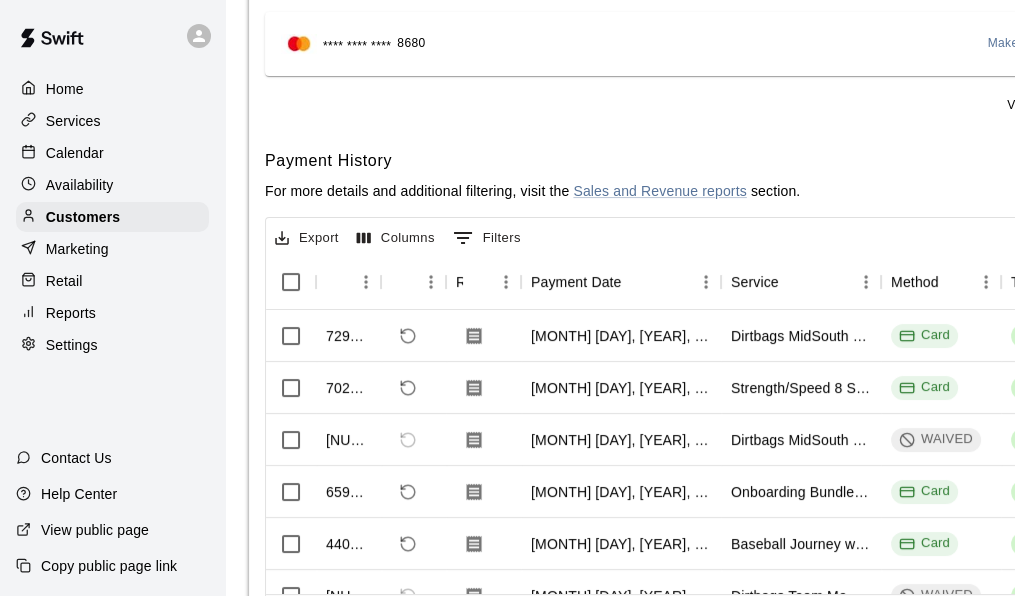 scroll, scrollTop: 400, scrollLeft: 0, axis: vertical 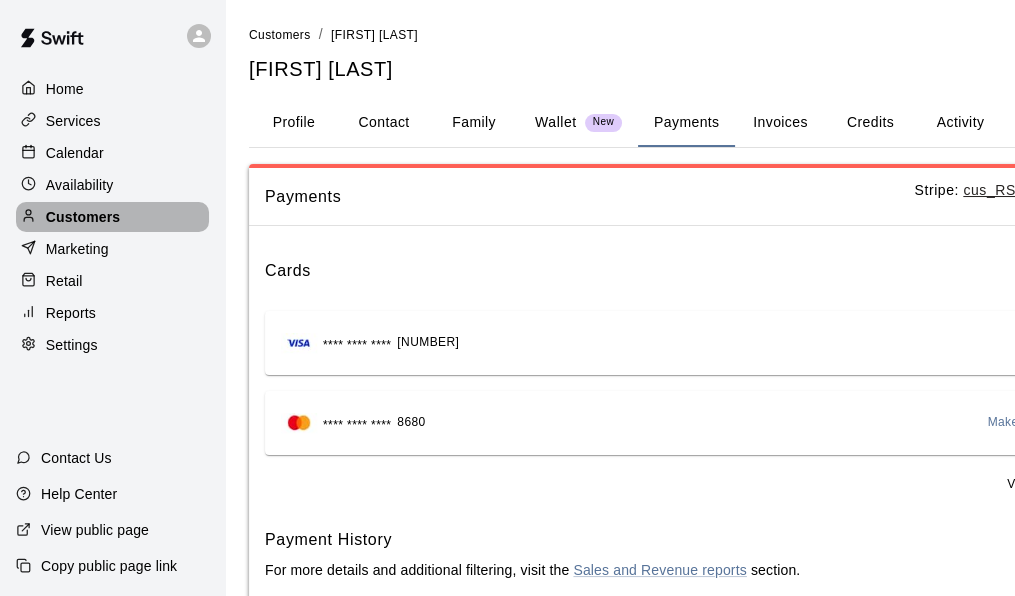 click on "Customers" at bounding box center [83, 217] 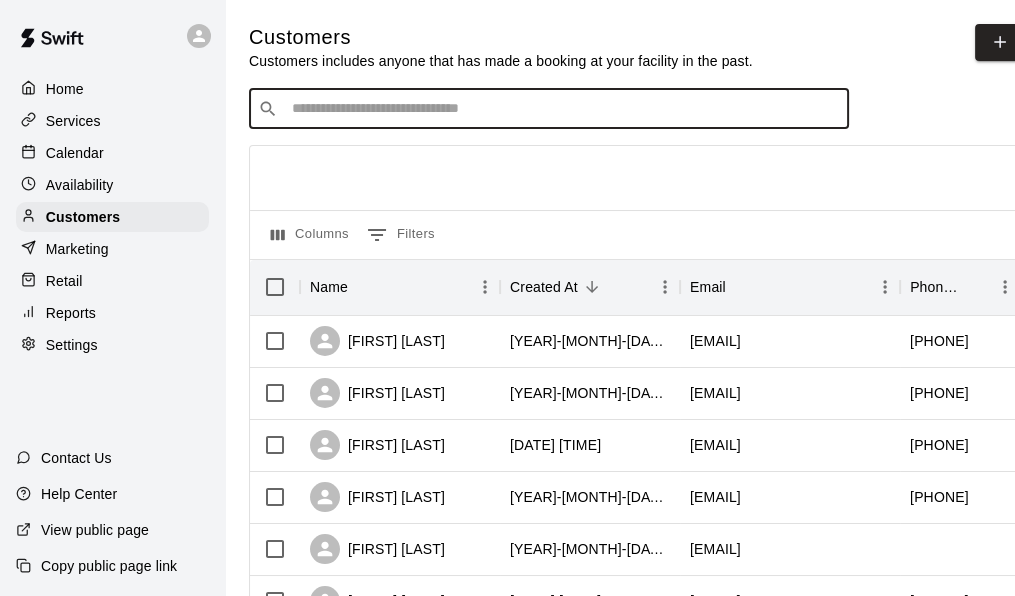 click at bounding box center [563, 109] 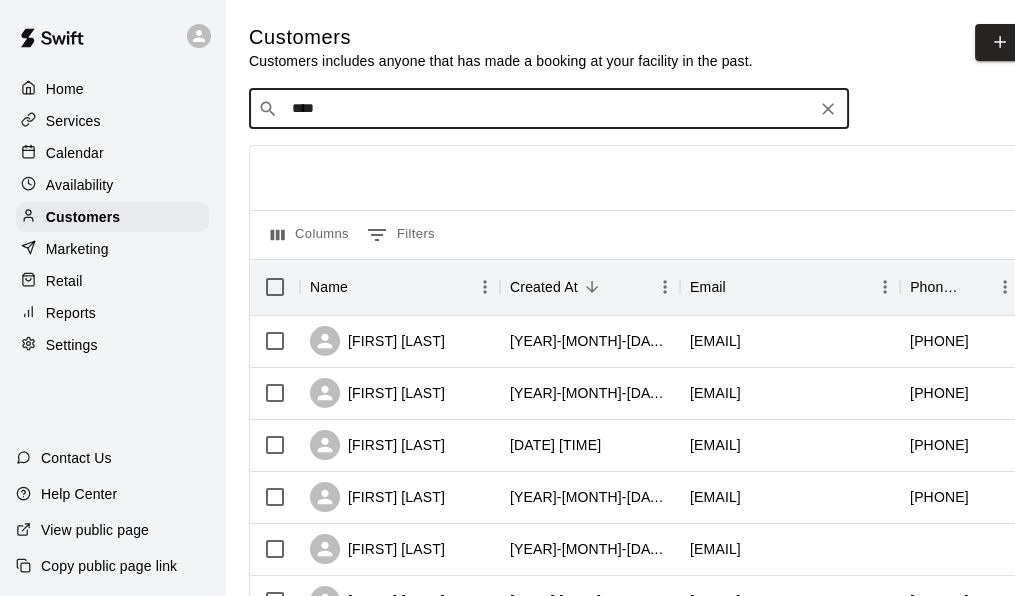 type on "*****" 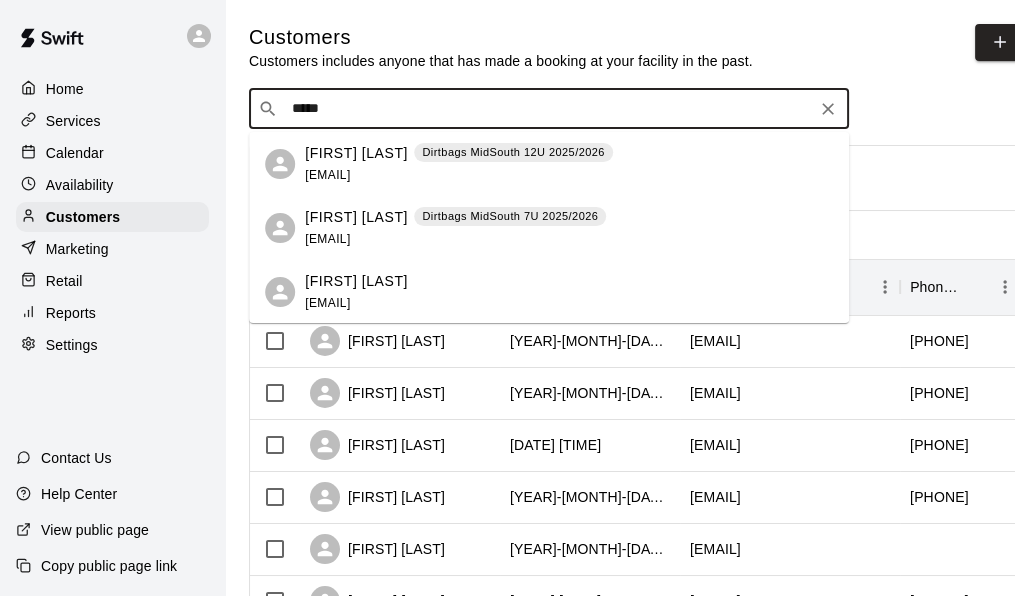 click on "mjsmith0521@gmail.com" at bounding box center (327, 303) 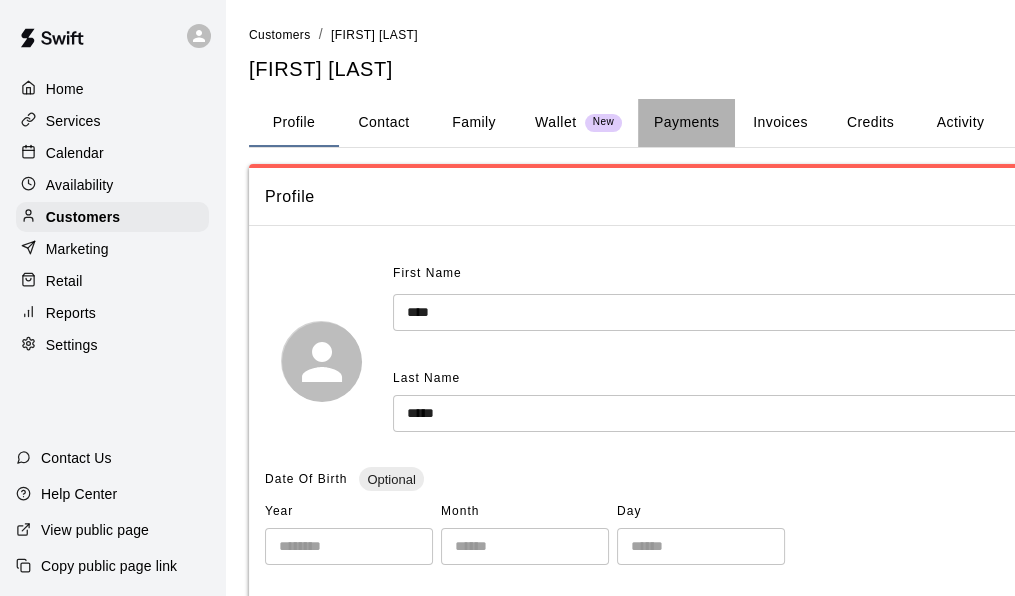 click on "Payments" at bounding box center [686, 123] 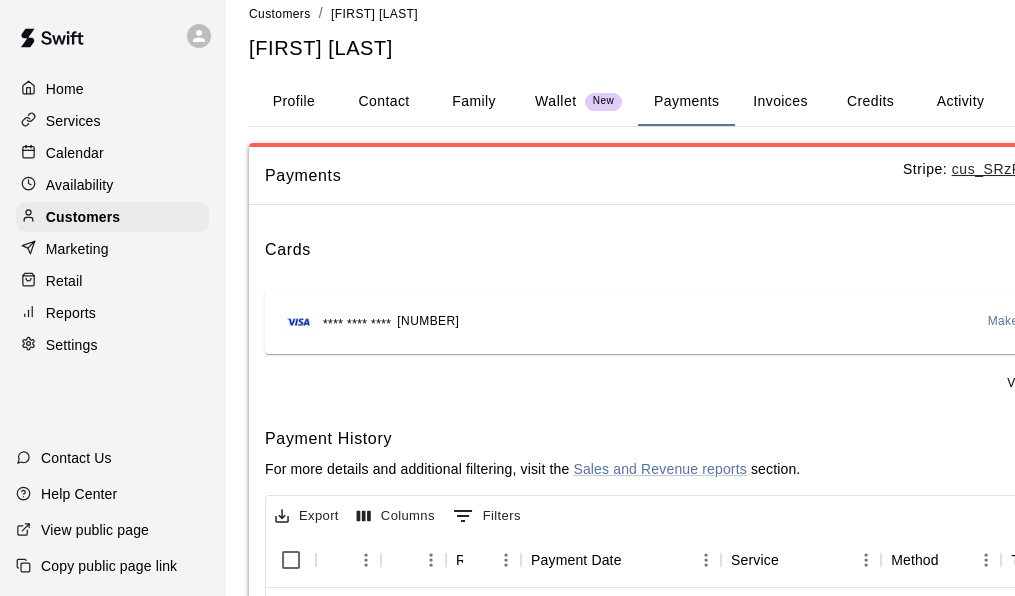 scroll, scrollTop: 0, scrollLeft: 0, axis: both 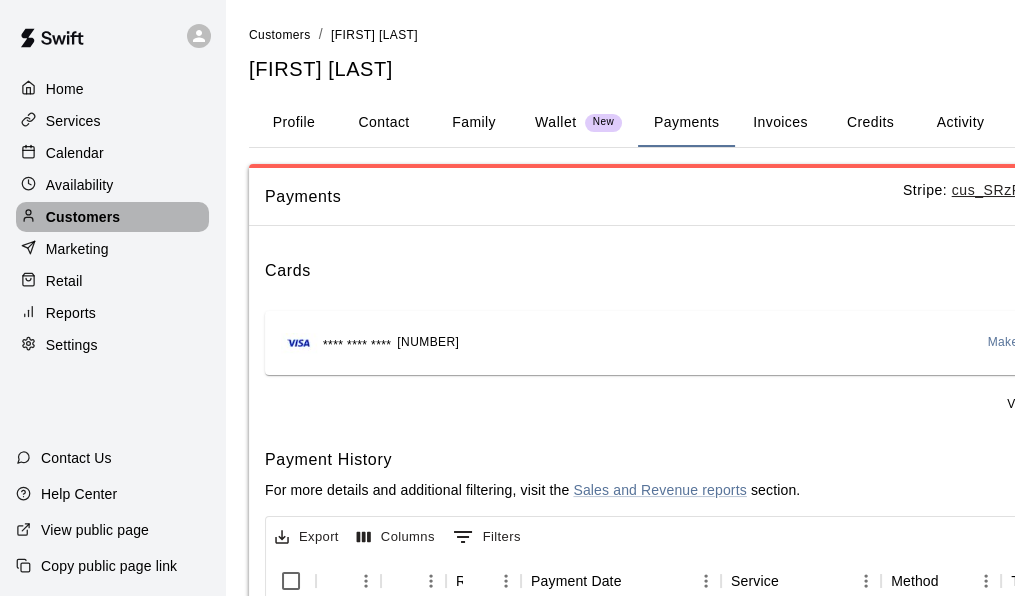 click on "Customers" at bounding box center (83, 217) 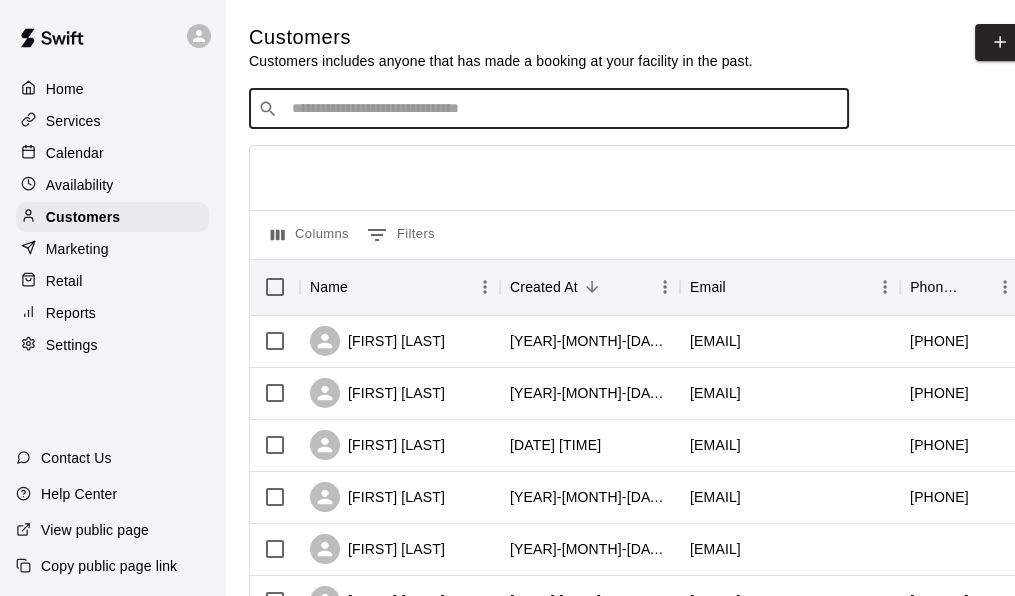 click at bounding box center (563, 109) 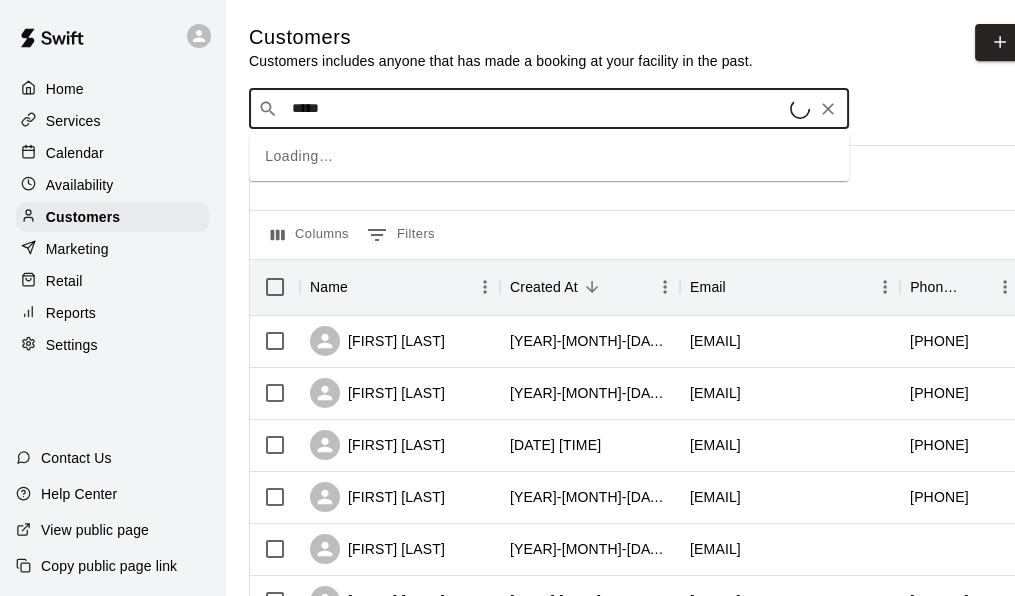 type on "******" 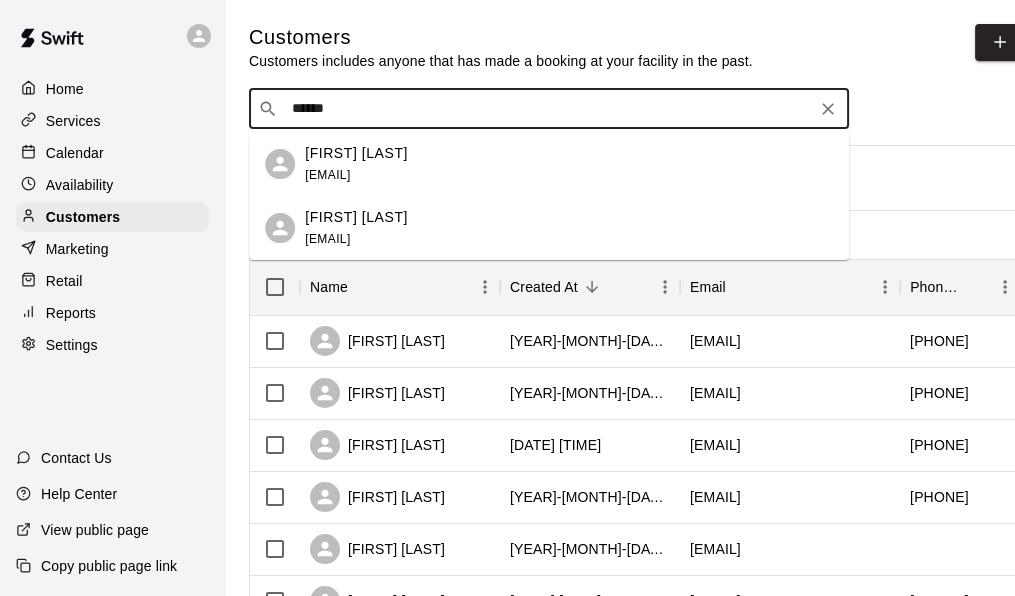 click on "Lauren Adcock" at bounding box center (356, 153) 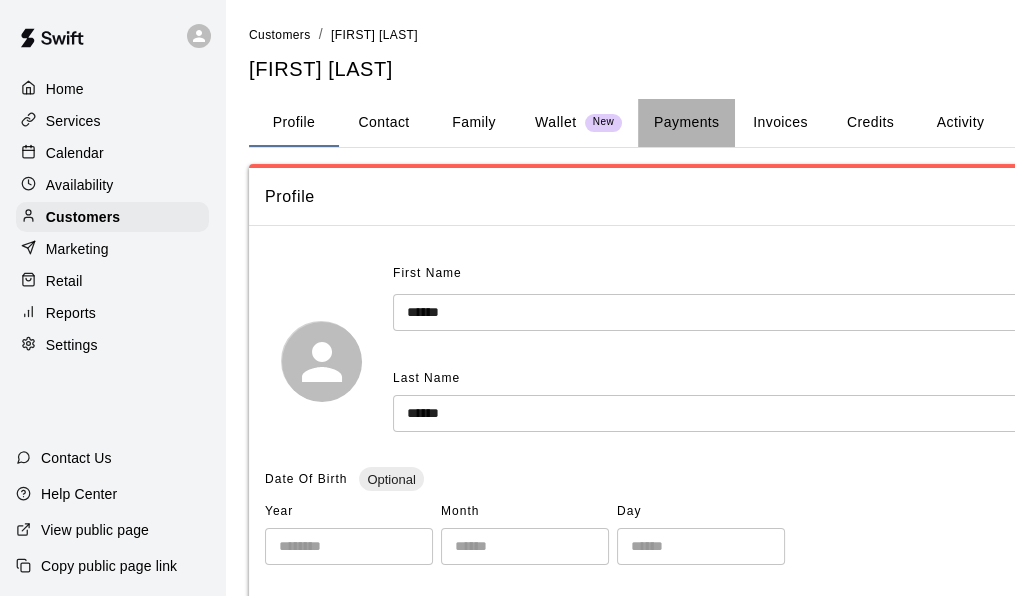 click on "Payments" at bounding box center (686, 123) 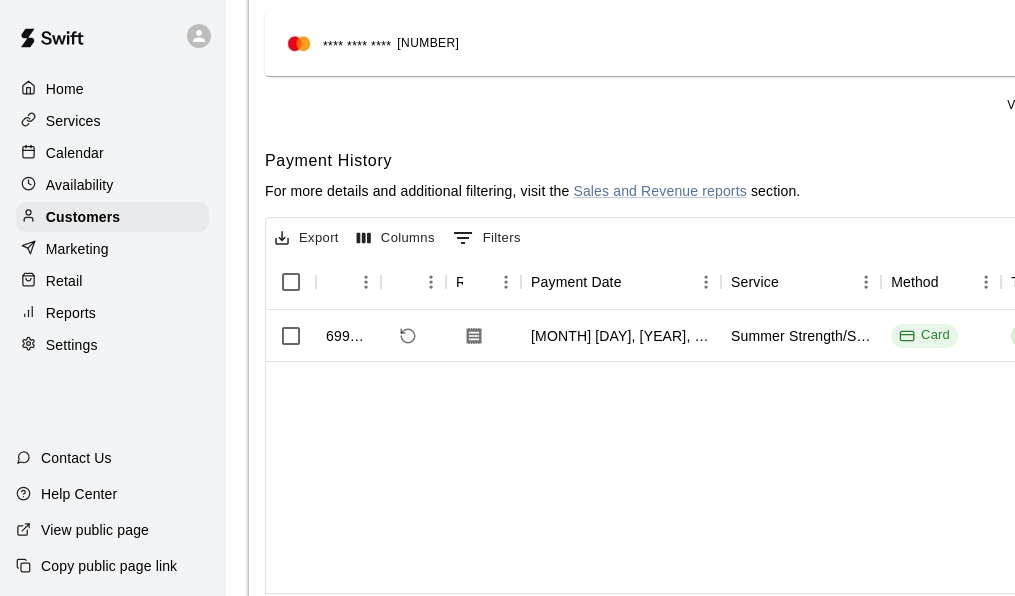 scroll, scrollTop: 300, scrollLeft: 0, axis: vertical 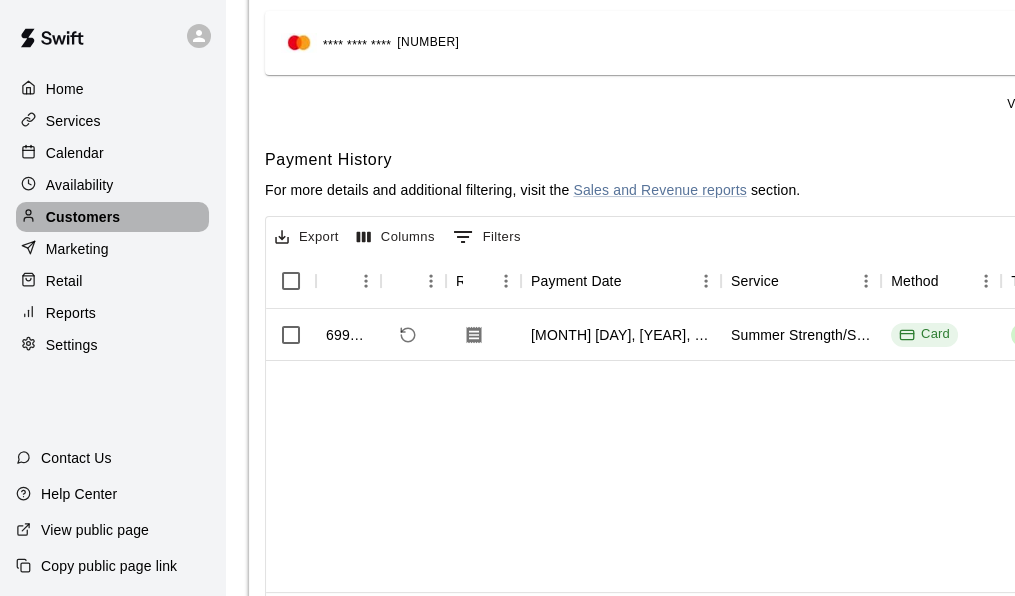 click on "Customers" at bounding box center [112, 217] 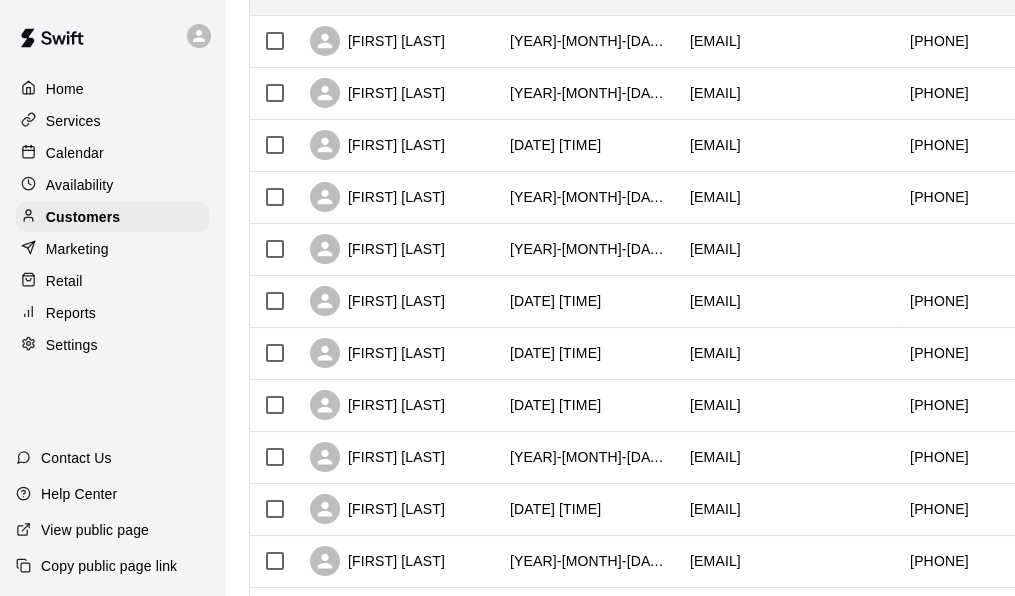 scroll, scrollTop: 0, scrollLeft: 0, axis: both 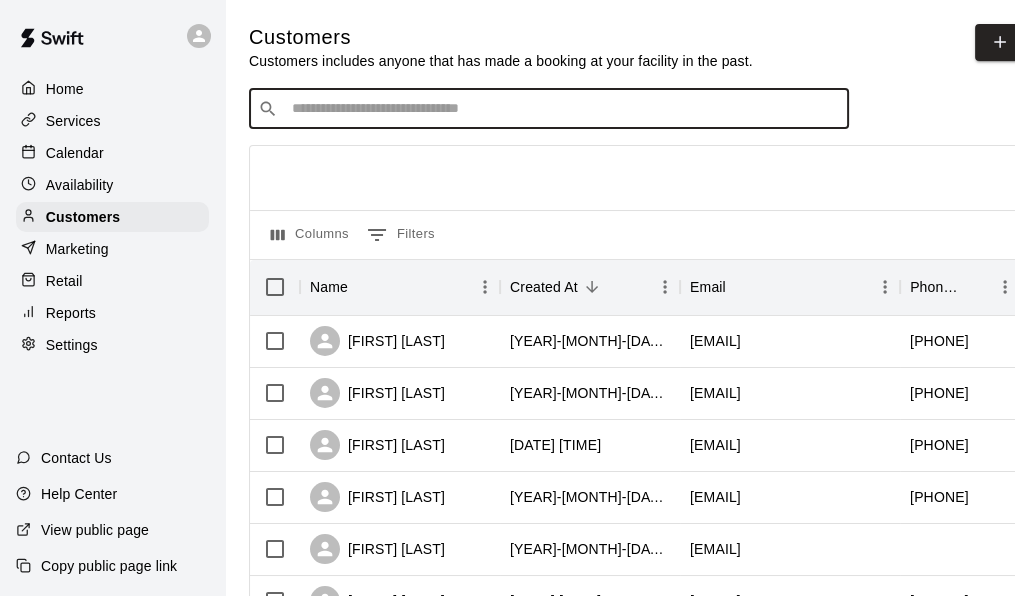 click at bounding box center [563, 109] 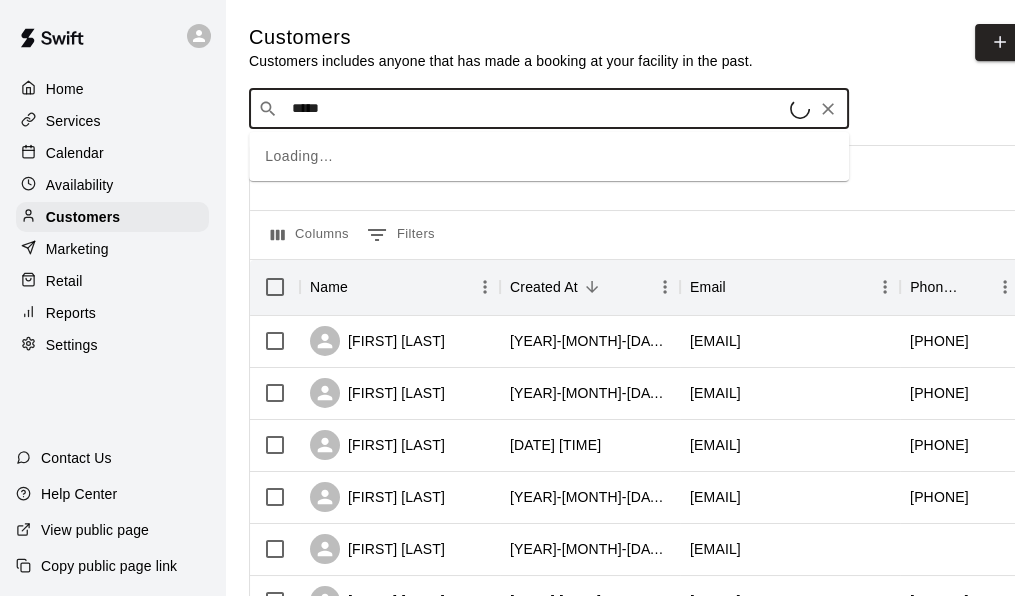 type on "******" 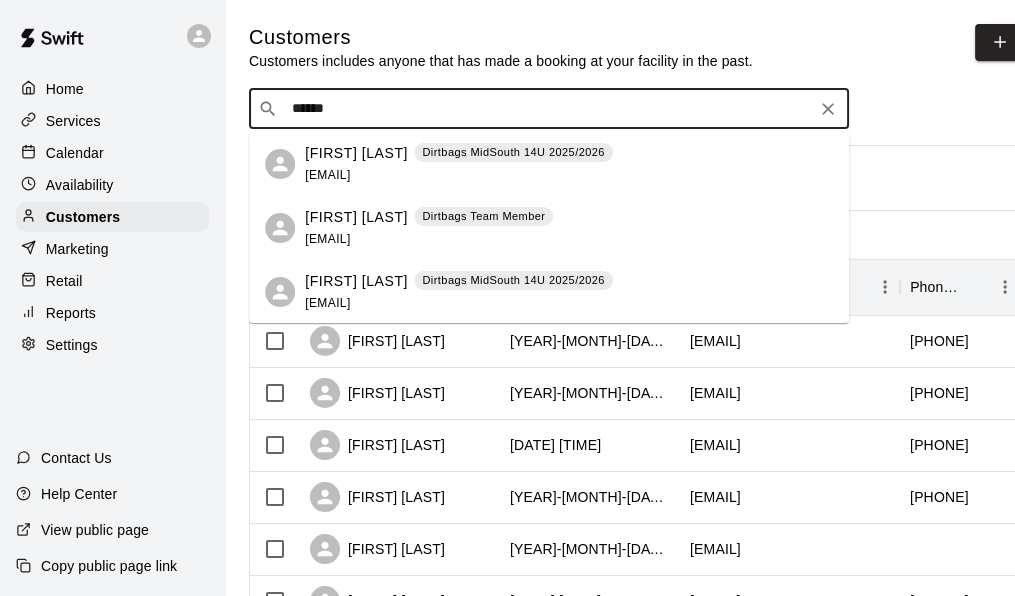 click on "Britt Bowman" at bounding box center [356, 153] 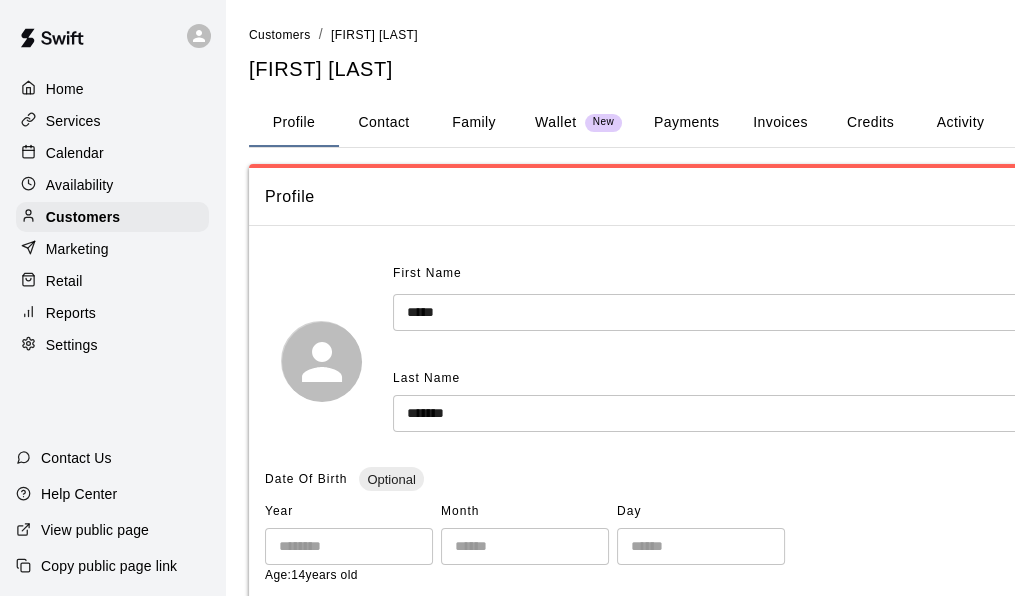 click on "Payments" at bounding box center [686, 123] 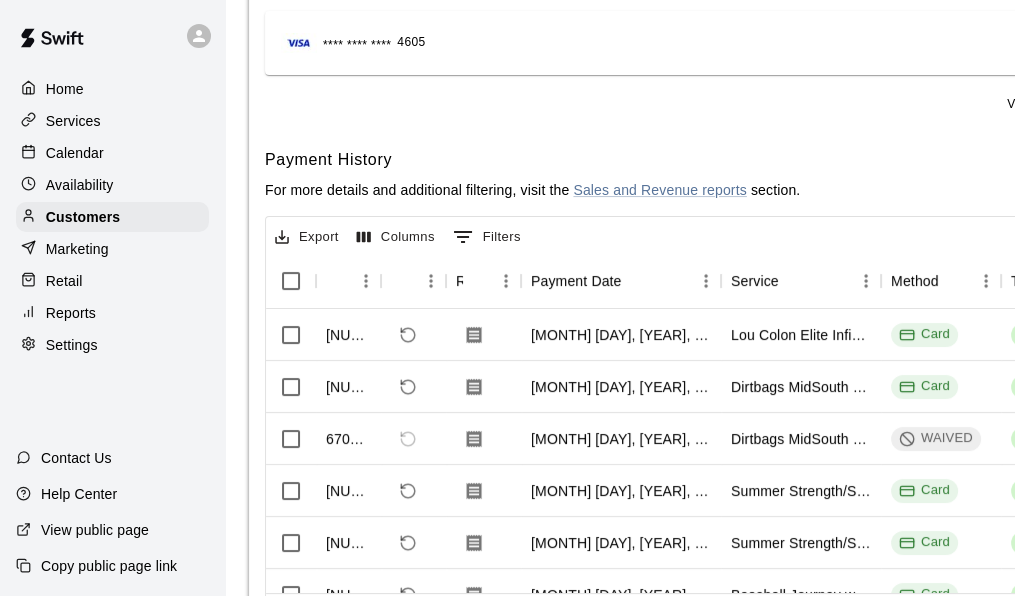 scroll, scrollTop: 400, scrollLeft: 0, axis: vertical 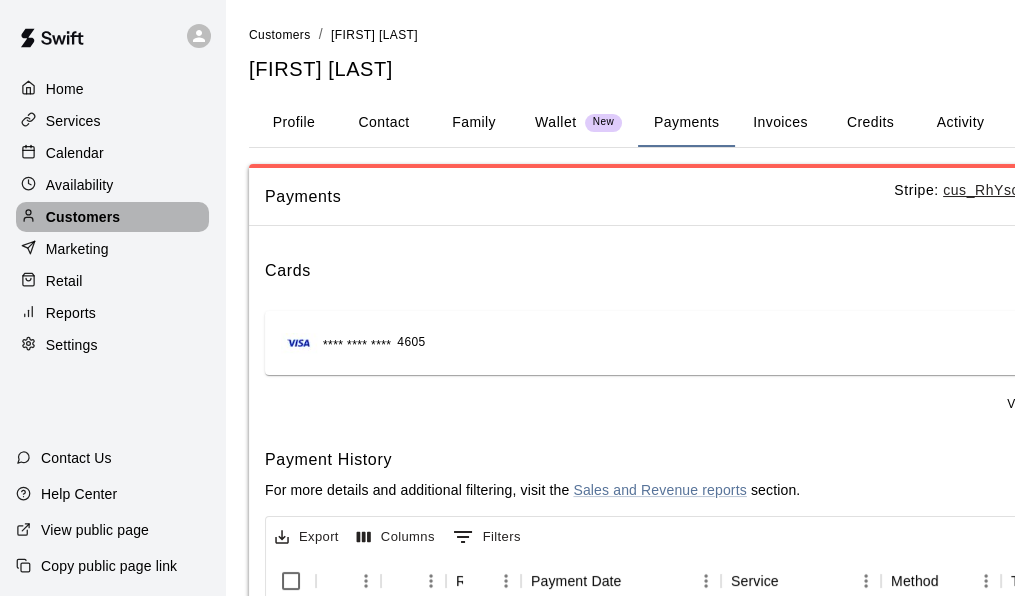 click on "Customers" at bounding box center (83, 217) 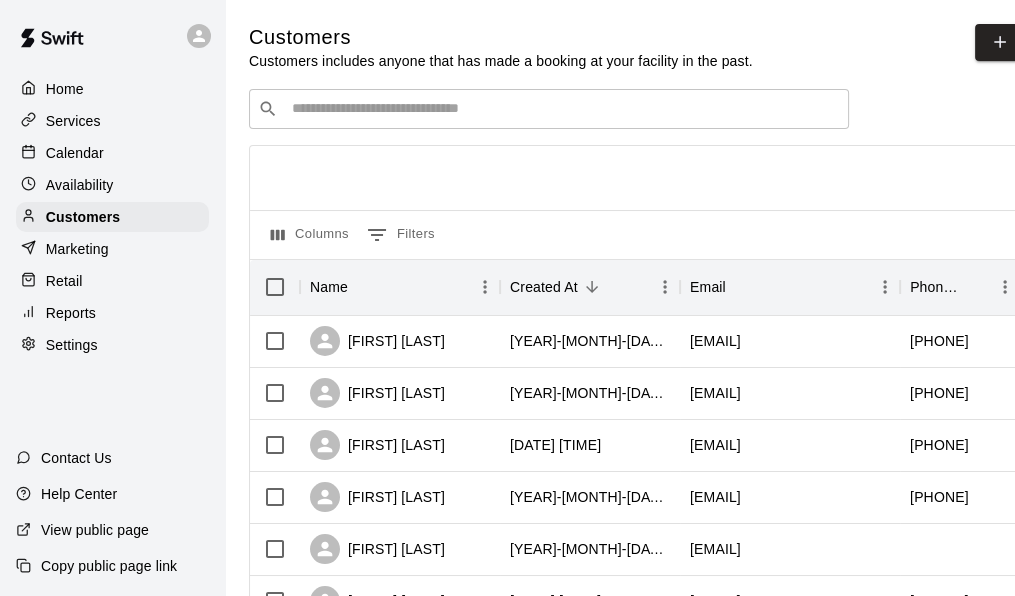 click on "​ ​" at bounding box center (549, 109) 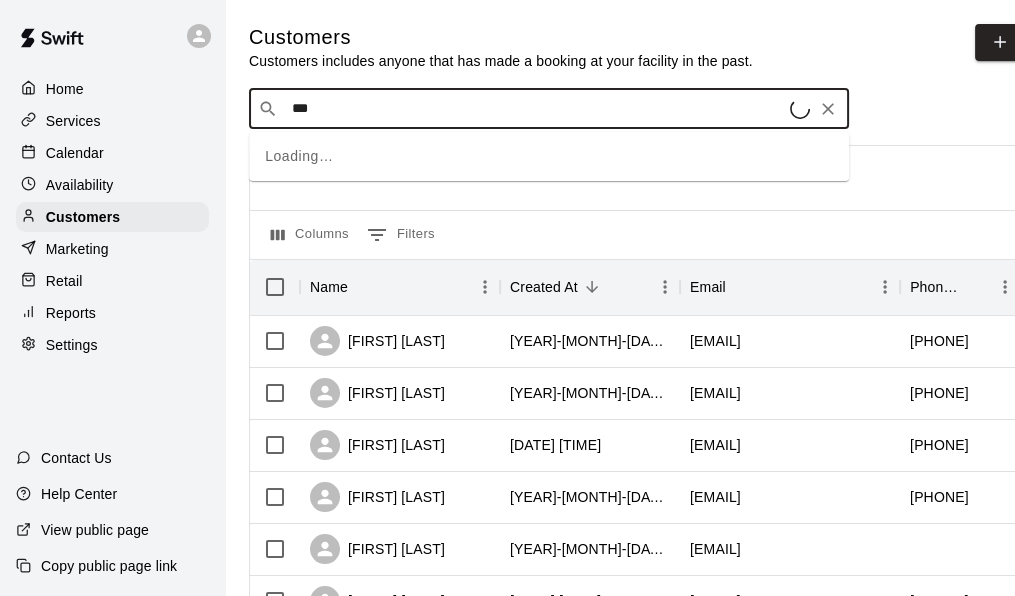 type on "****" 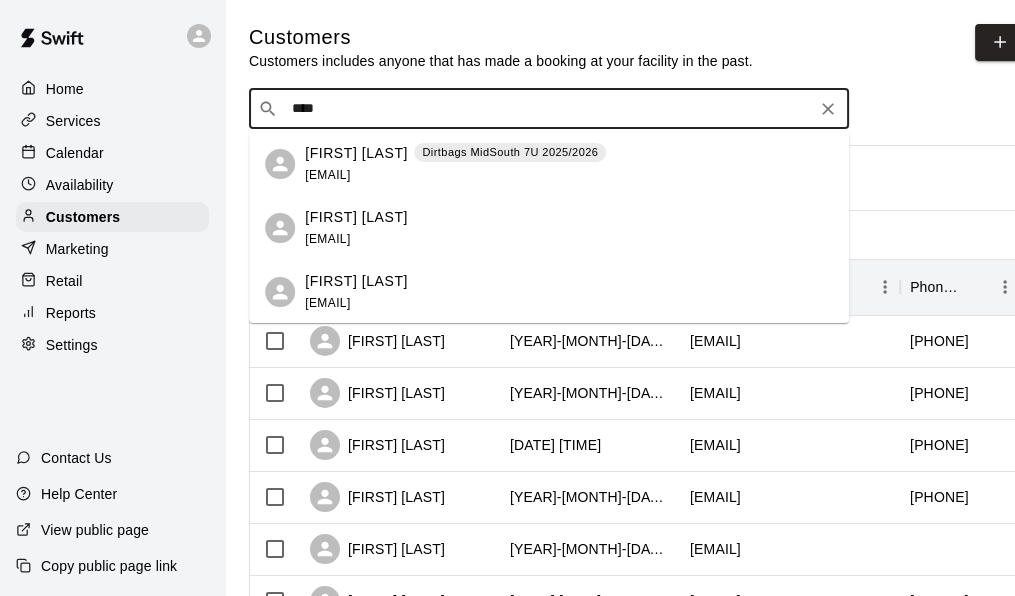 click on "Matt Smith mjsmith0521@gmail.com" at bounding box center (356, 228) 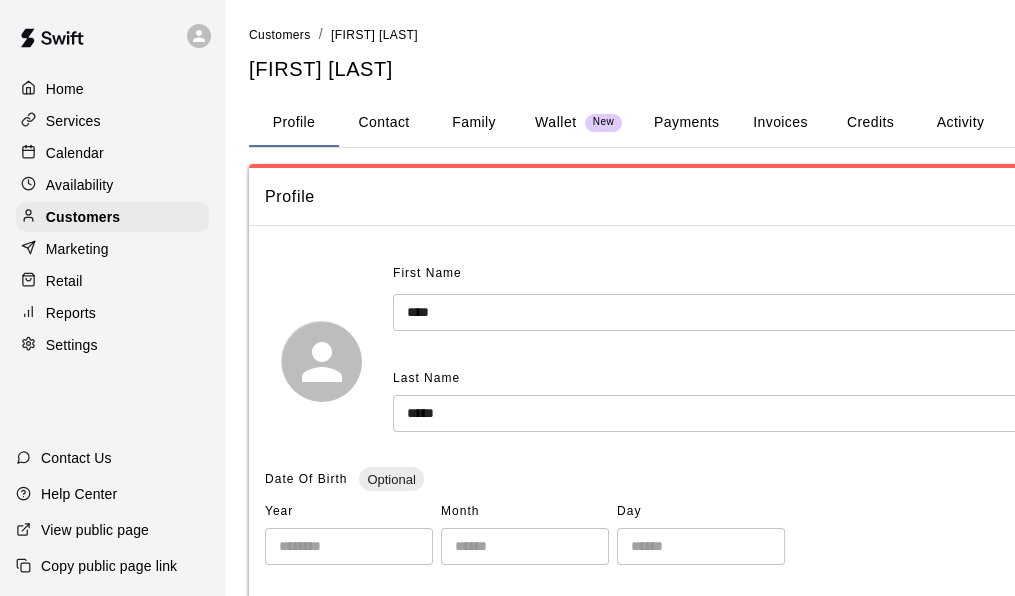 click on "Family" at bounding box center (474, 123) 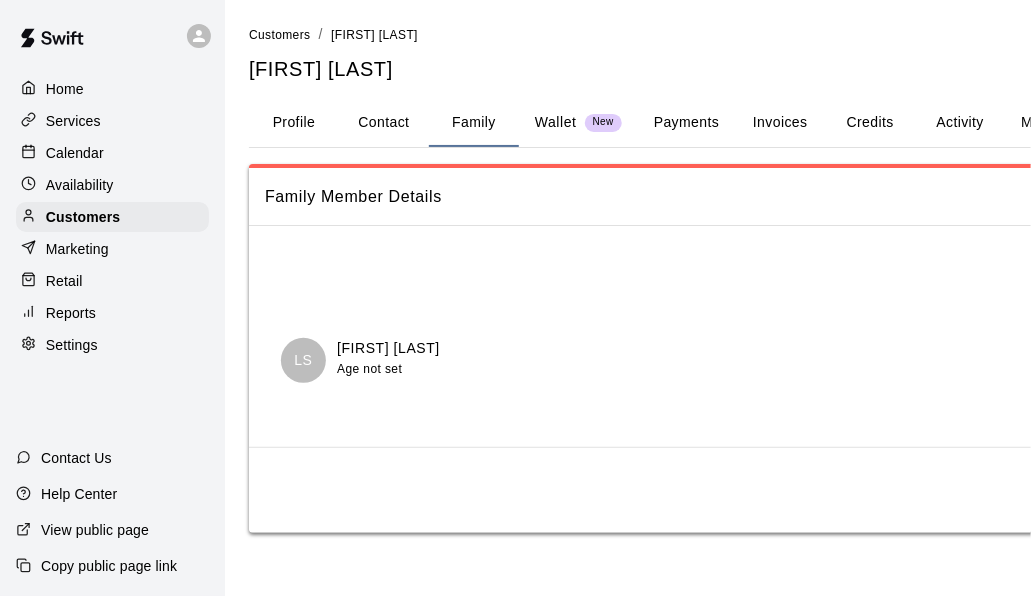 click on "Landon Smith" at bounding box center [388, 348] 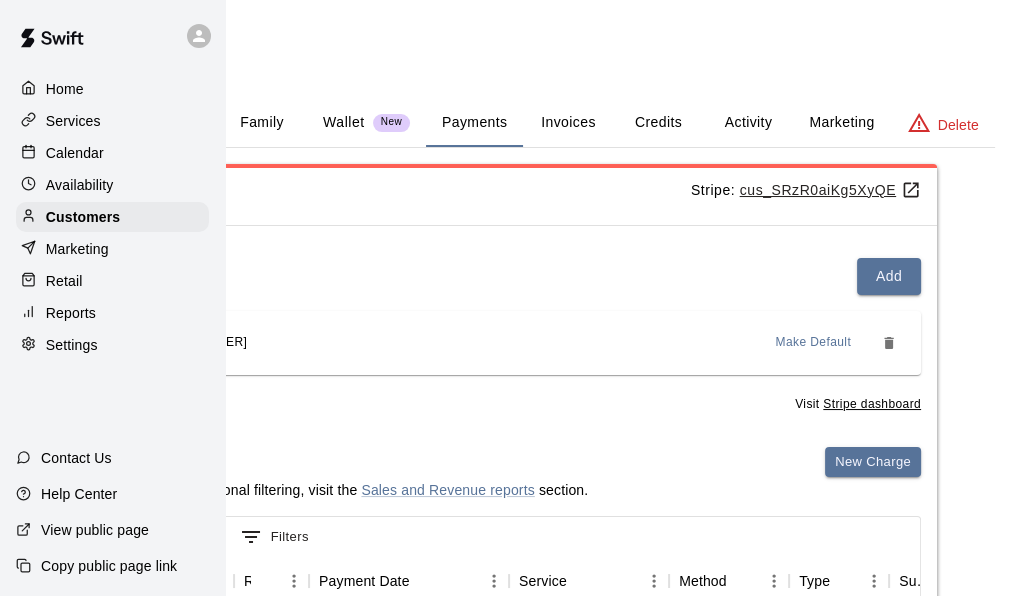 scroll, scrollTop: 0, scrollLeft: 93, axis: horizontal 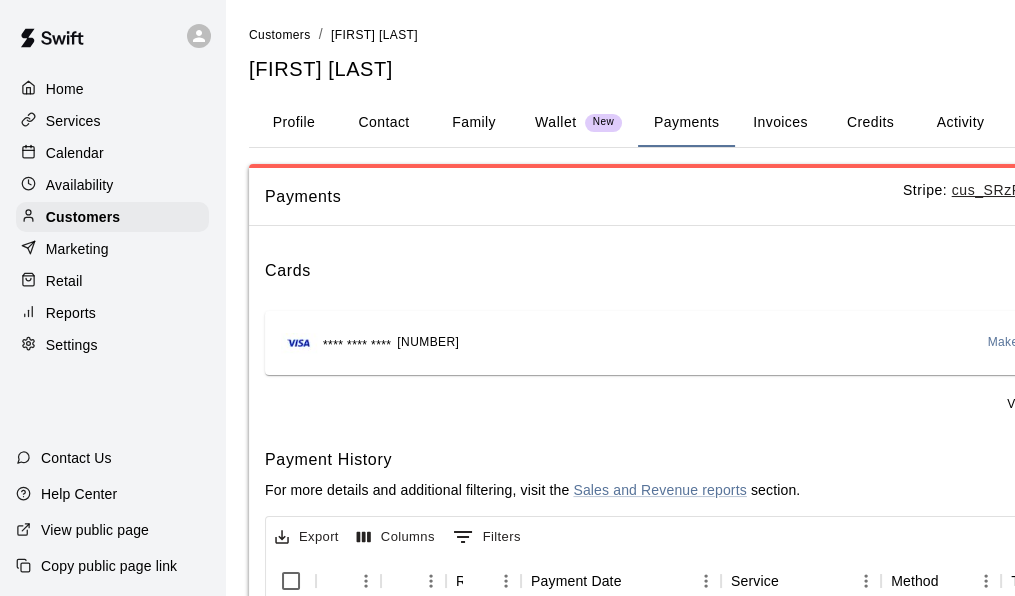 click on "Activity" at bounding box center (960, 123) 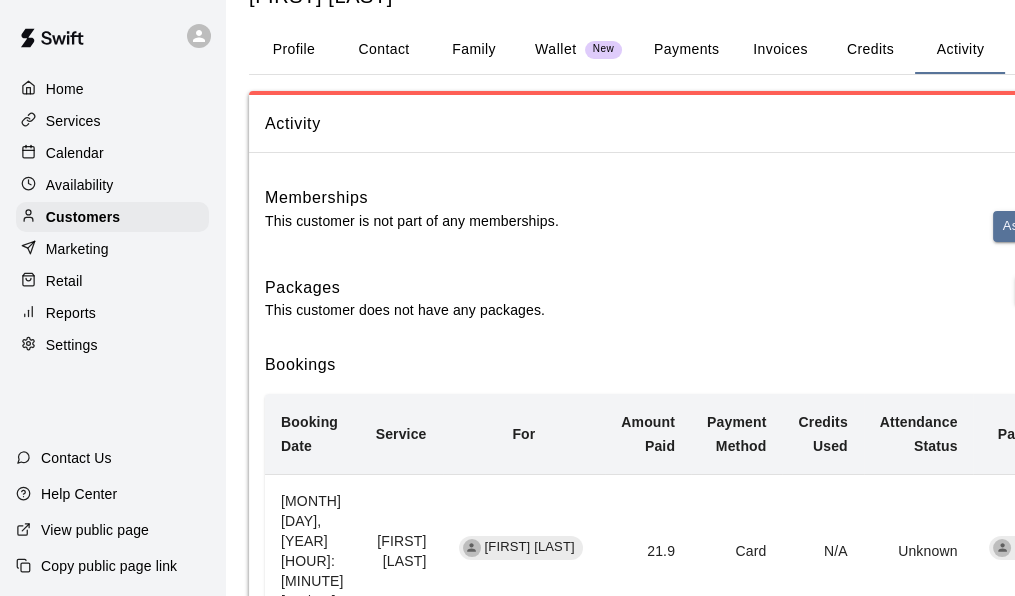 scroll, scrollTop: 100, scrollLeft: 0, axis: vertical 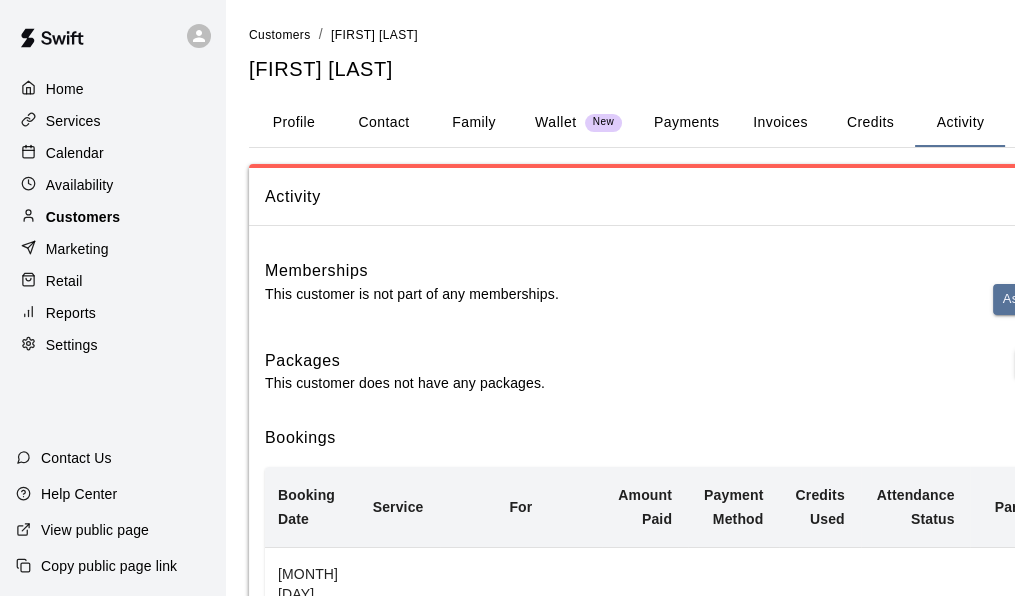 click on "Customers" at bounding box center [112, 217] 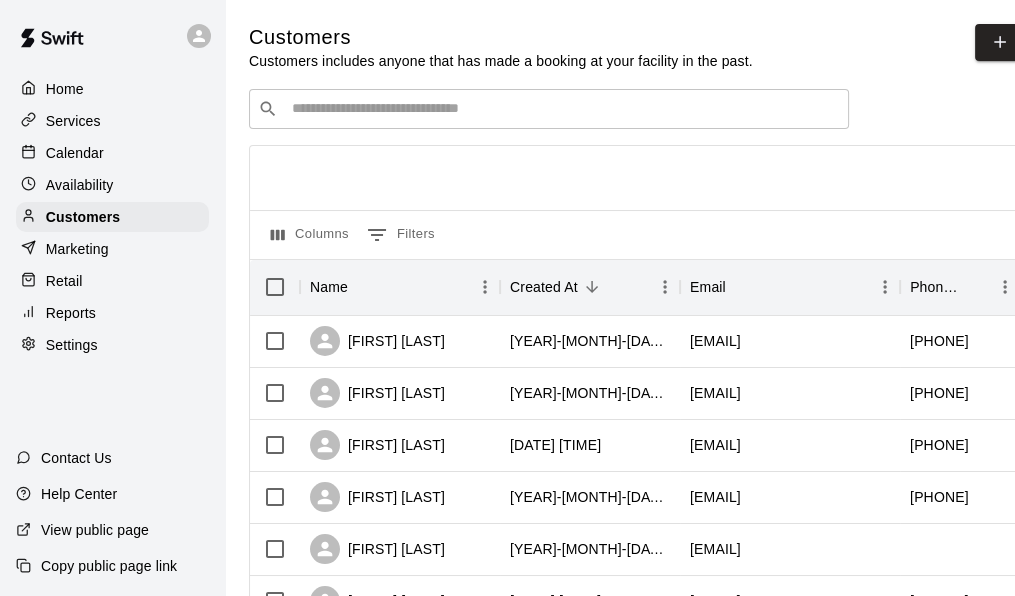 click at bounding box center [563, 109] 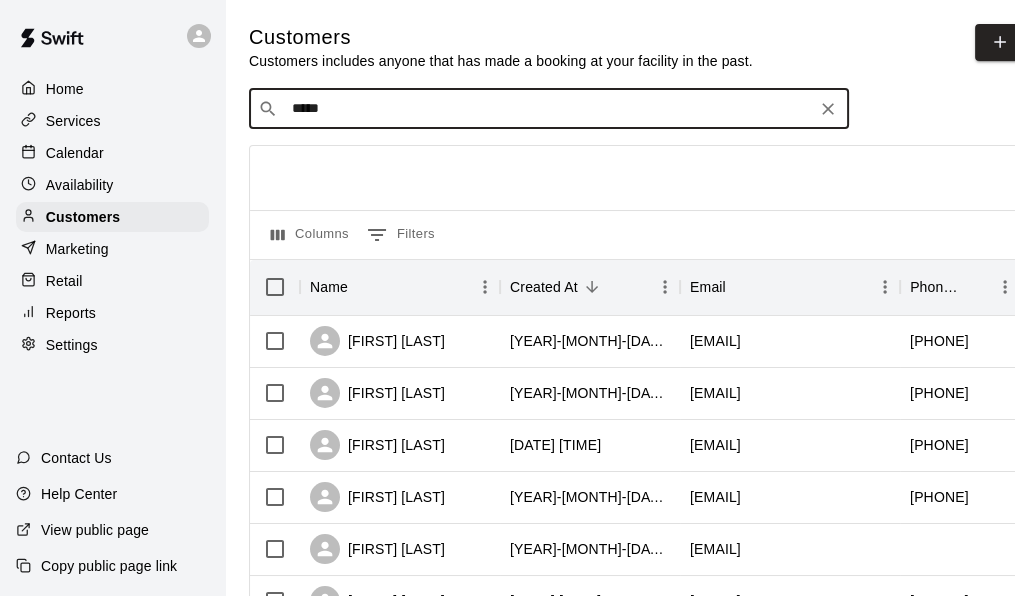 type on "******" 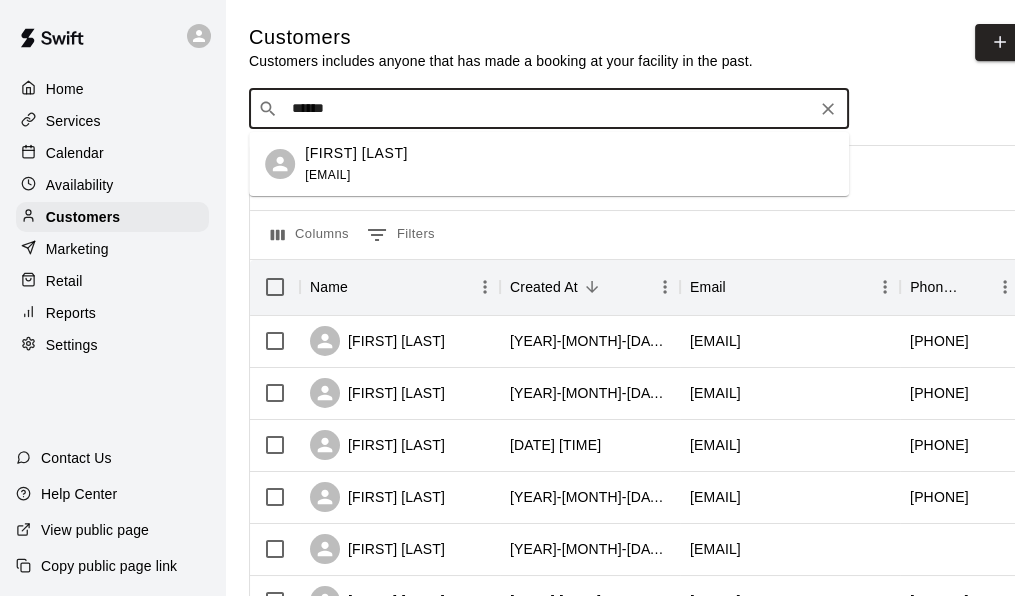 click on "Landon Smith mjsmith0521@gmail.com" at bounding box center [356, 164] 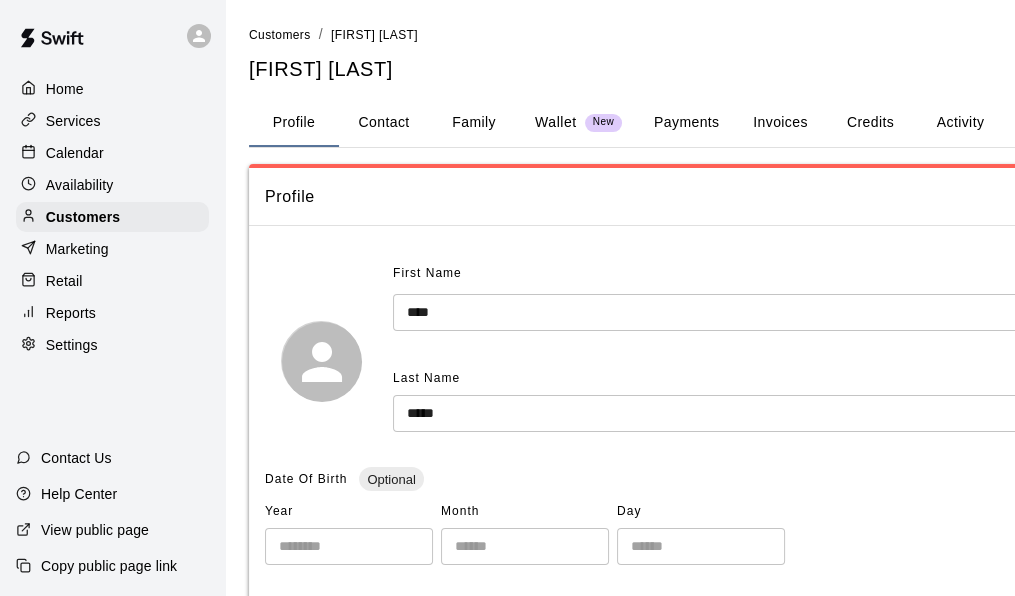 click on "Family" at bounding box center (474, 123) 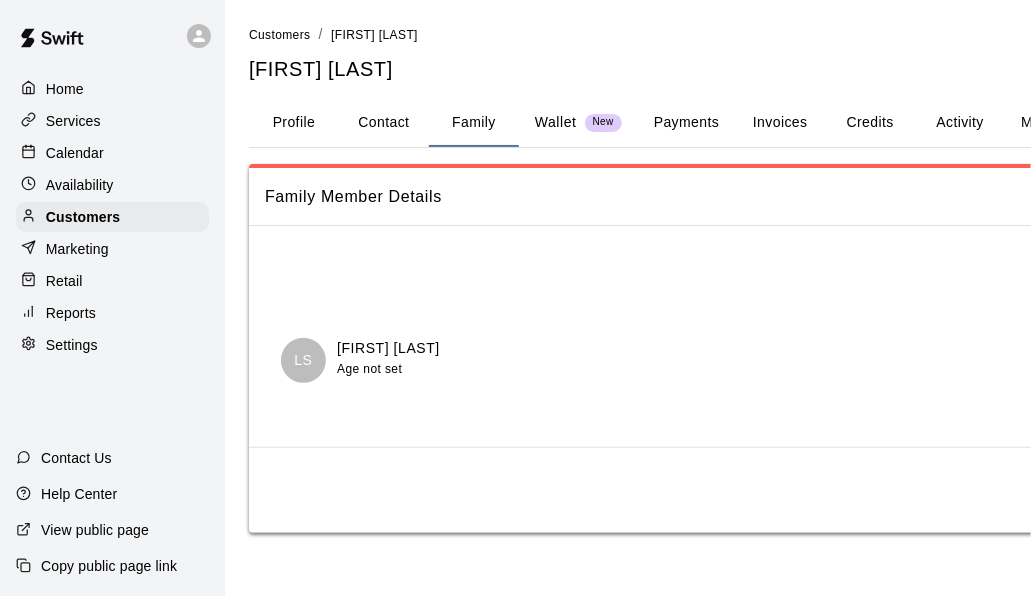 click on "Contact" at bounding box center [384, 123] 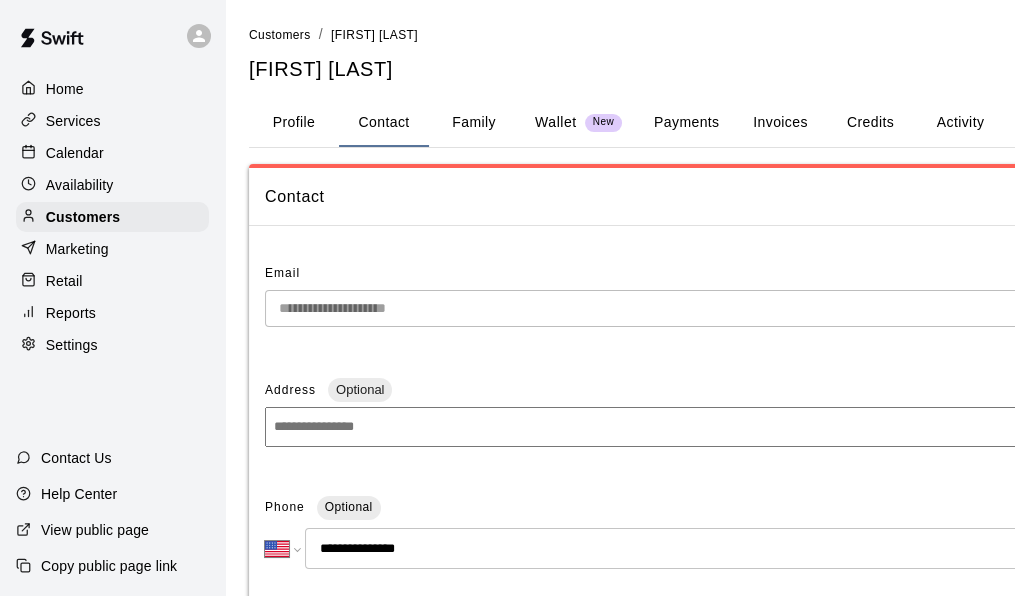 click on "Activity" at bounding box center [960, 123] 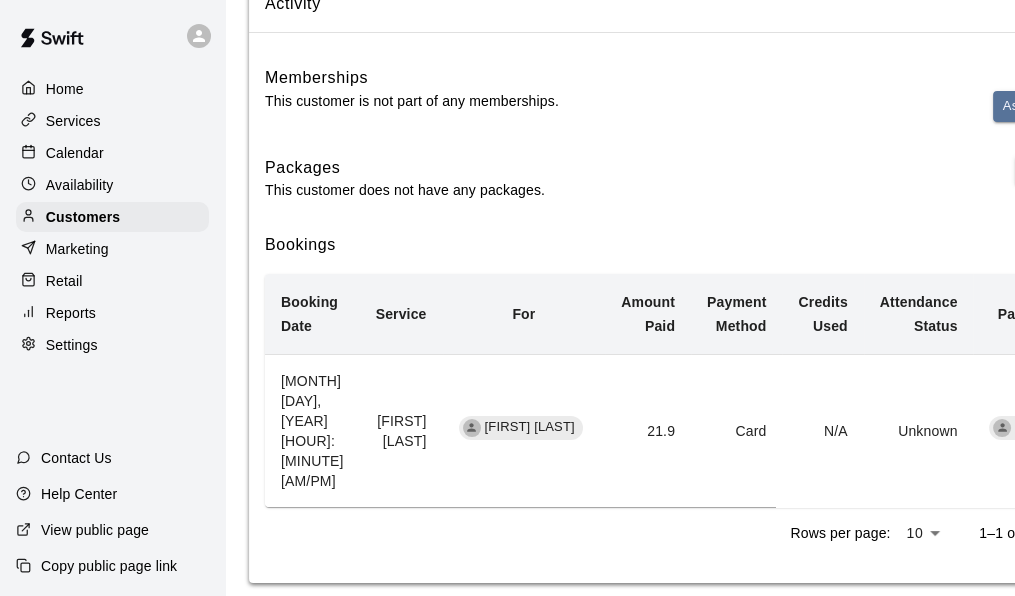 scroll, scrollTop: 0, scrollLeft: 0, axis: both 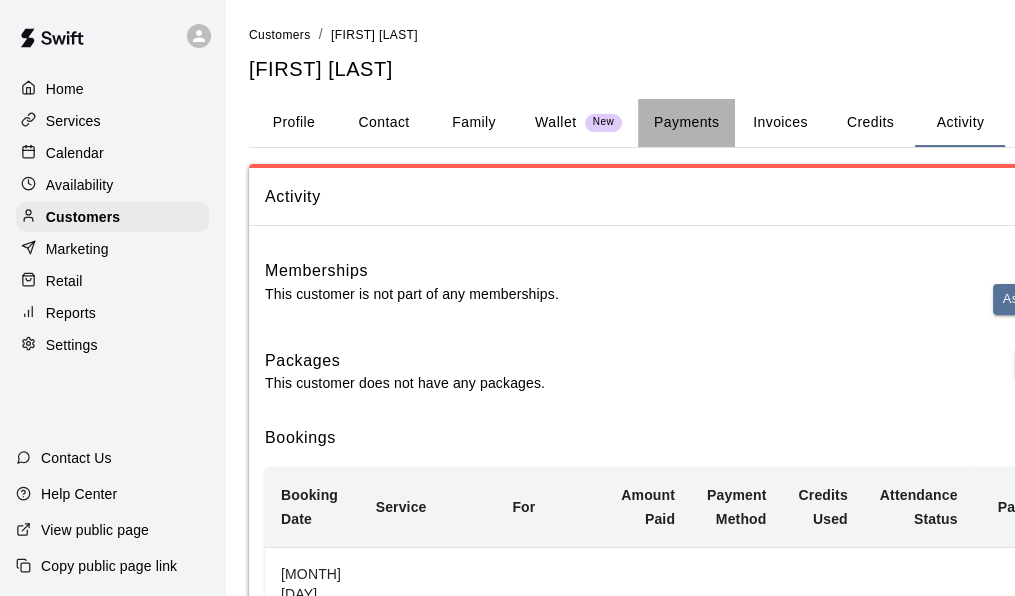 click on "Payments" at bounding box center (686, 123) 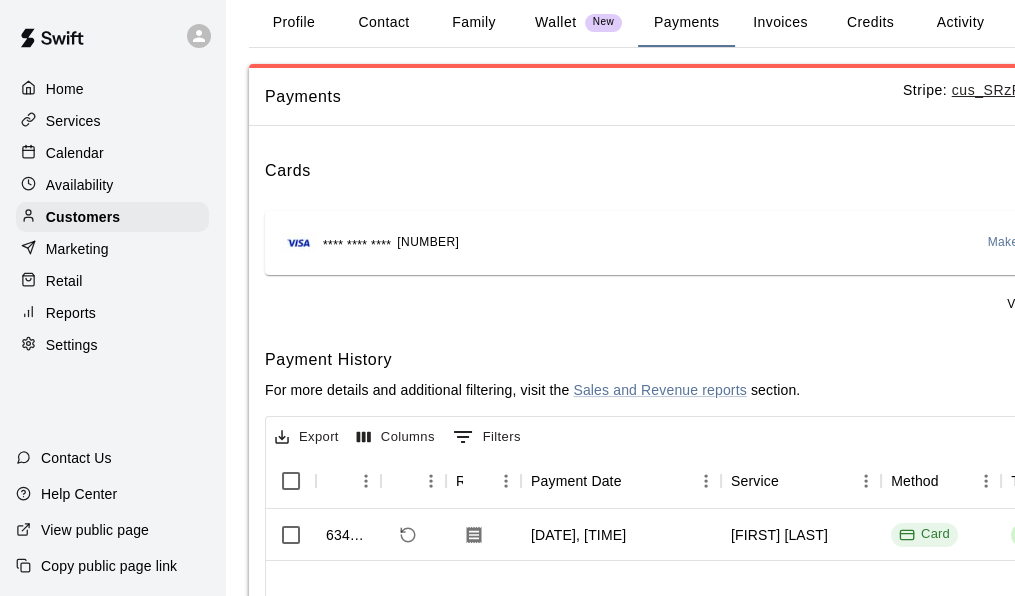 scroll, scrollTop: 0, scrollLeft: 0, axis: both 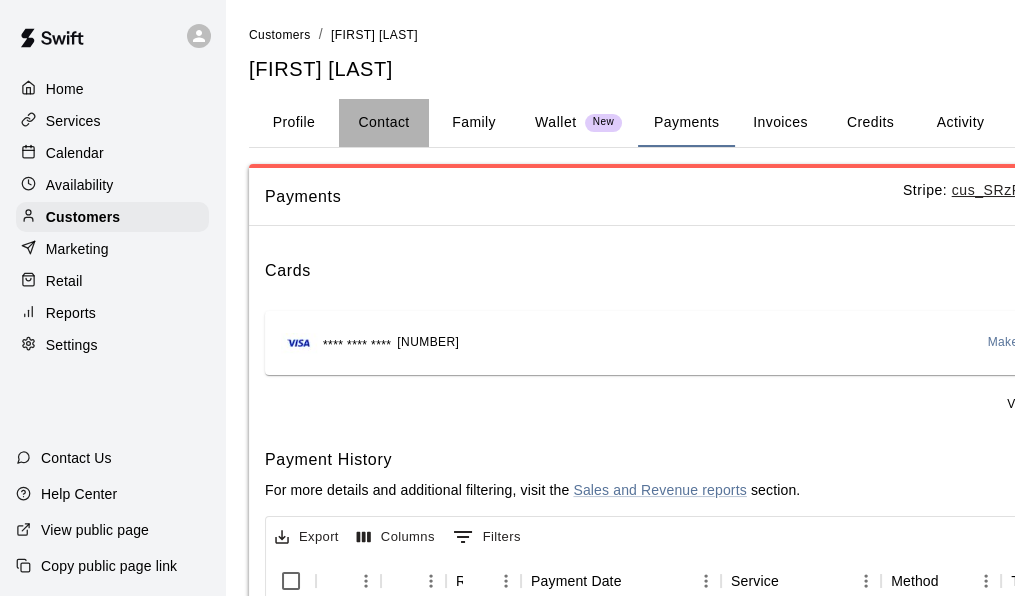 click on "Contact" at bounding box center (384, 123) 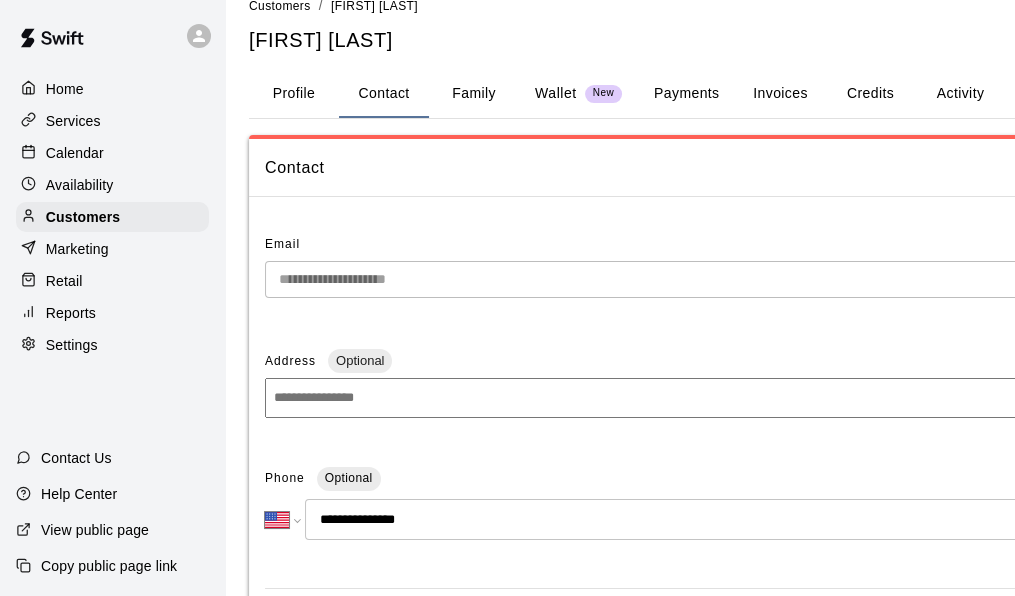 scroll, scrollTop: 200, scrollLeft: 0, axis: vertical 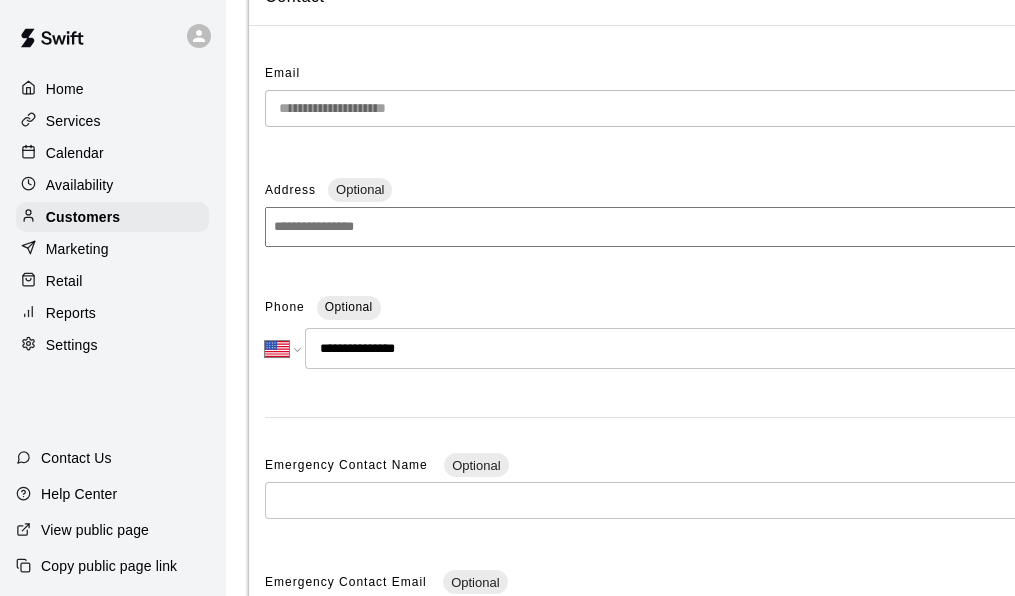 click on "Settings" at bounding box center [72, 345] 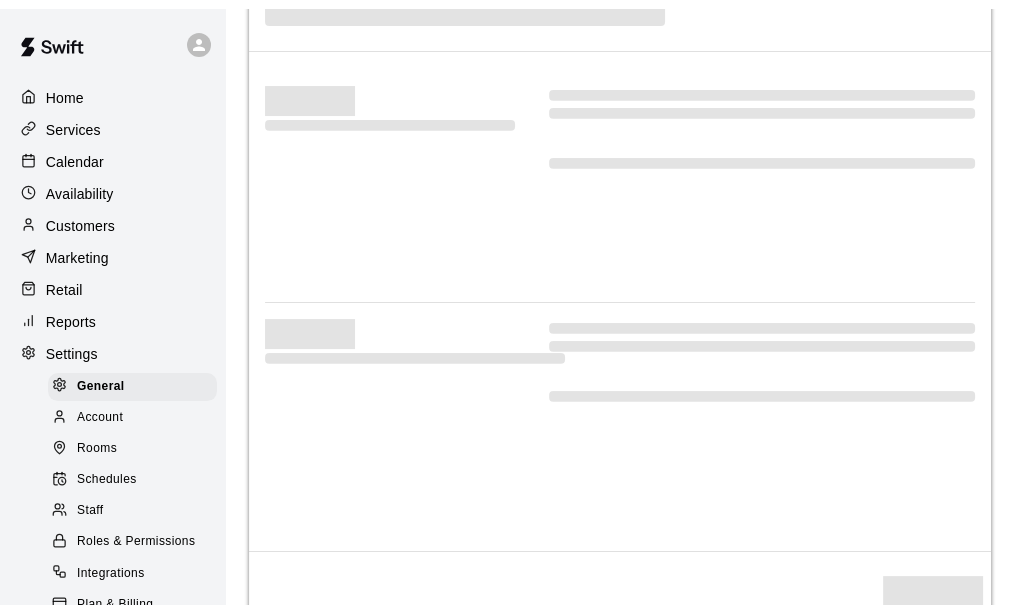scroll, scrollTop: 0, scrollLeft: 0, axis: both 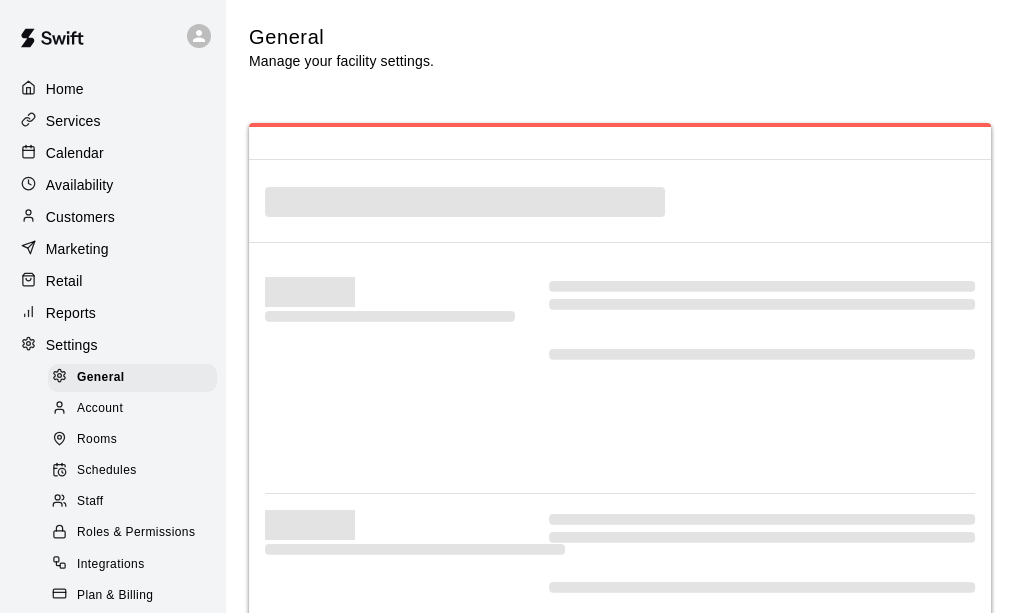 select on "**" 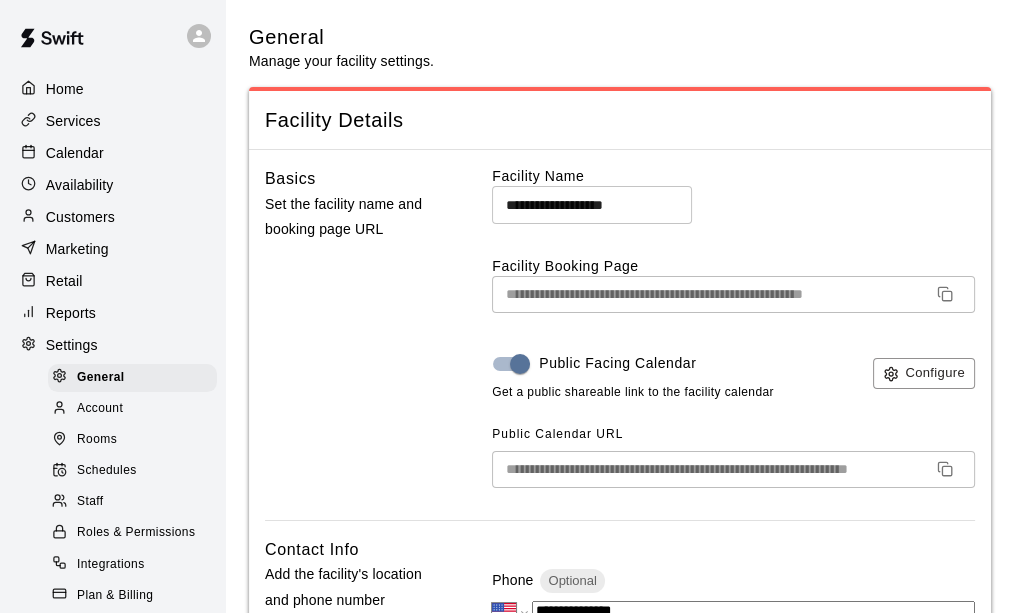 scroll, scrollTop: 4568, scrollLeft: 0, axis: vertical 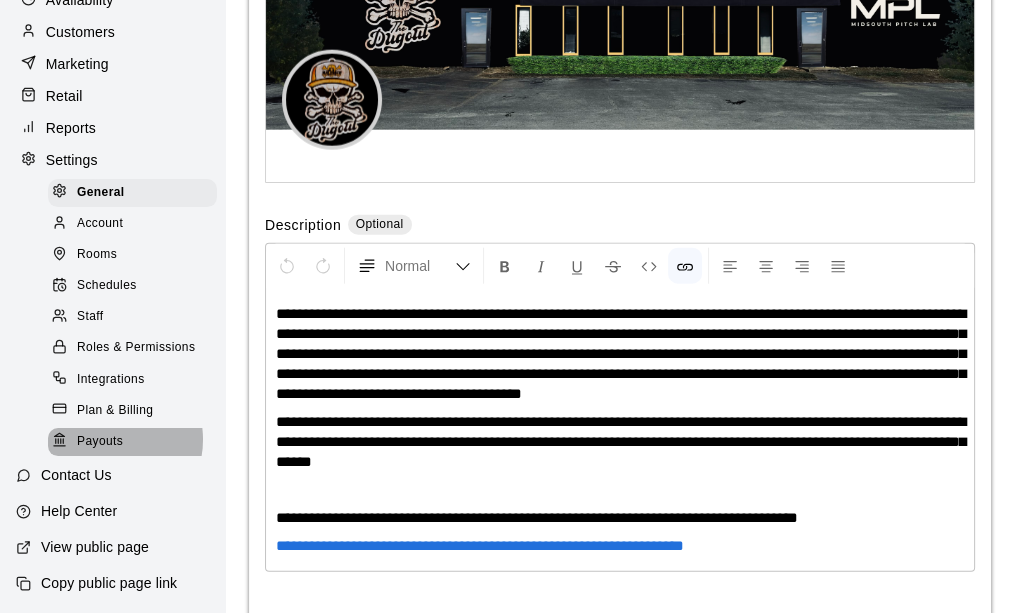 click on "Payouts" at bounding box center [100, 442] 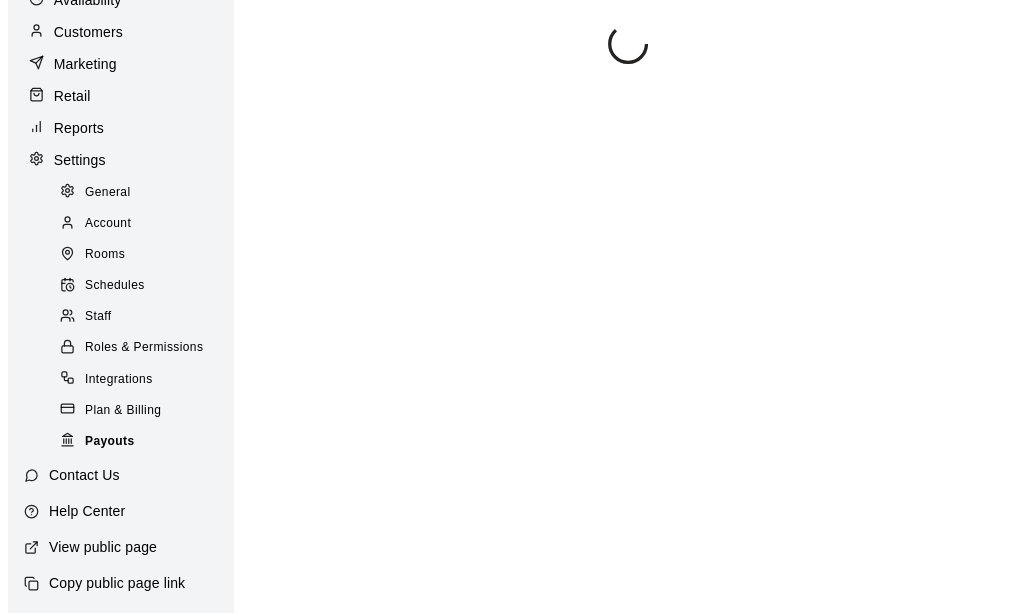 scroll, scrollTop: 0, scrollLeft: 0, axis: both 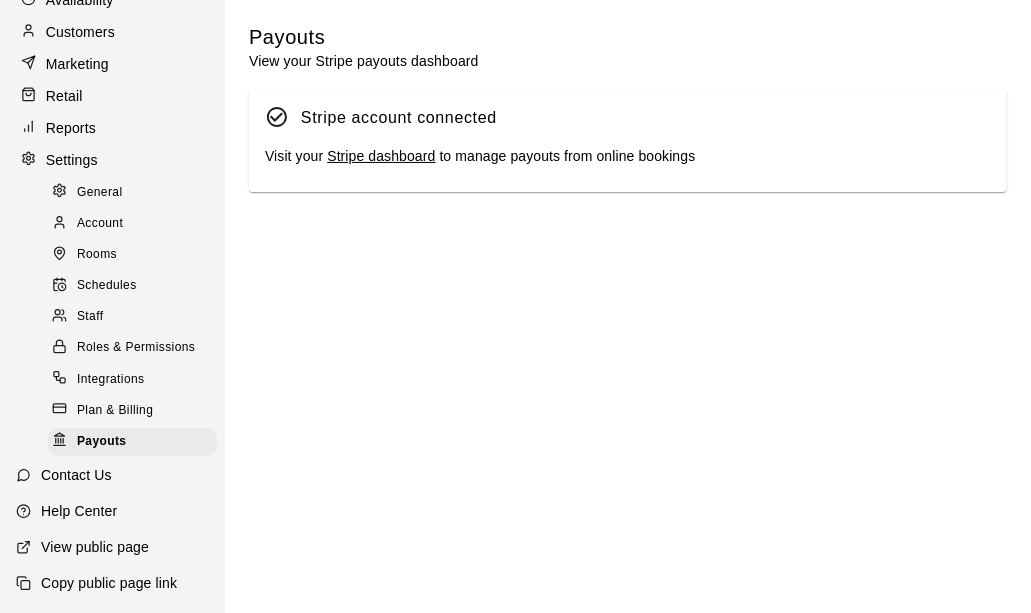 click on "Stripe dashboard" at bounding box center [381, 156] 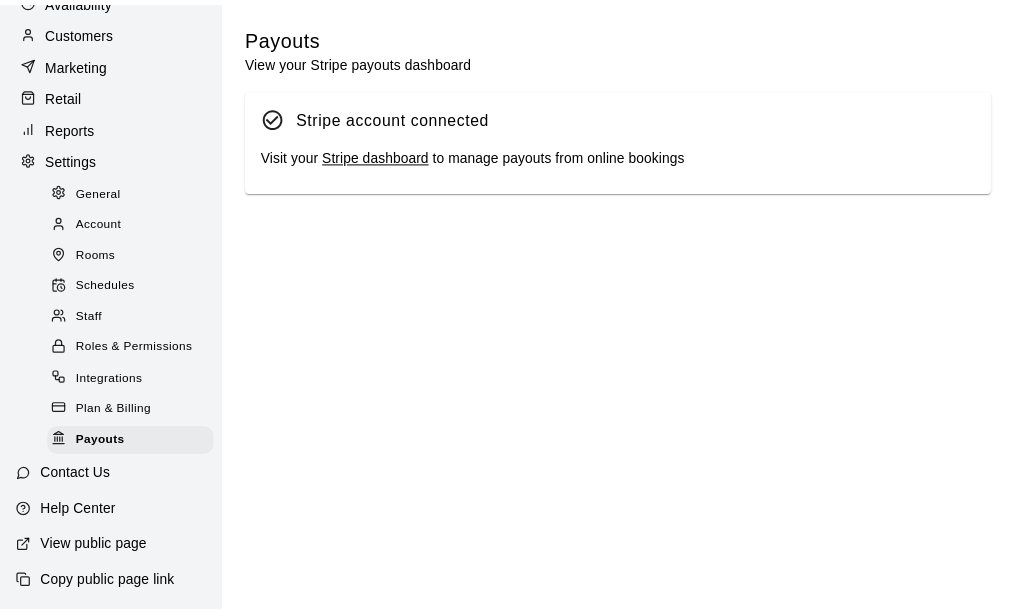 scroll, scrollTop: 6, scrollLeft: 0, axis: vertical 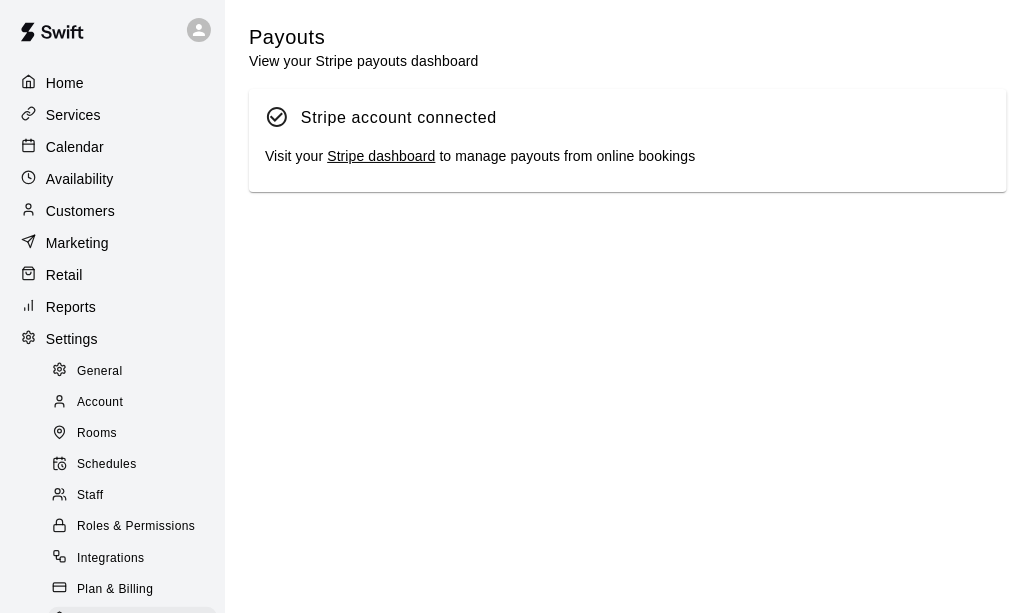 click on "Services" at bounding box center (73, 115) 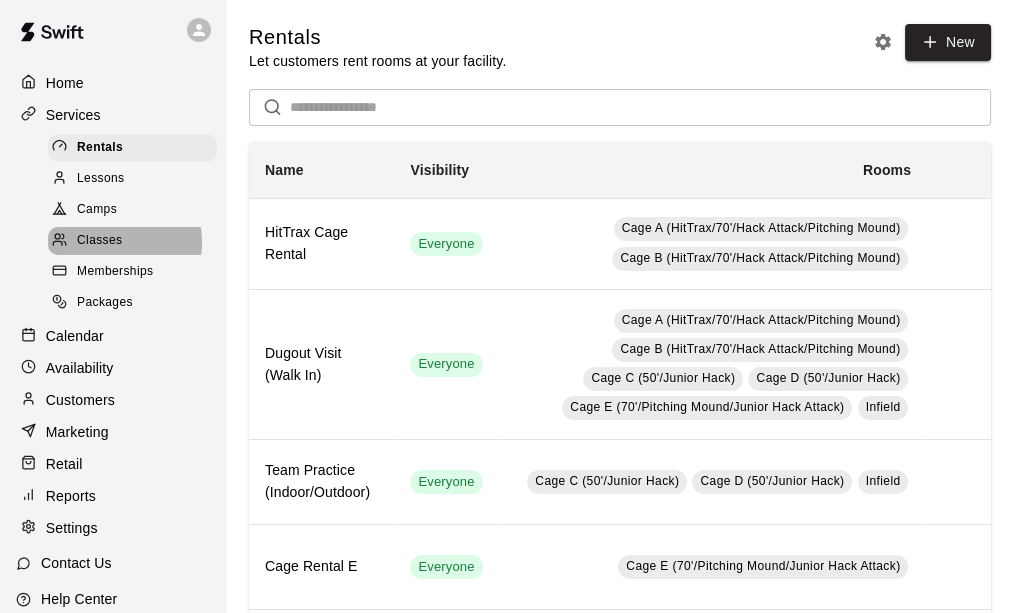 click on "Classes" at bounding box center [99, 241] 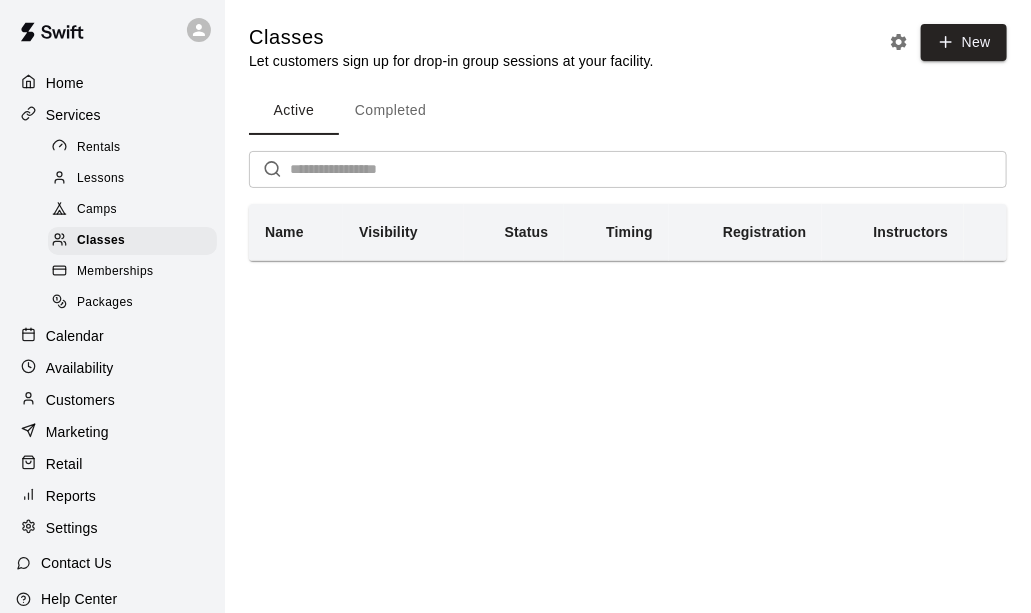 click on "Completed" at bounding box center (390, 111) 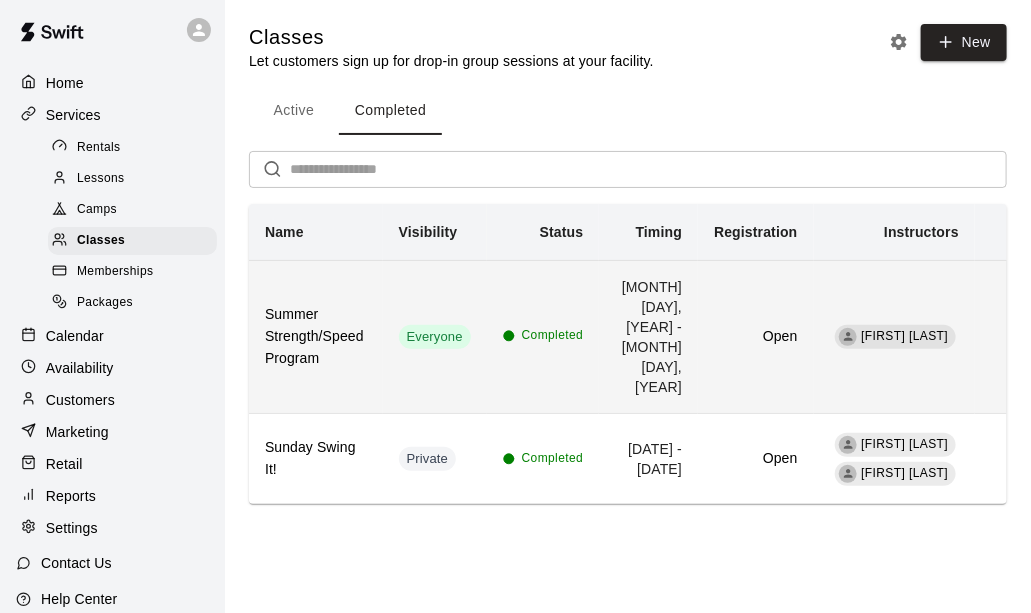 click on "Completed" at bounding box center [543, 336] 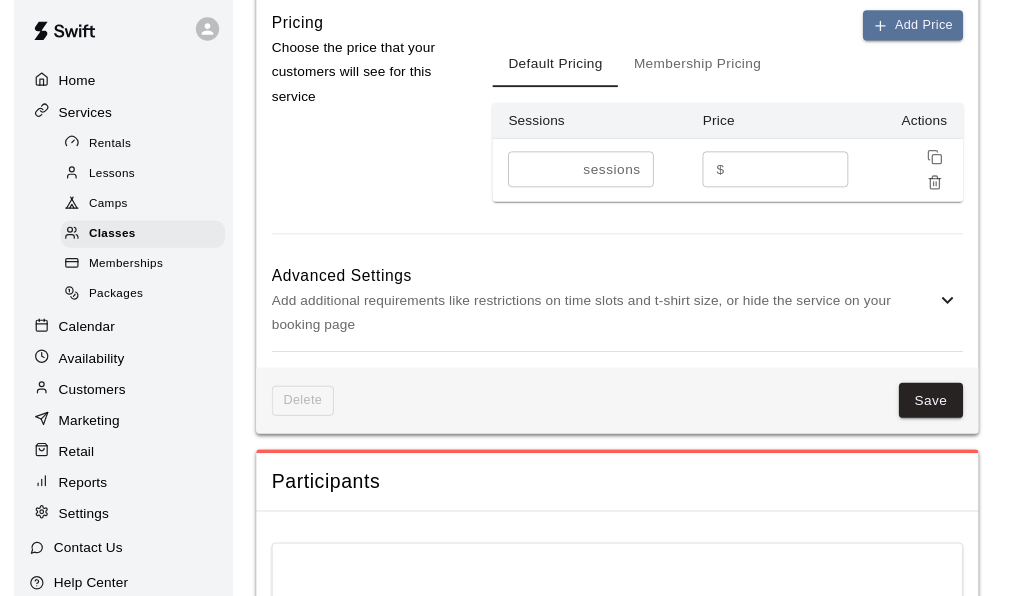scroll, scrollTop: 1289, scrollLeft: 0, axis: vertical 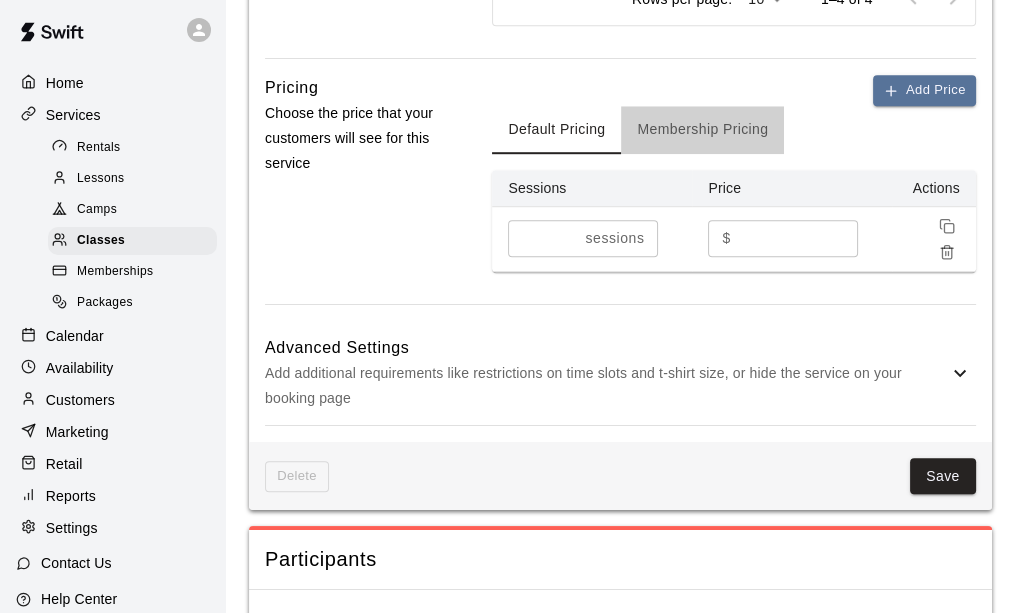 click on "Membership Pricing" at bounding box center (702, 130) 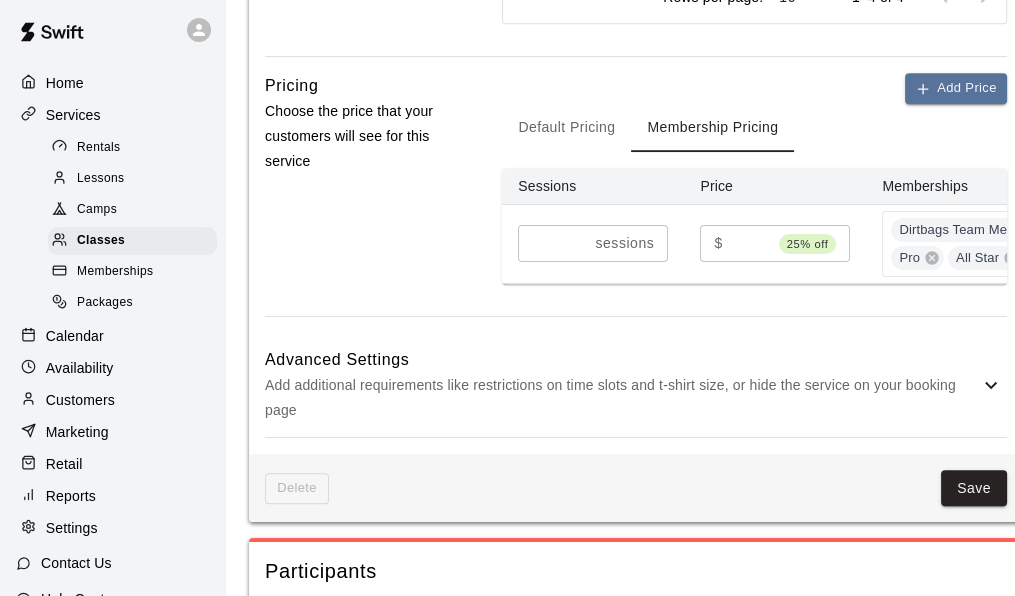 scroll, scrollTop: 1289, scrollLeft: 0, axis: vertical 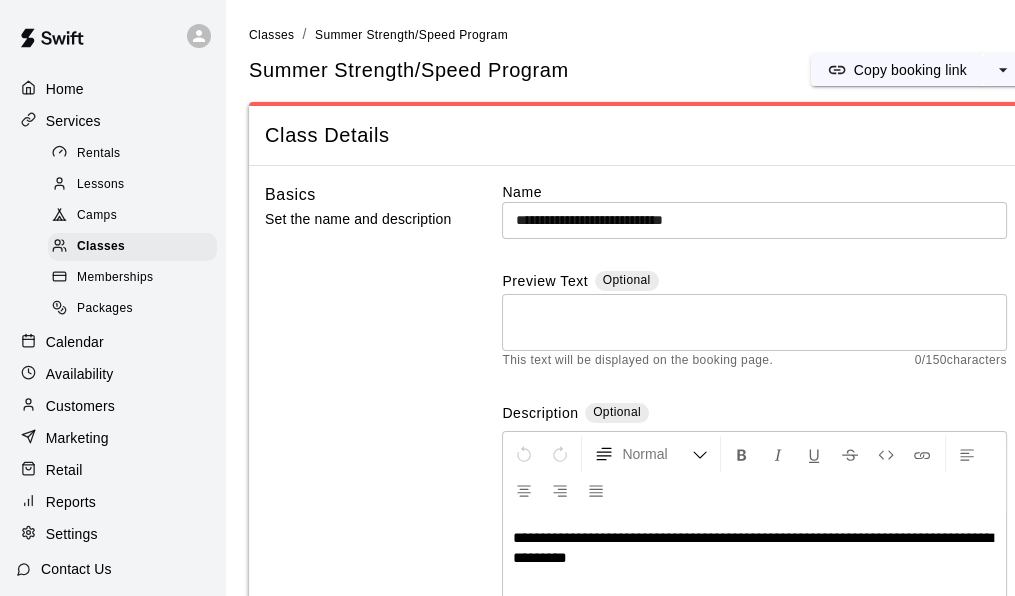 click on "Customers" at bounding box center [80, 406] 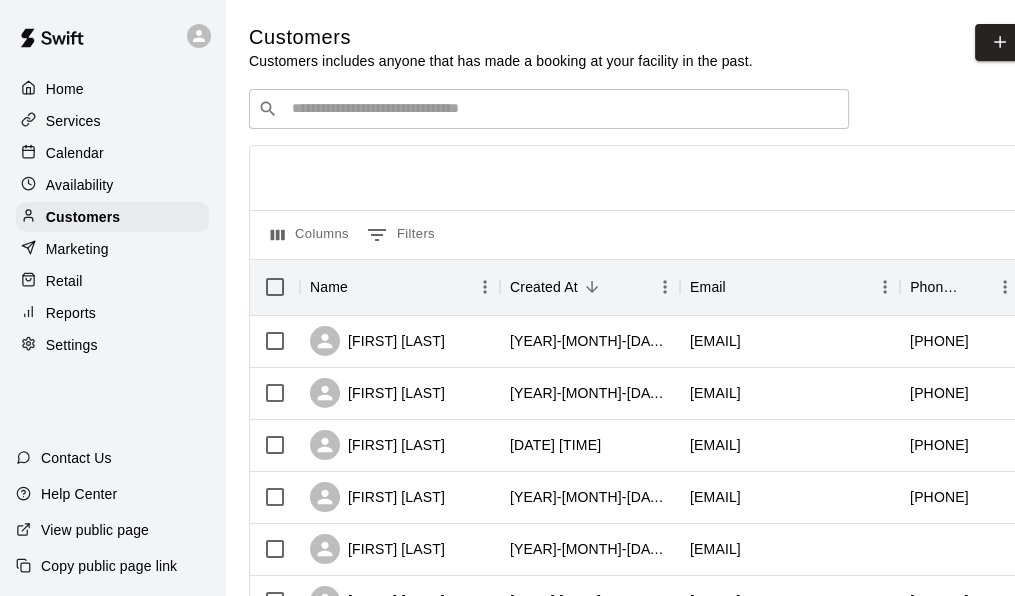 click at bounding box center [563, 109] 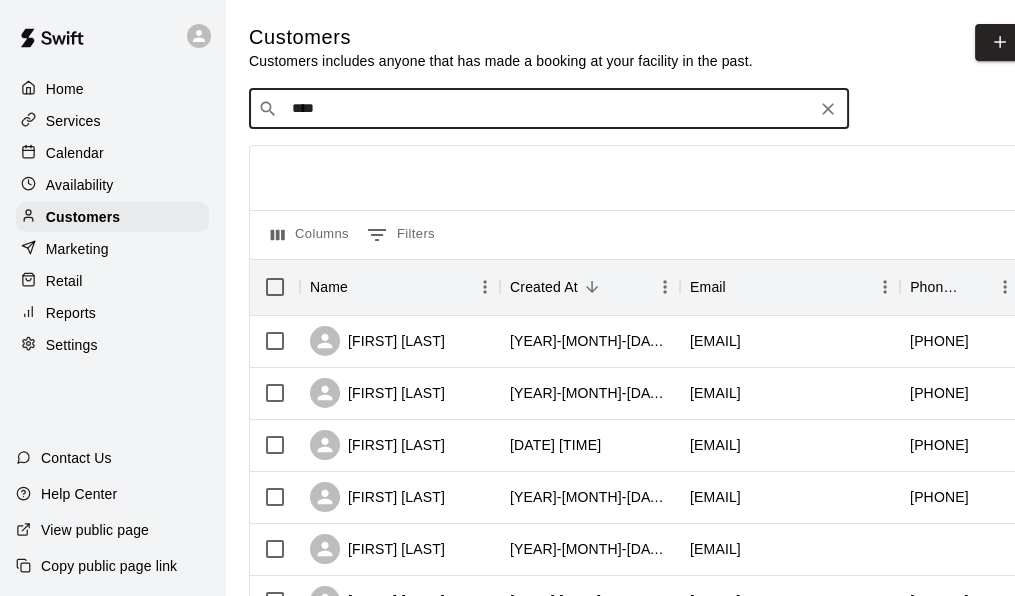 type on "*****" 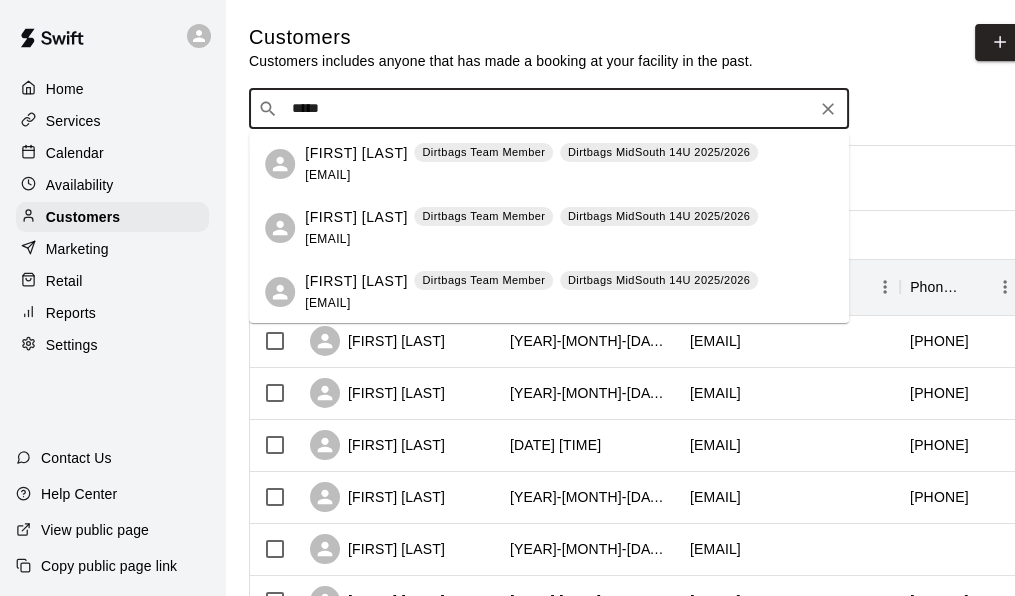 click on "cathrynhyden@tlu480.com" at bounding box center (327, 175) 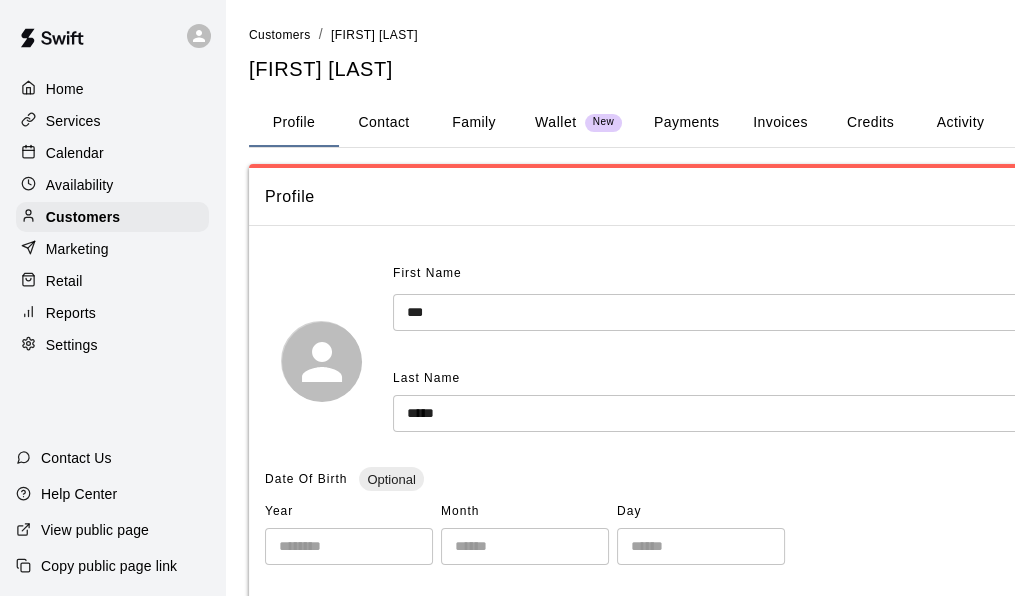 click on "Payments" at bounding box center (686, 123) 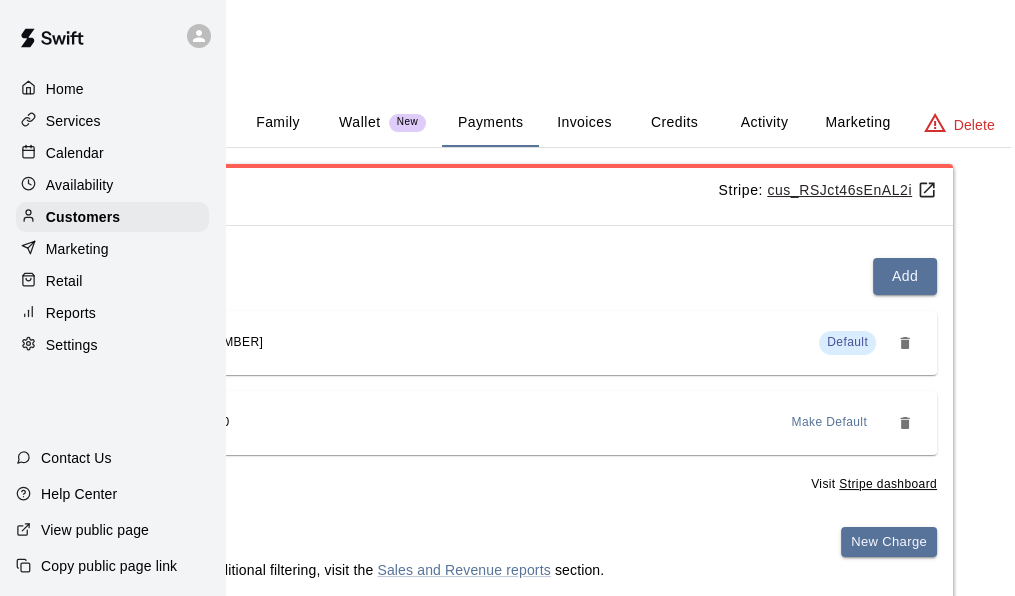 scroll, scrollTop: 0, scrollLeft: 216, axis: horizontal 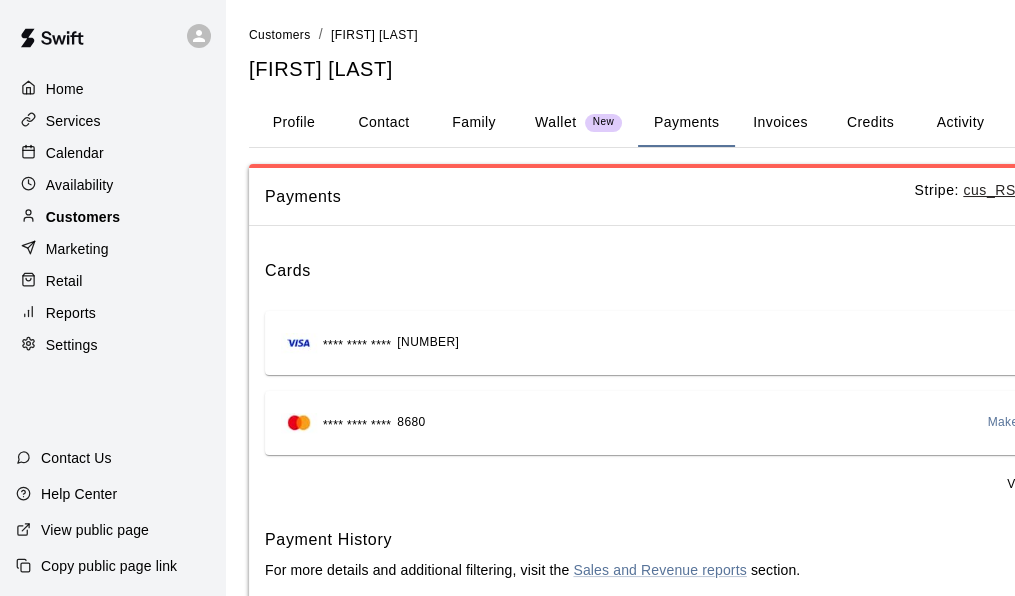 click on "Customers" at bounding box center (112, 217) 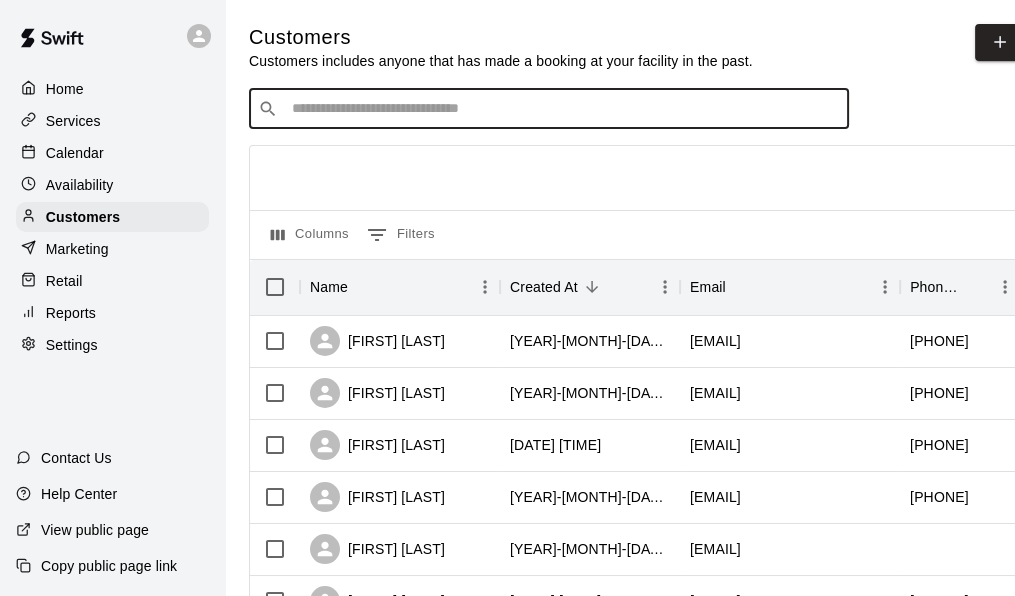 click at bounding box center (563, 109) 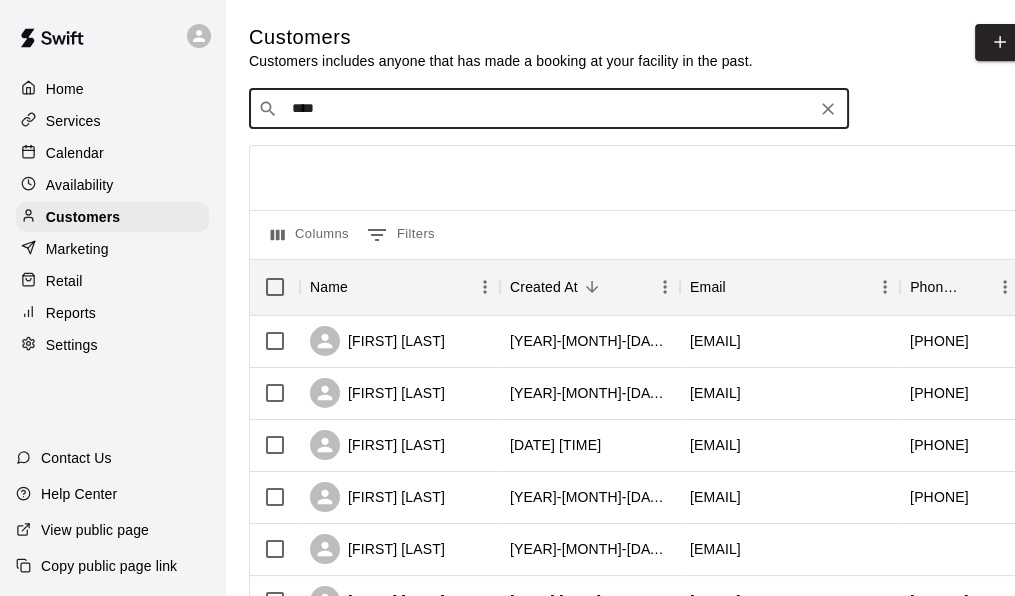 type on "*****" 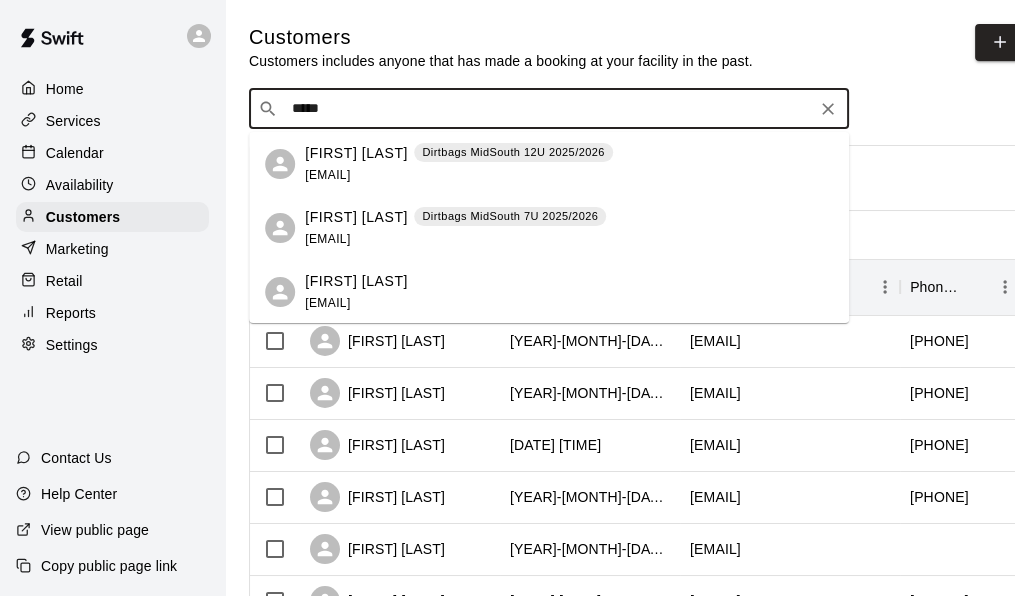 click on "Matt Smith" at bounding box center [356, 281] 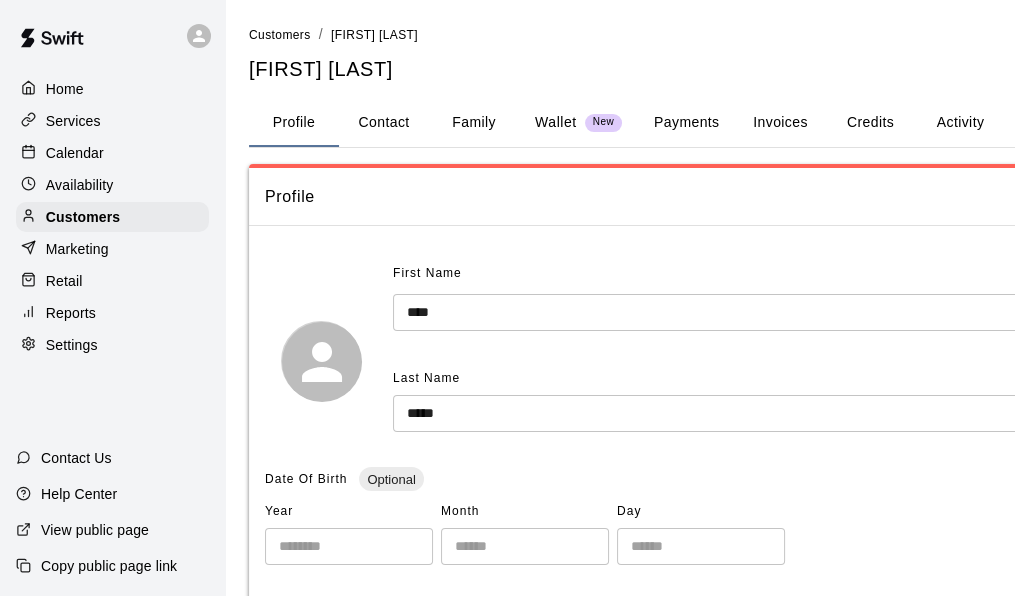 click on "Profile" at bounding box center (294, 123) 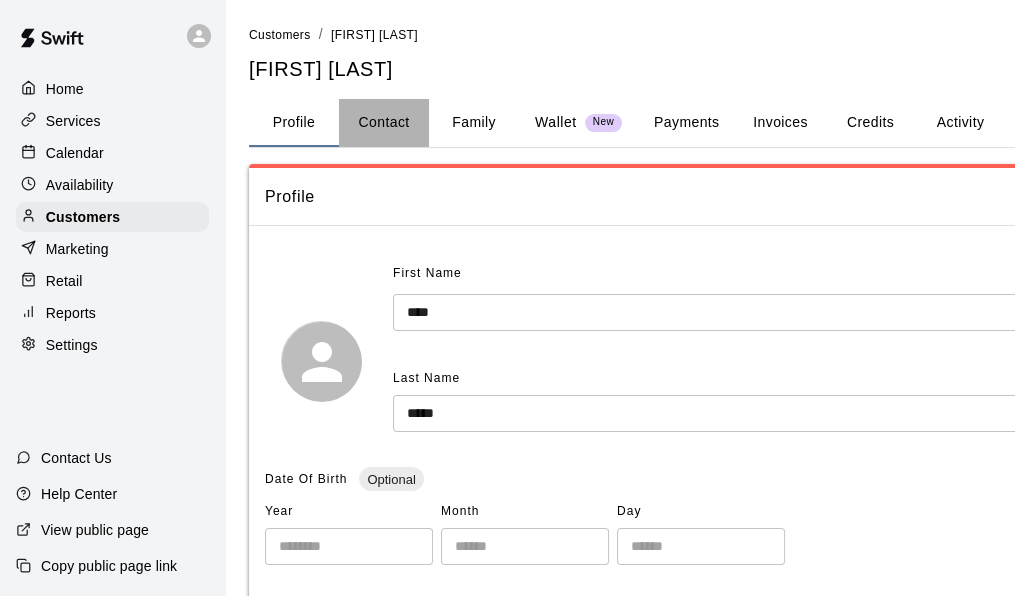 click on "Contact" at bounding box center [384, 123] 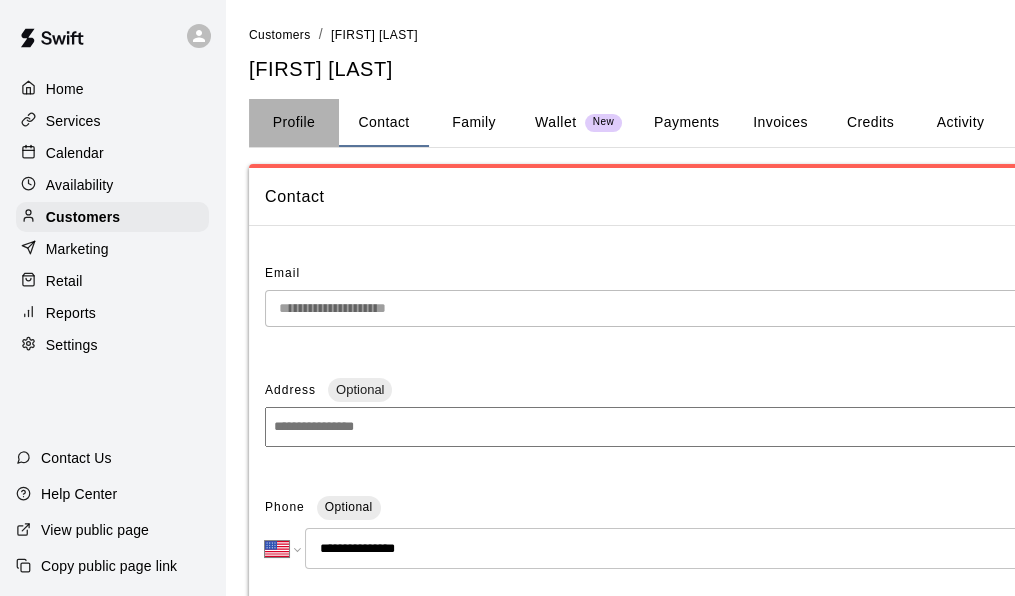 click on "Profile" at bounding box center [294, 123] 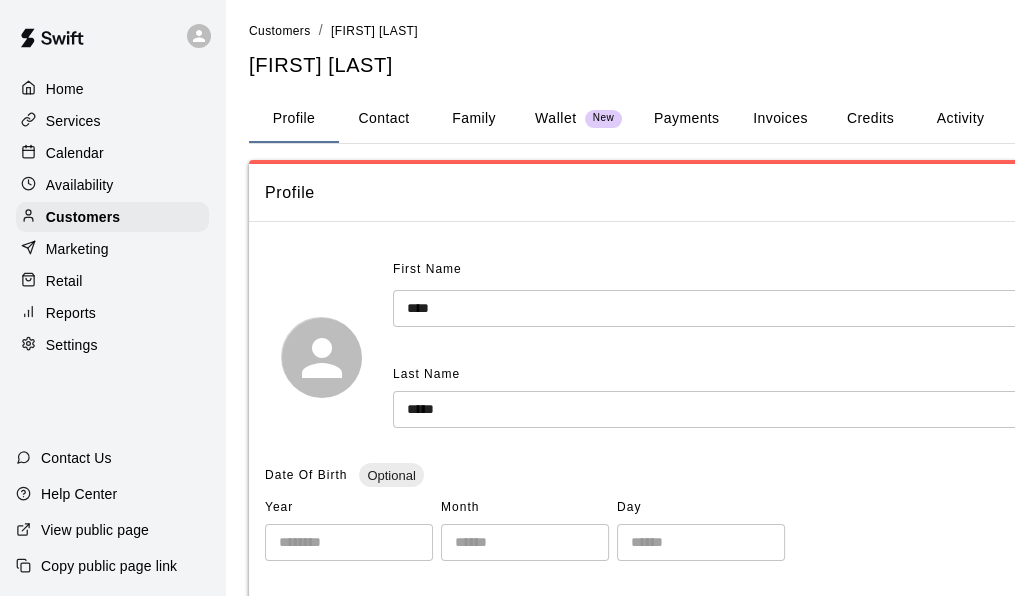 scroll, scrollTop: 0, scrollLeft: 0, axis: both 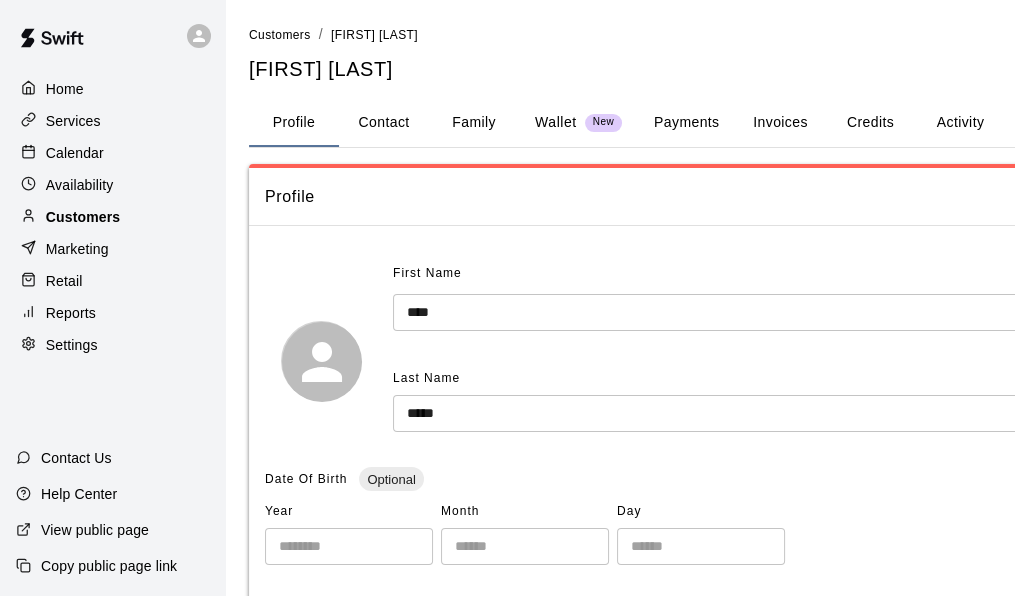 click on "Customers" at bounding box center [83, 217] 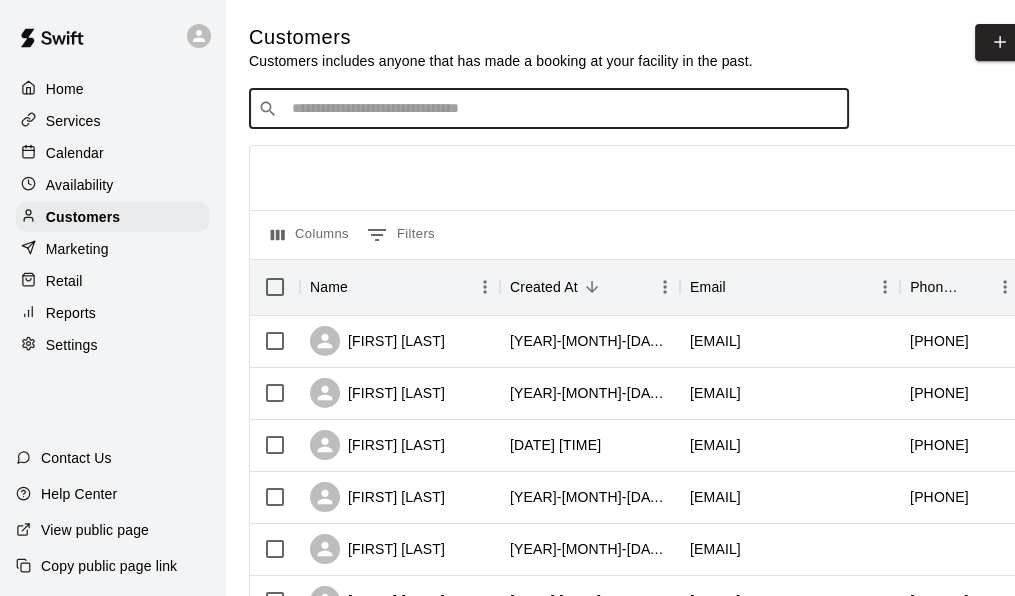 click at bounding box center (563, 109) 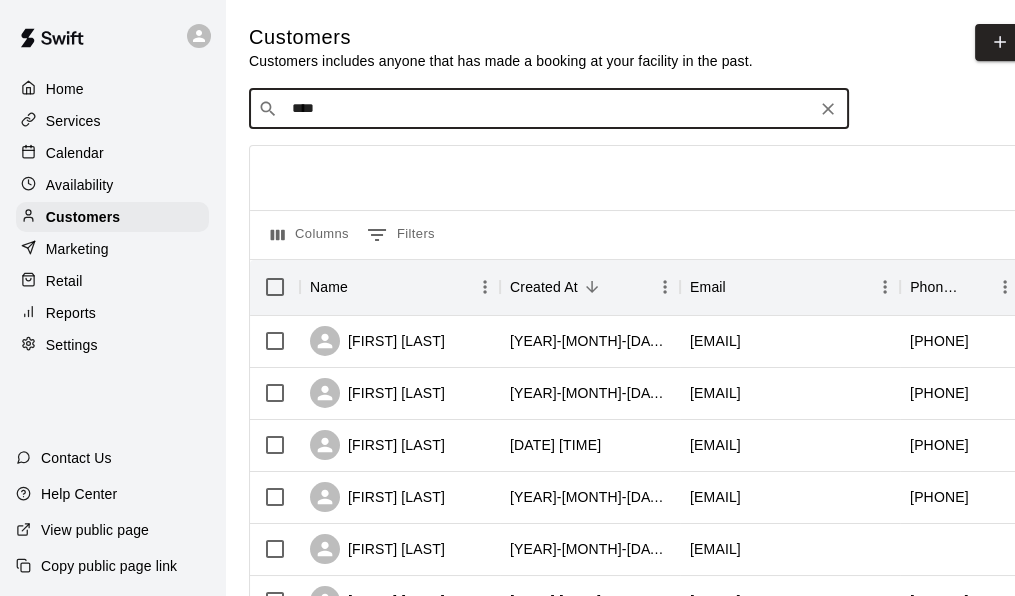 type on "*****" 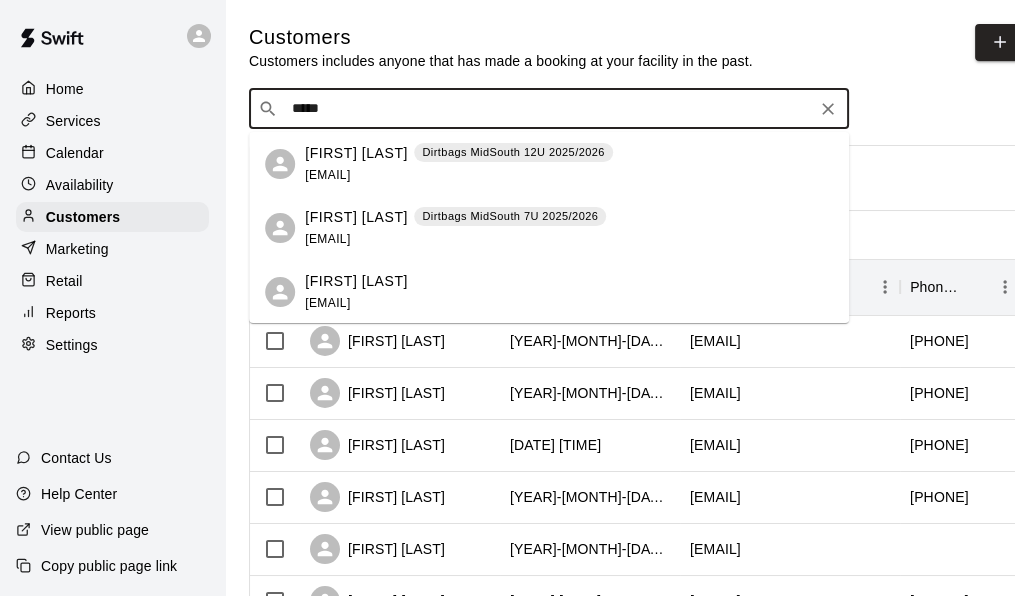 click on "meleia.smith@gmail.com" at bounding box center [327, 175] 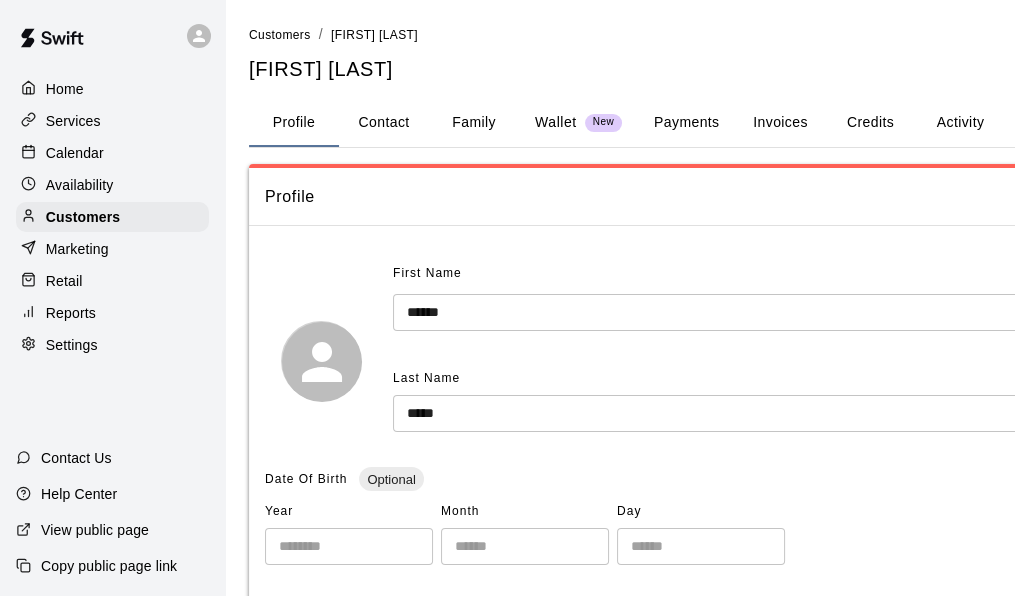 click on "Payments" at bounding box center [686, 123] 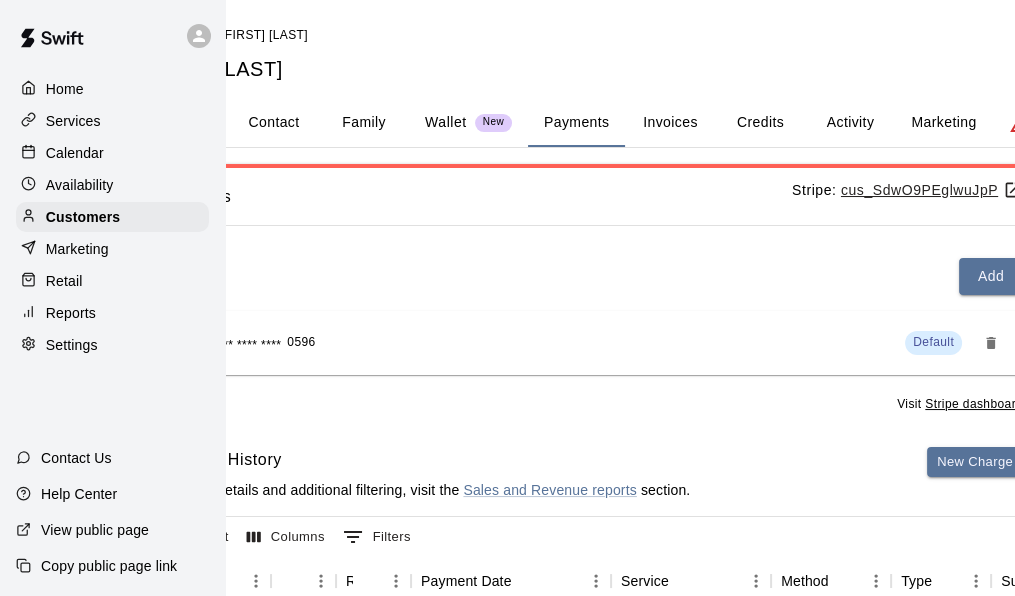 scroll, scrollTop: 0, scrollLeft: 130, axis: horizontal 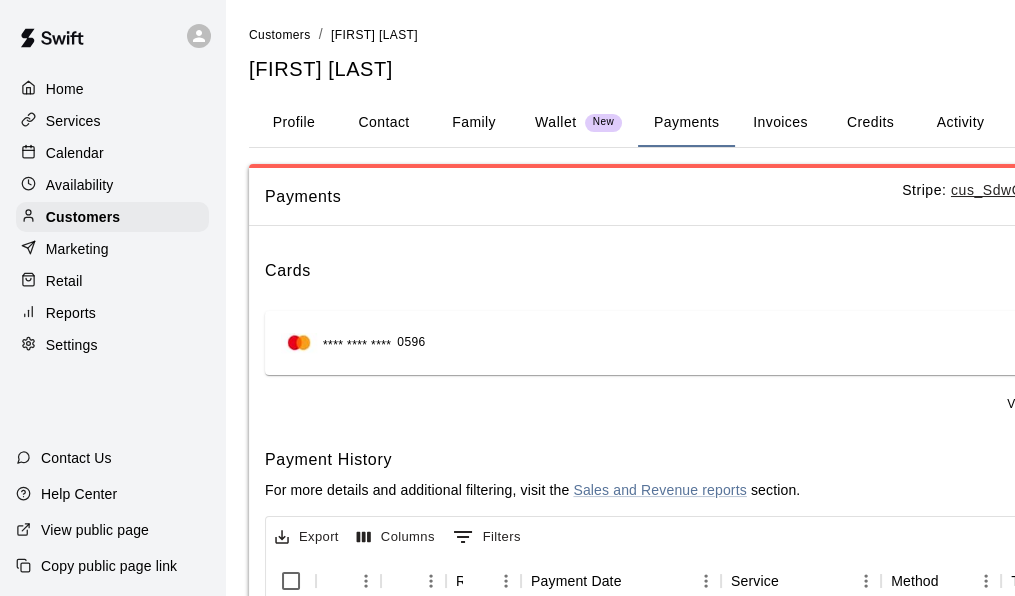 click on "Invoices" at bounding box center [780, 123] 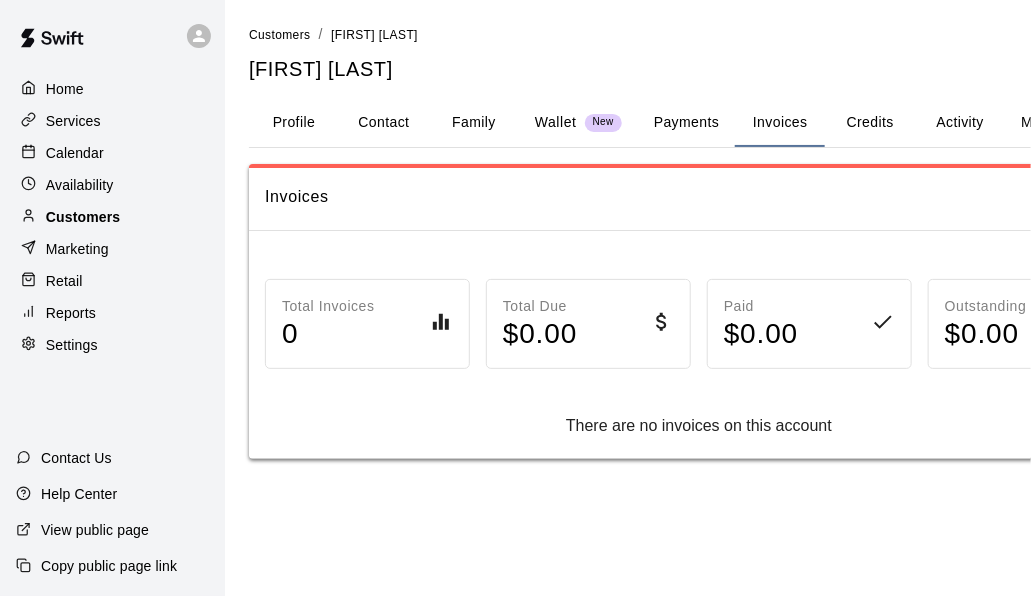 click on "Customers" at bounding box center (83, 217) 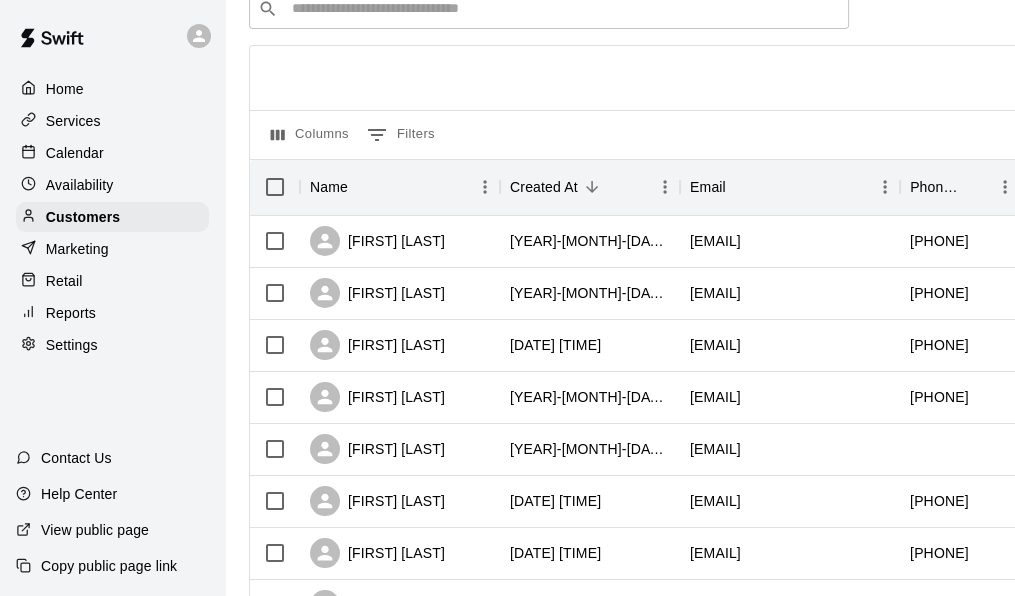 scroll, scrollTop: 0, scrollLeft: 0, axis: both 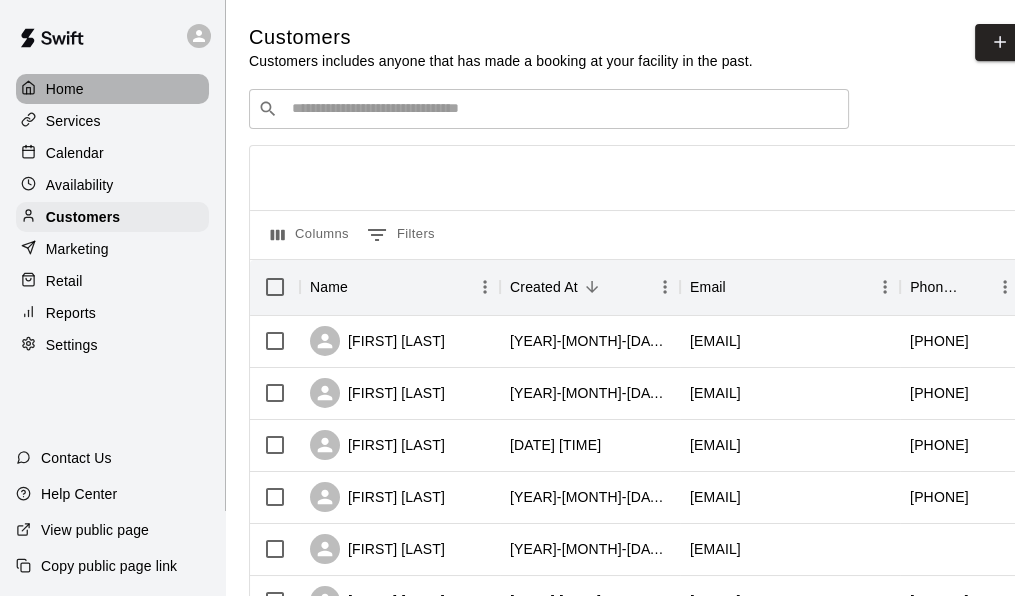 click on "Home" at bounding box center [65, 89] 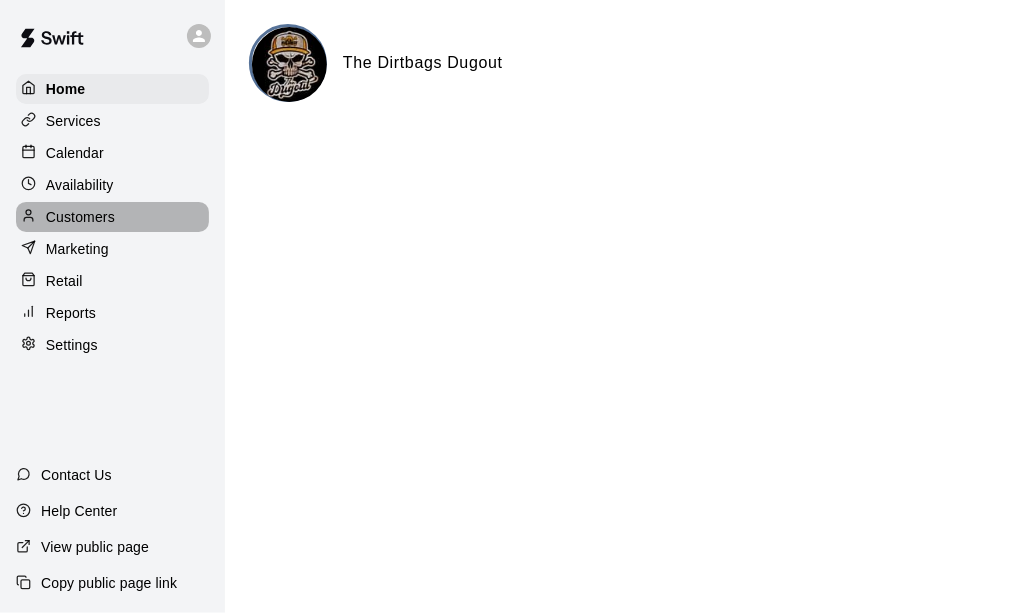 click on "Customers" at bounding box center [80, 217] 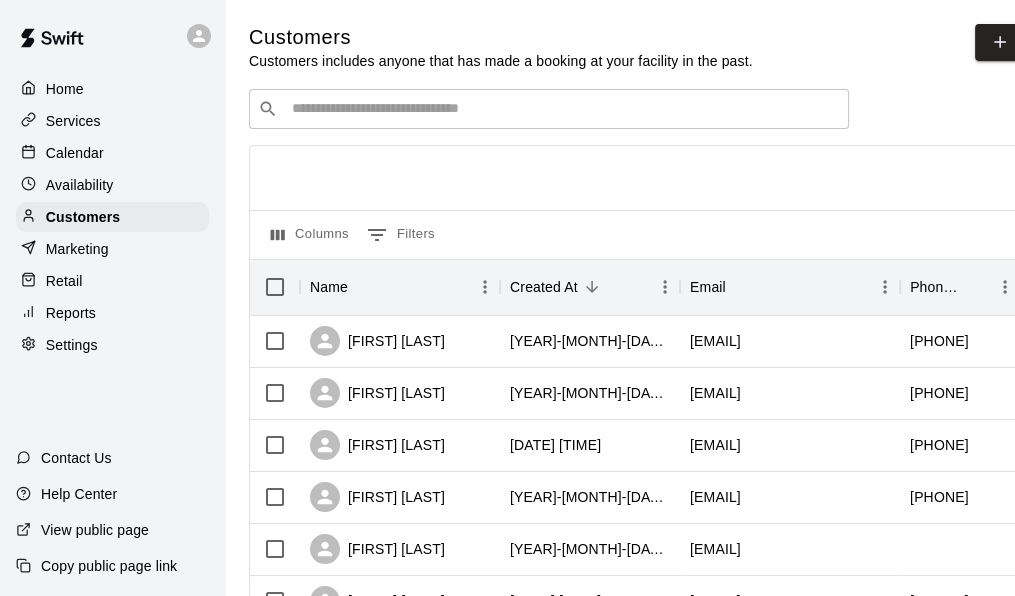 click at bounding box center [563, 109] 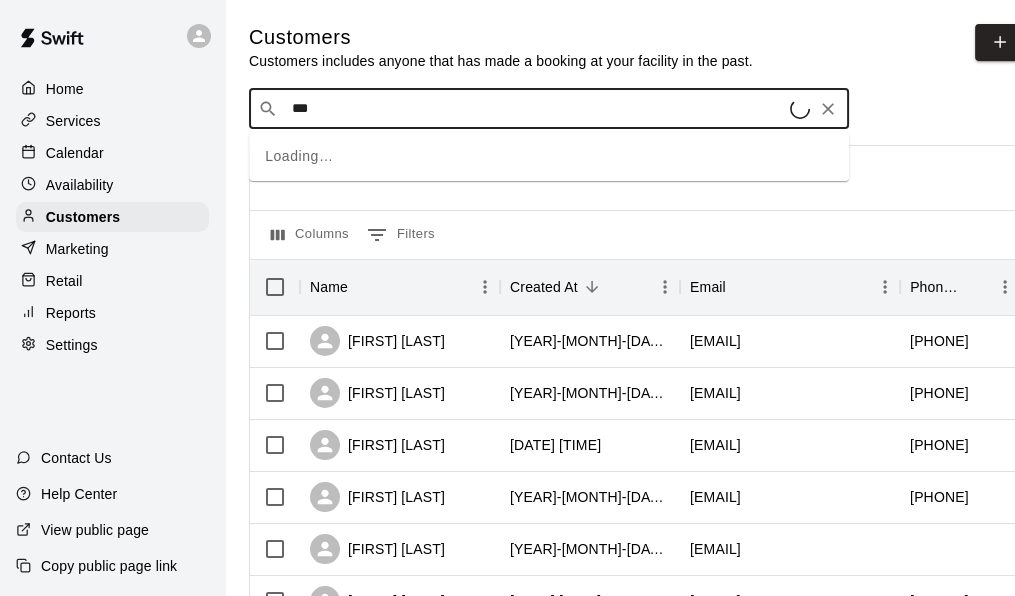 type on "****" 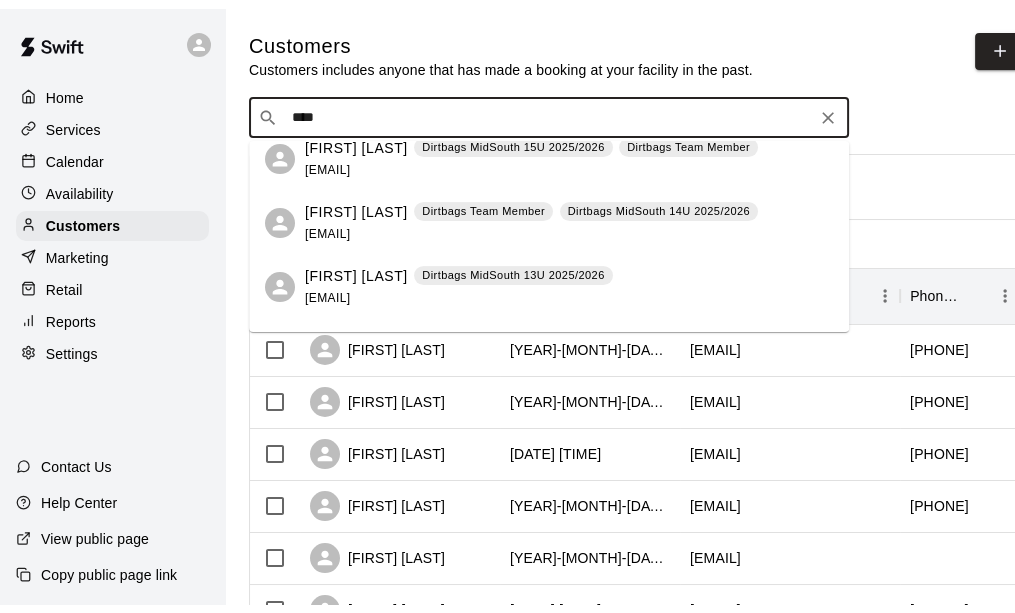 scroll, scrollTop: 400, scrollLeft: 0, axis: vertical 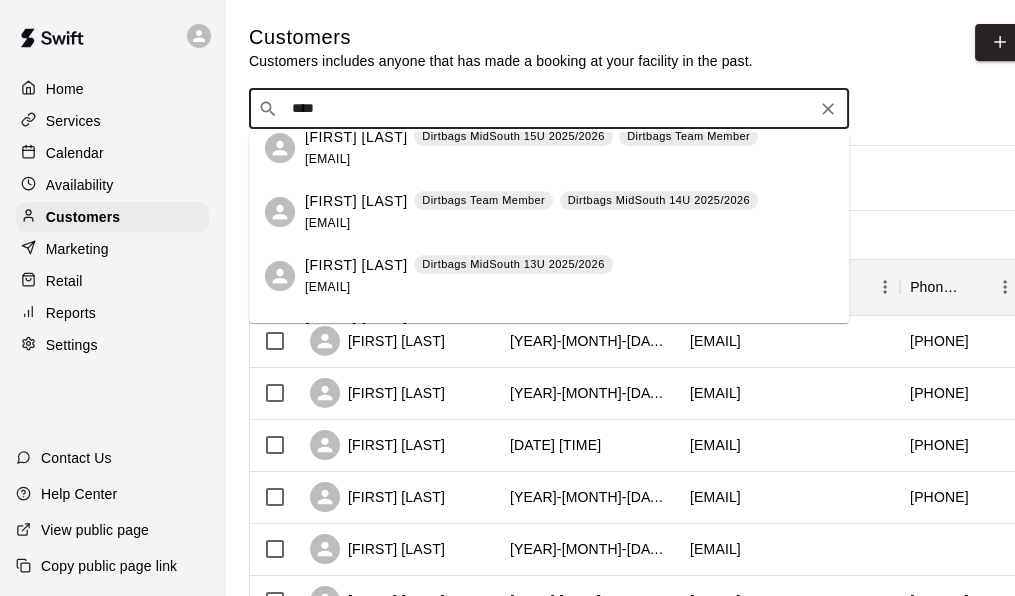 click on "rickpws@gmail.com" at bounding box center [327, 223] 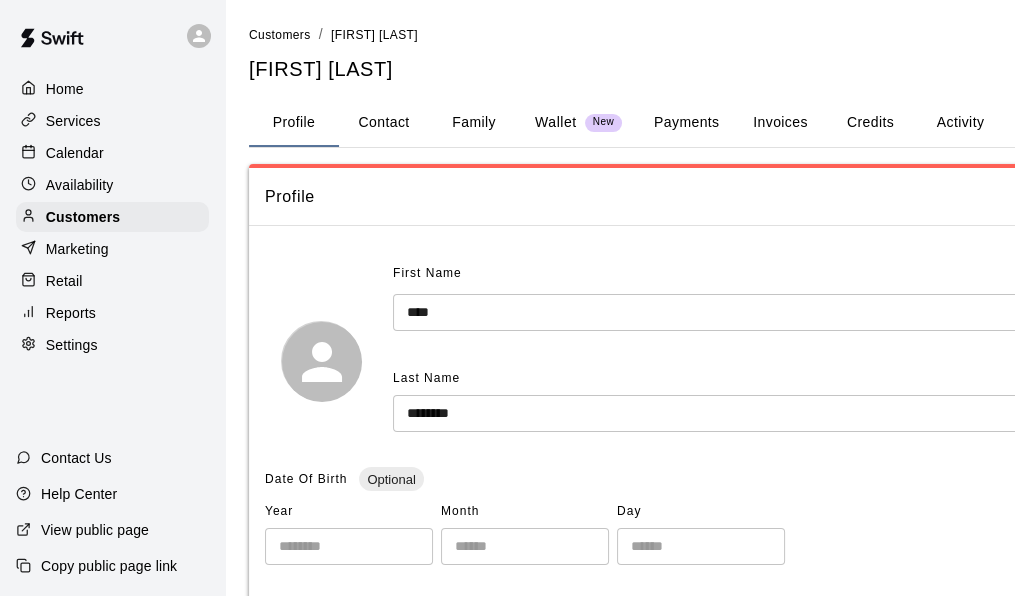 click on "Contact" at bounding box center [384, 123] 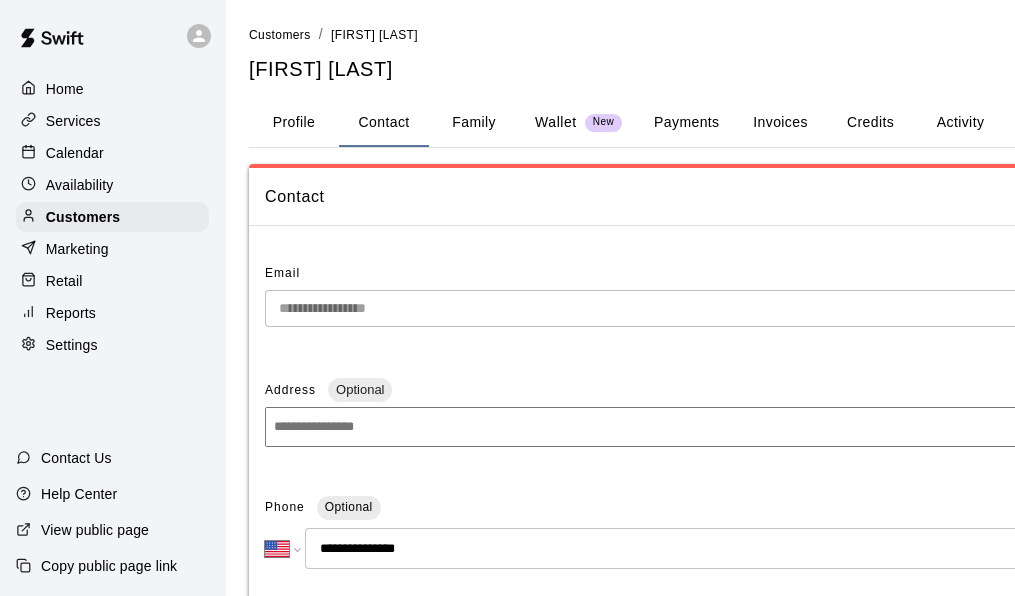 click on "**********" at bounding box center [699, 633] 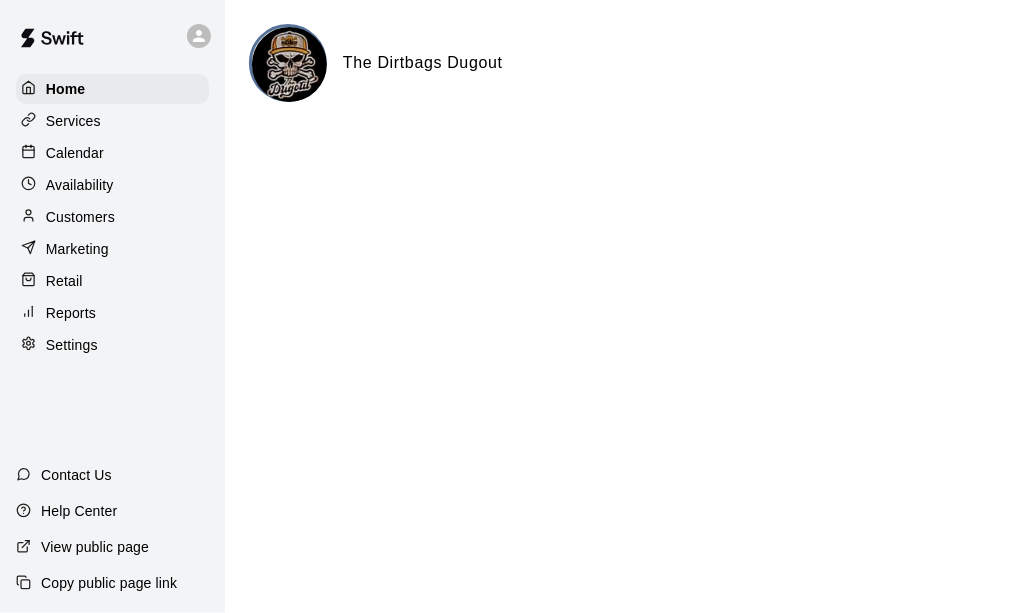 click on "Copy public page link" at bounding box center [109, 583] 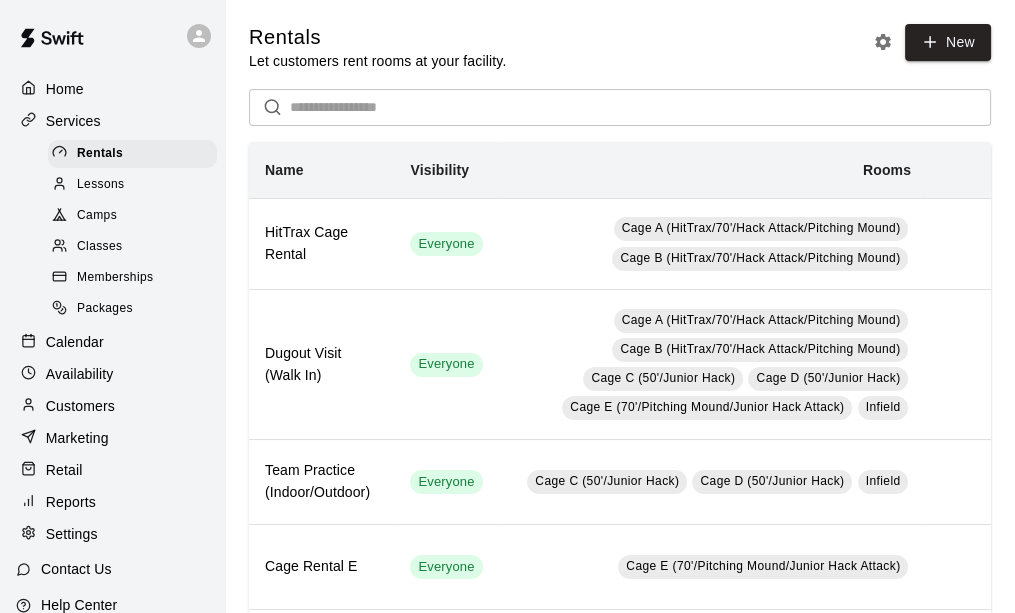 click on "Memberships" at bounding box center (115, 278) 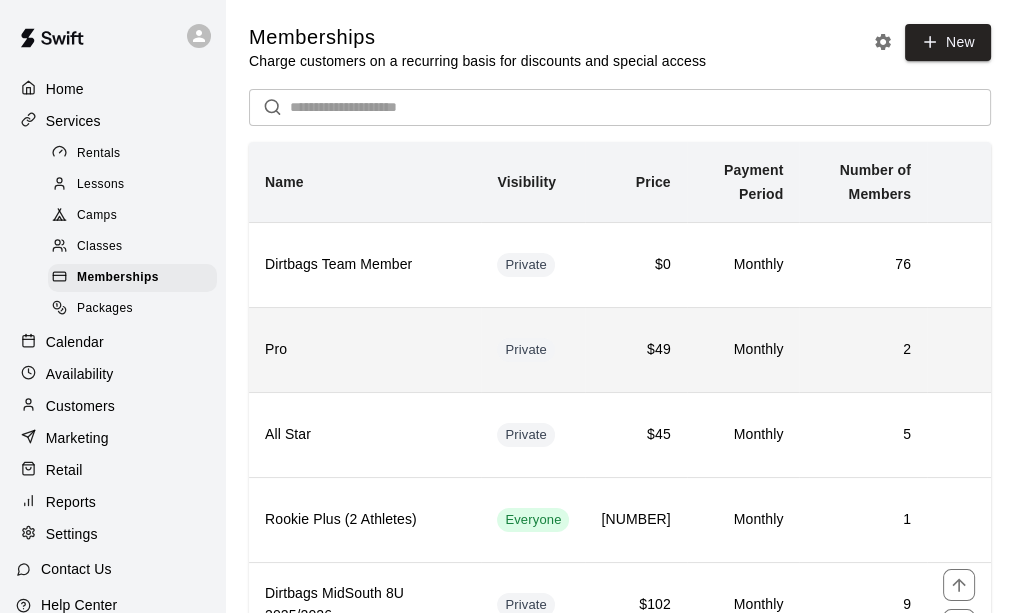 scroll, scrollTop: 300, scrollLeft: 0, axis: vertical 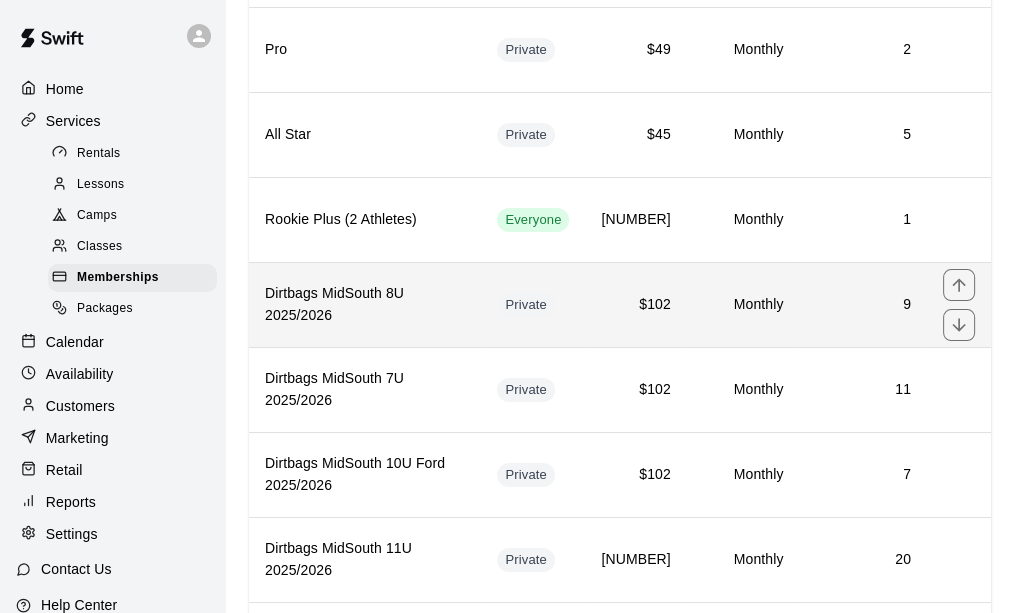 click on "Dirtbags MidSouth 8U 2025/2026" at bounding box center [365, 304] 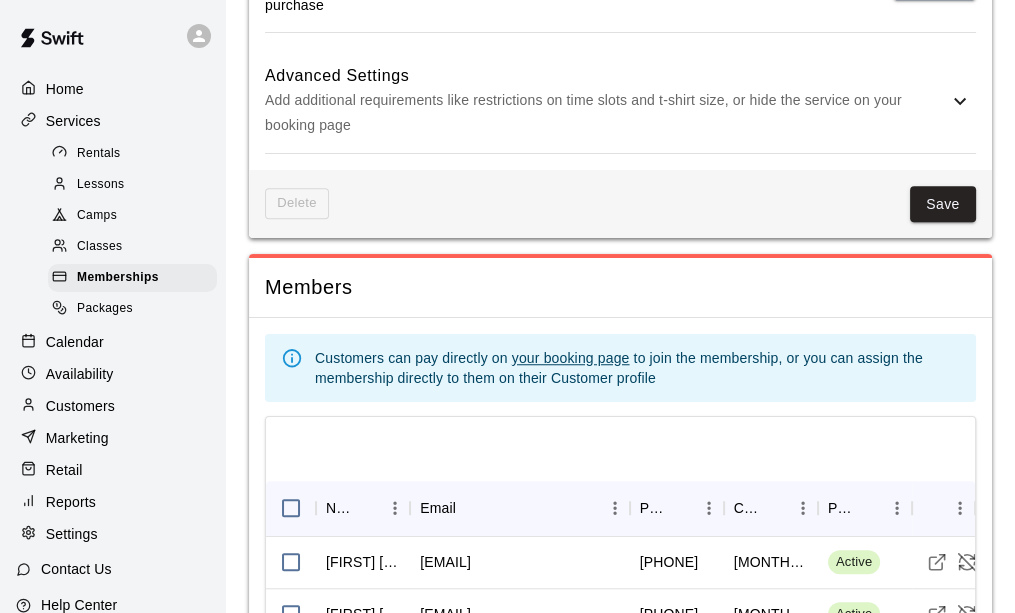 scroll, scrollTop: 1143, scrollLeft: 0, axis: vertical 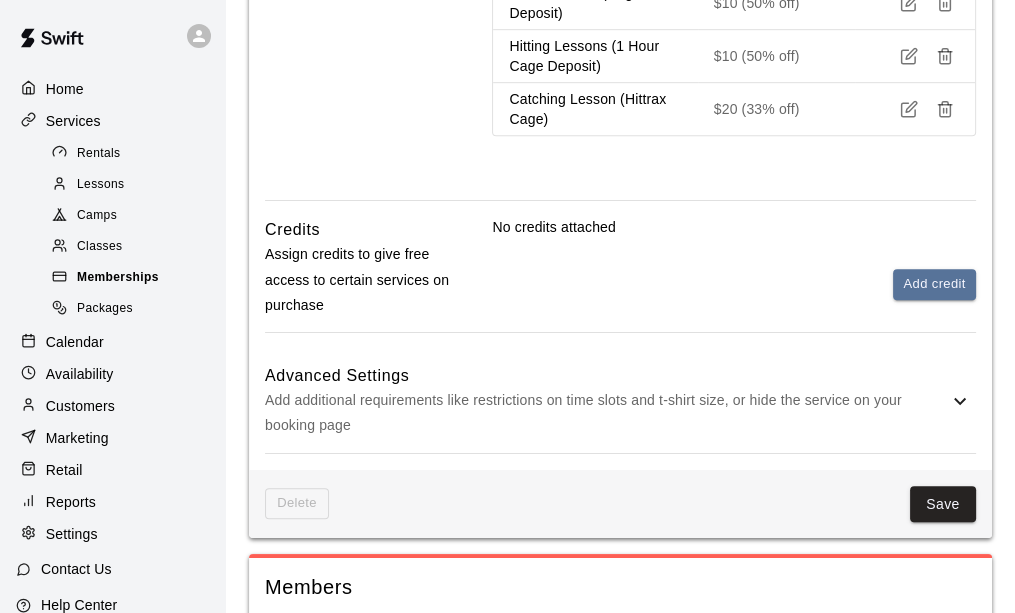 click on "Memberships" at bounding box center (132, 278) 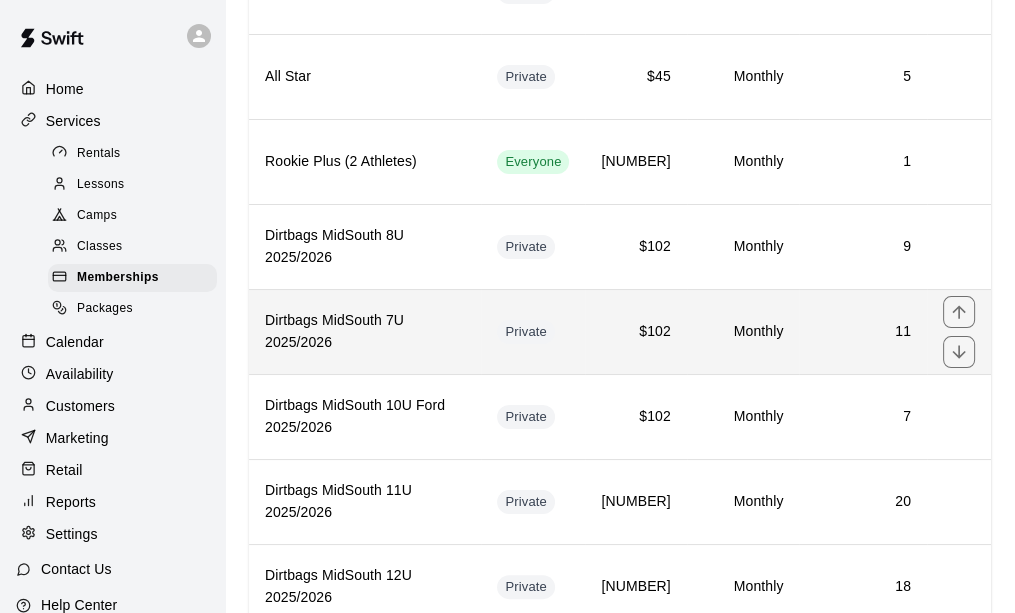 scroll, scrollTop: 400, scrollLeft: 0, axis: vertical 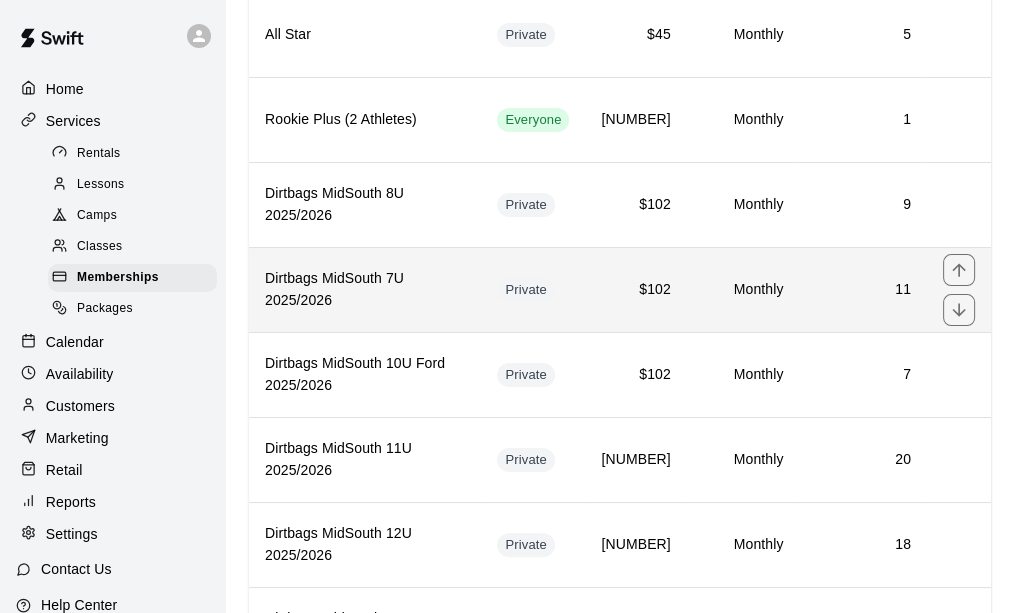 click on "Dirtbags MidSouth 7U 2025/2026" at bounding box center (365, 290) 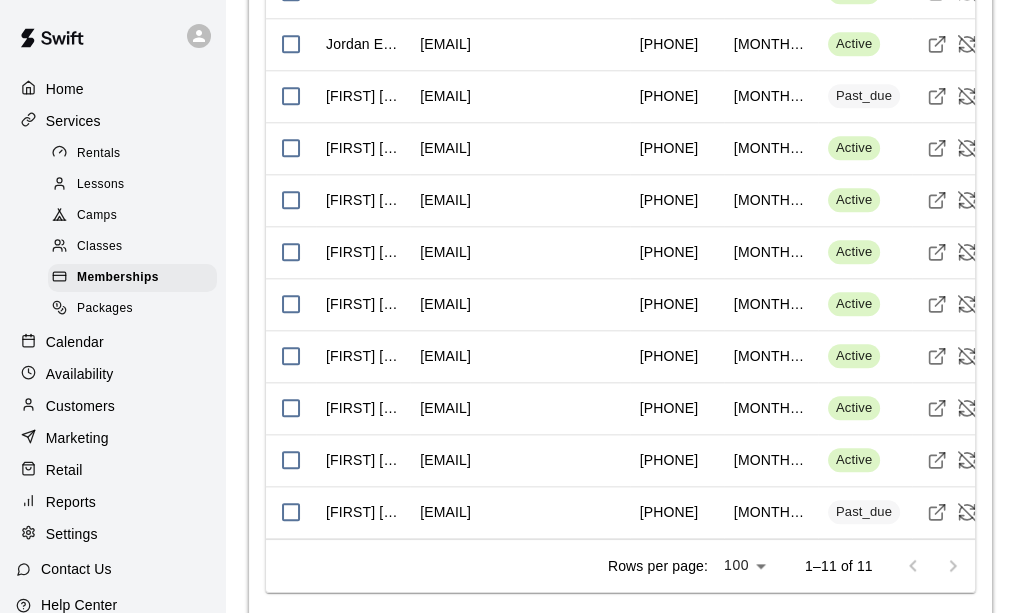scroll, scrollTop: 2100, scrollLeft: 0, axis: vertical 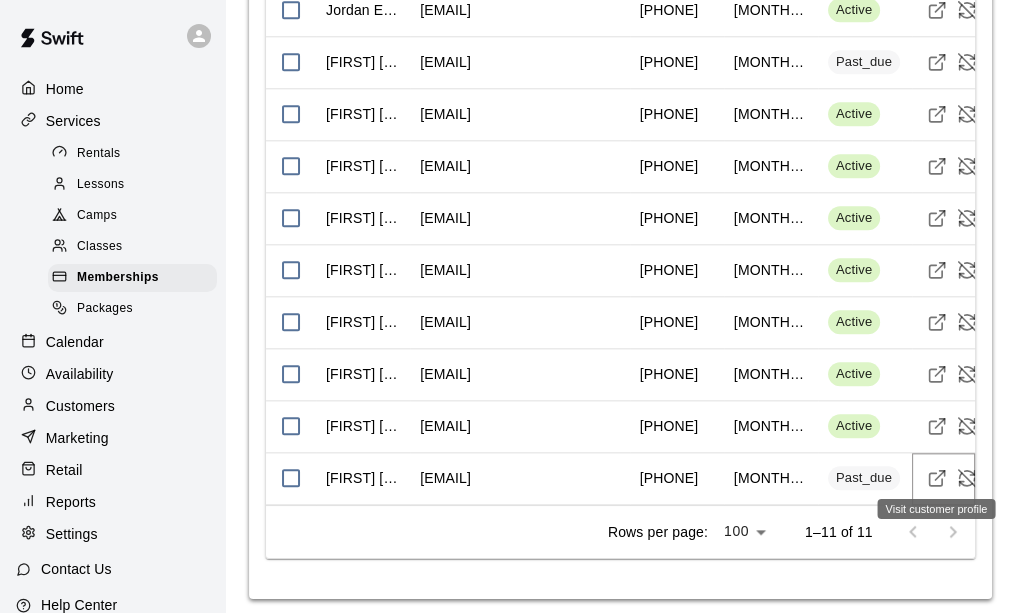 click 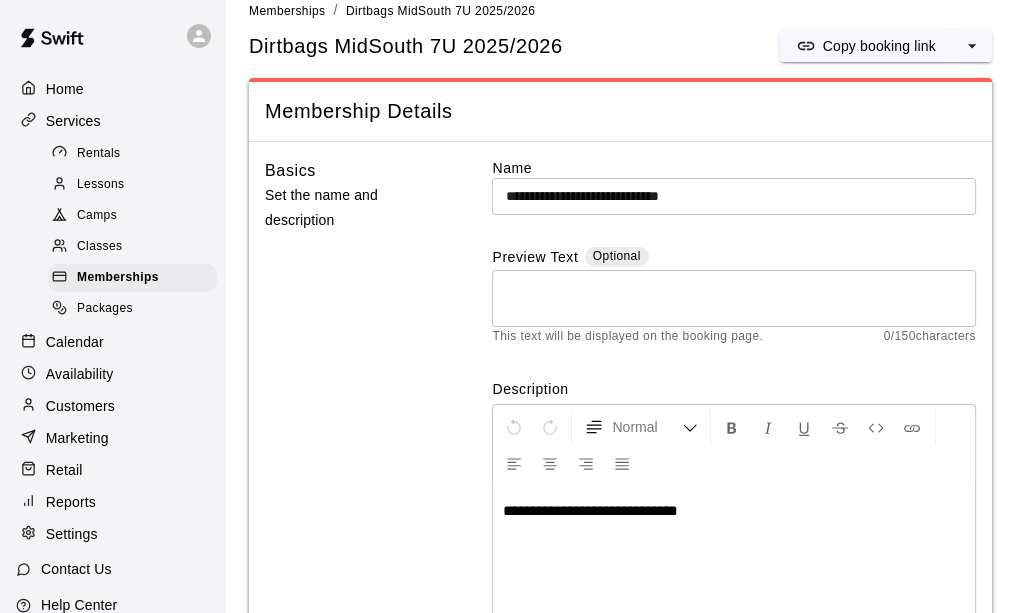 scroll, scrollTop: 0, scrollLeft: 0, axis: both 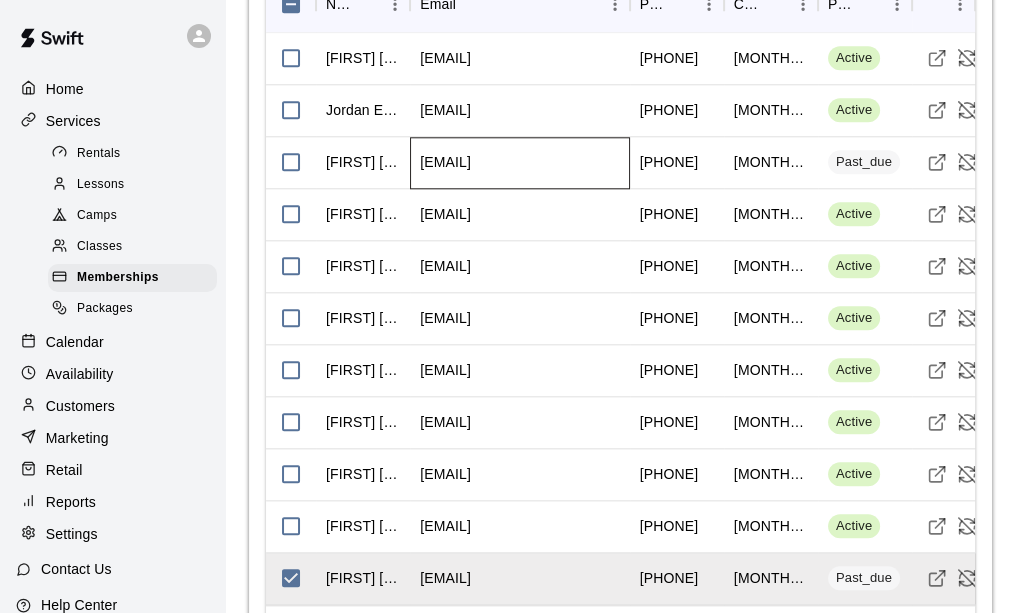 click on "[EMAIL]" at bounding box center (445, 162) 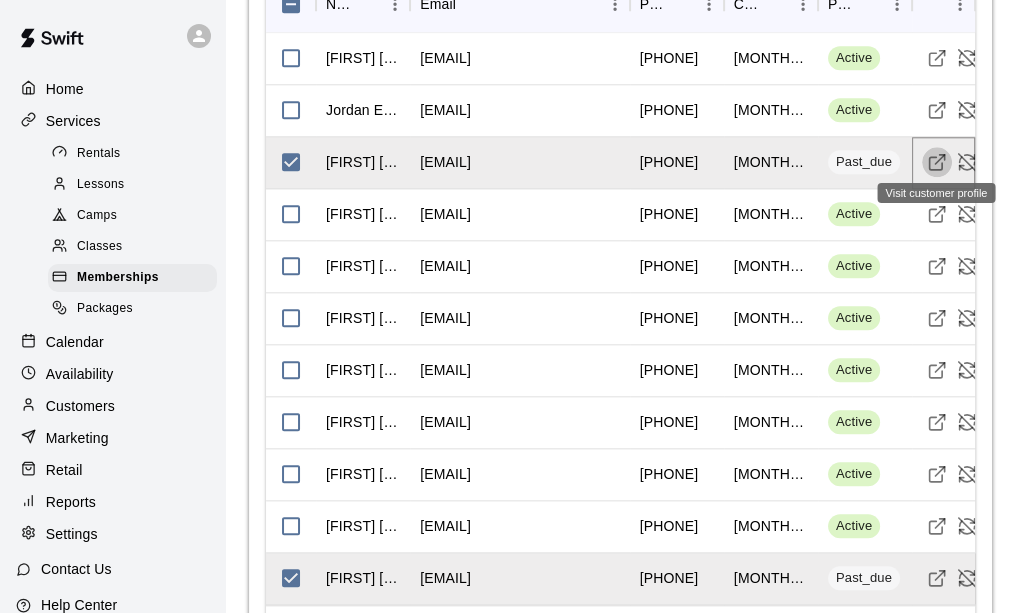 click 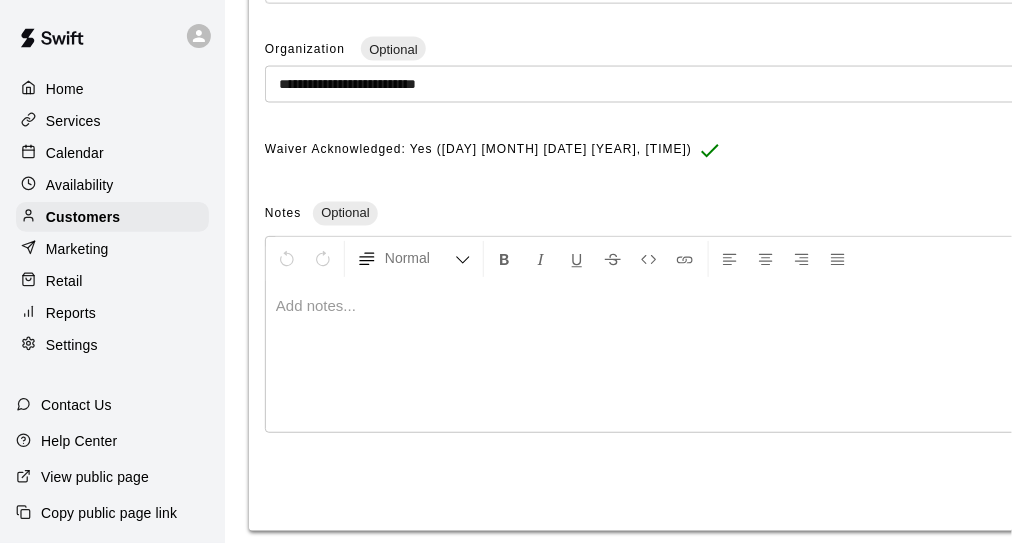 scroll, scrollTop: 786, scrollLeft: 0, axis: vertical 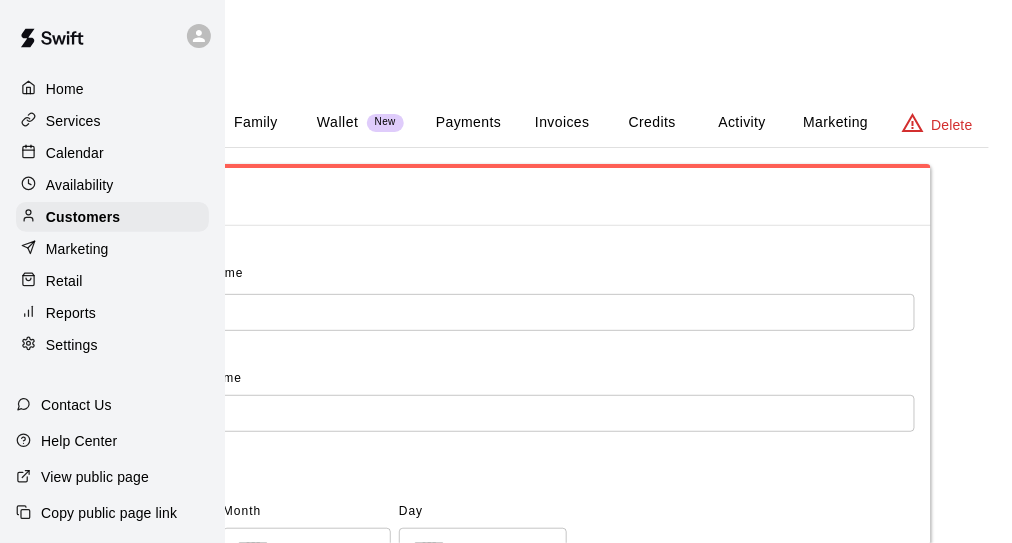 click on "Payments" at bounding box center (468, 123) 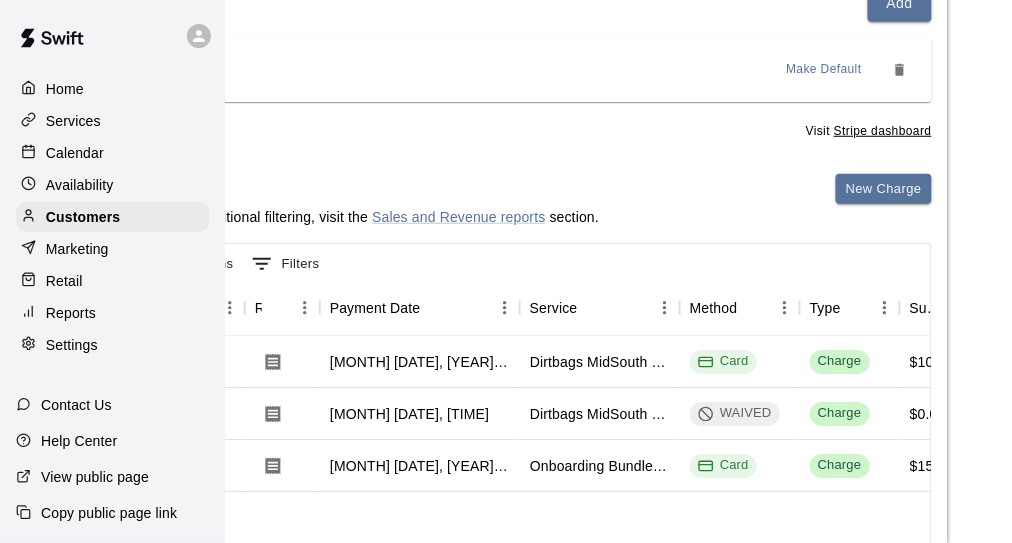 scroll, scrollTop: 300, scrollLeft: 201, axis: both 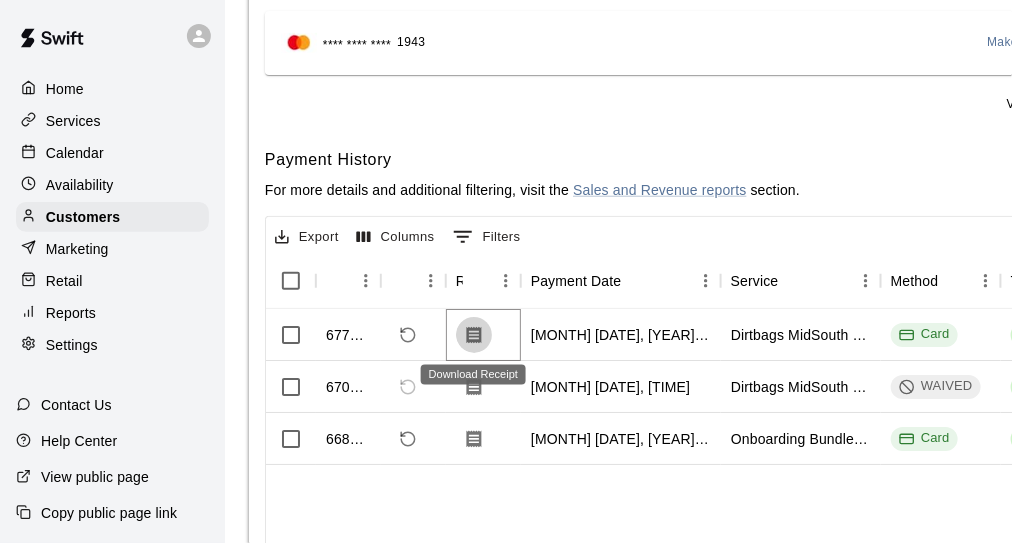 click 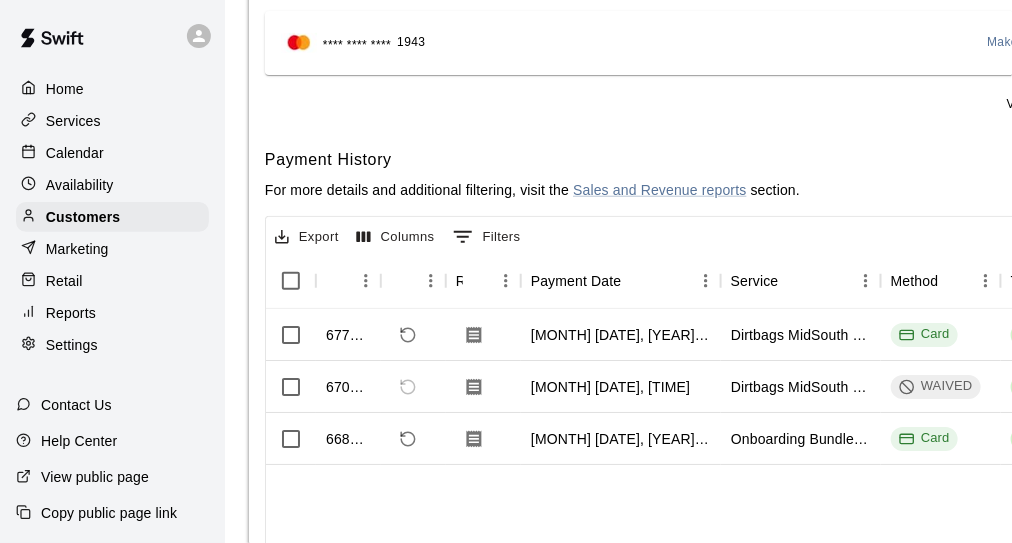 click on "Home" at bounding box center [65, 89] 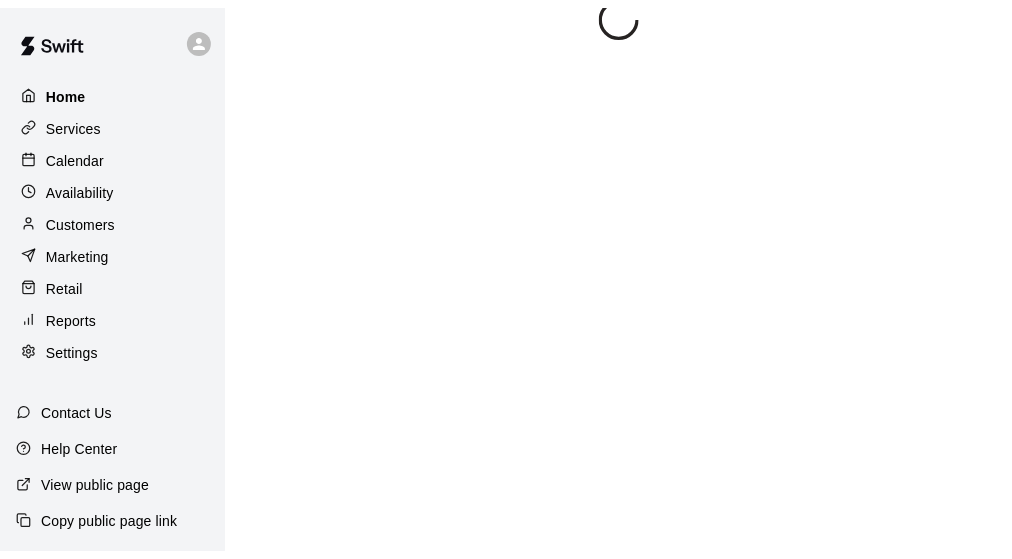 scroll, scrollTop: 0, scrollLeft: 0, axis: both 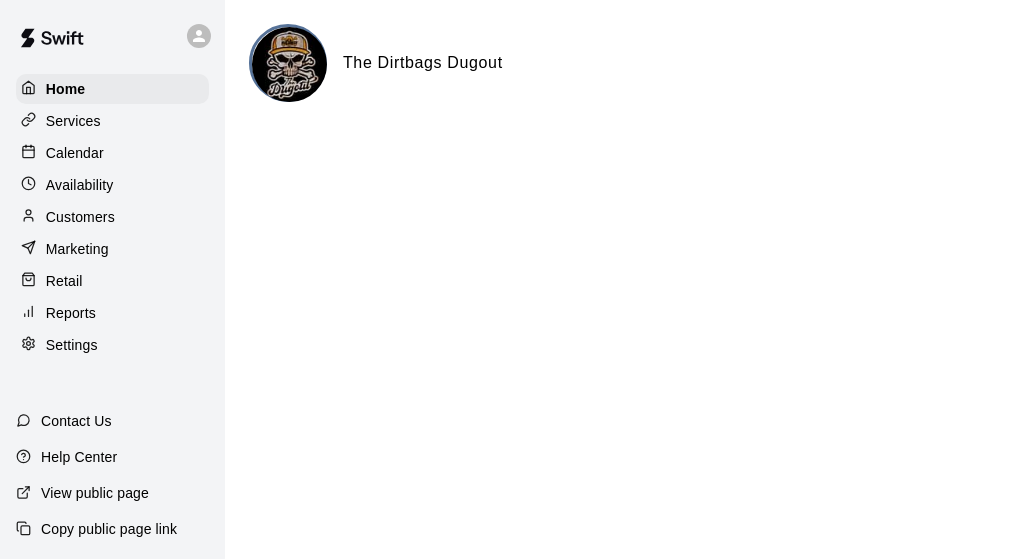 click on "Availability" at bounding box center (80, 185) 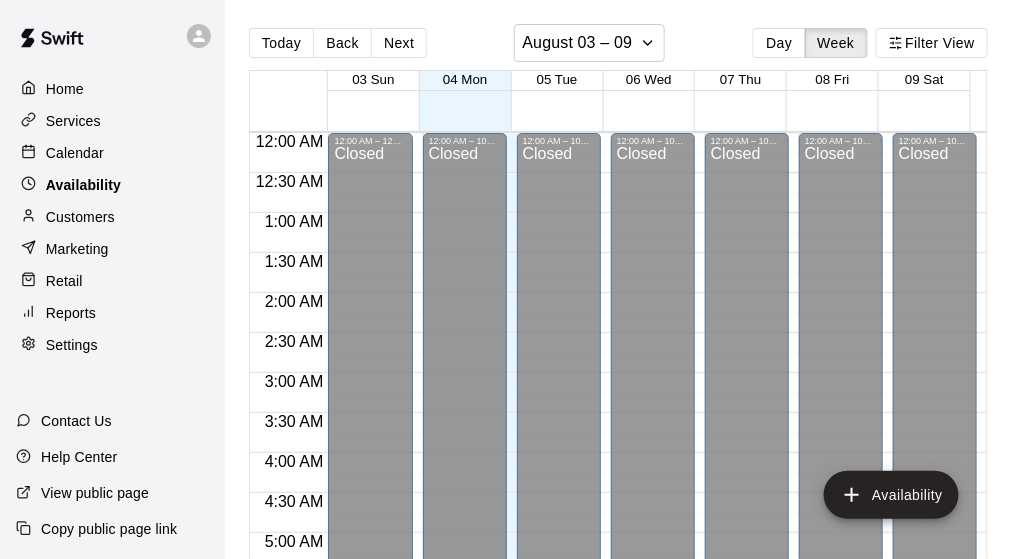 scroll, scrollTop: 1247, scrollLeft: 0, axis: vertical 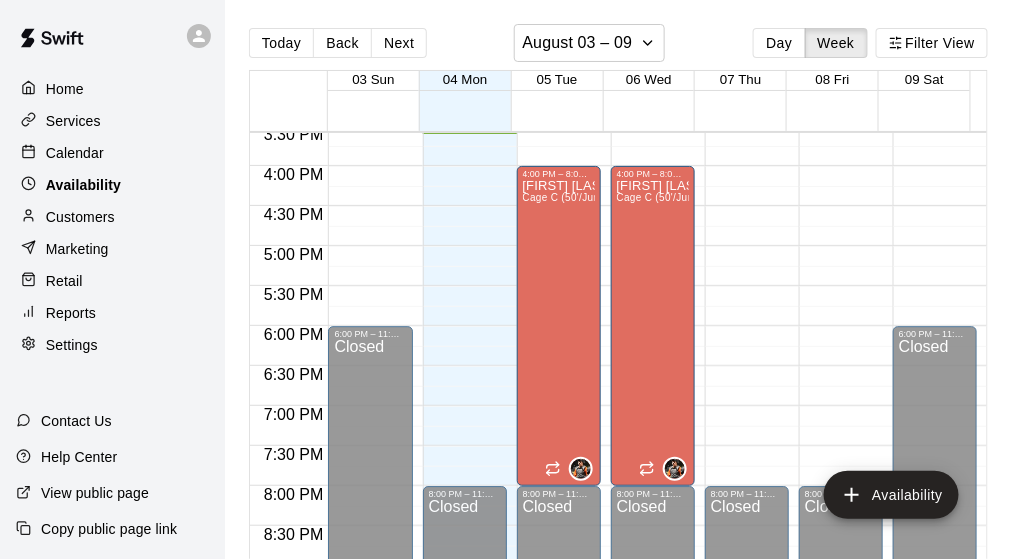 click on "Availability" at bounding box center [83, 185] 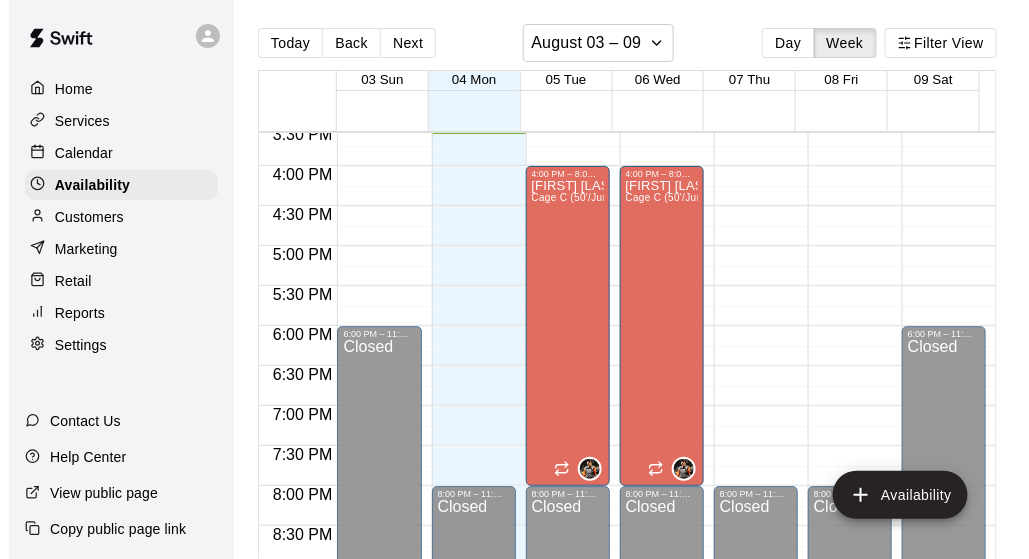 scroll, scrollTop: 1147, scrollLeft: 0, axis: vertical 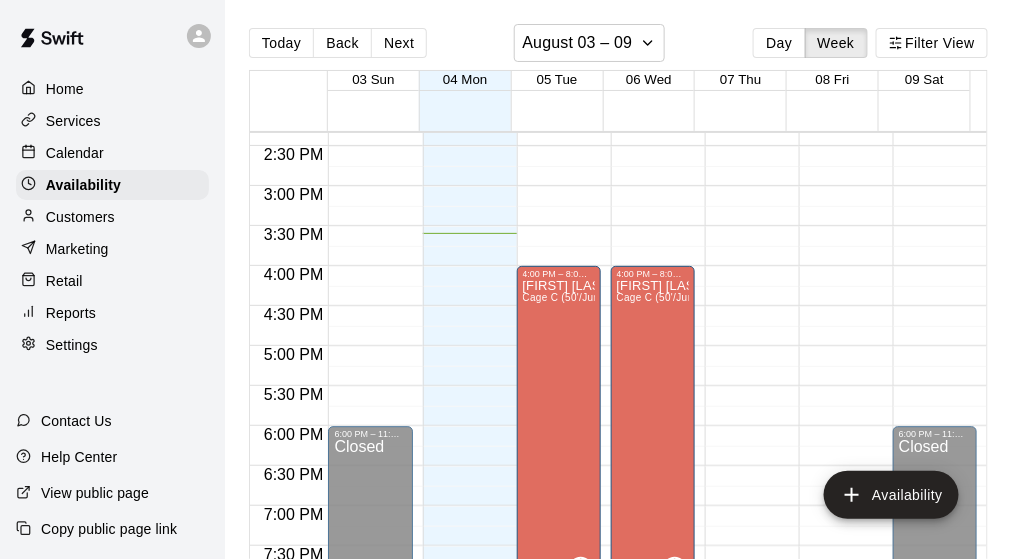 click on "12:00 AM – 10:00 AM Closed 8:00 PM – 11:59 PM Closed" at bounding box center (465, -54) 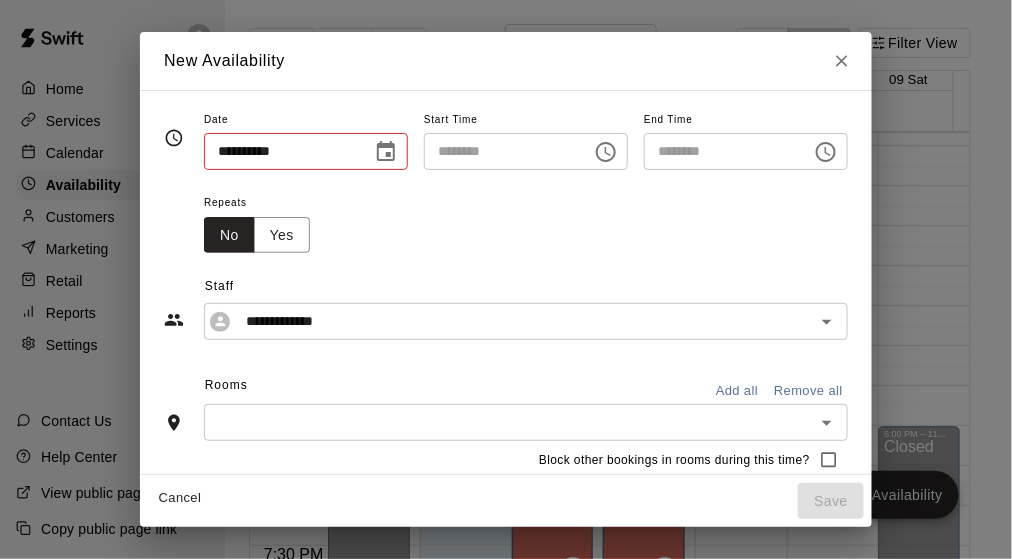 type on "**********" 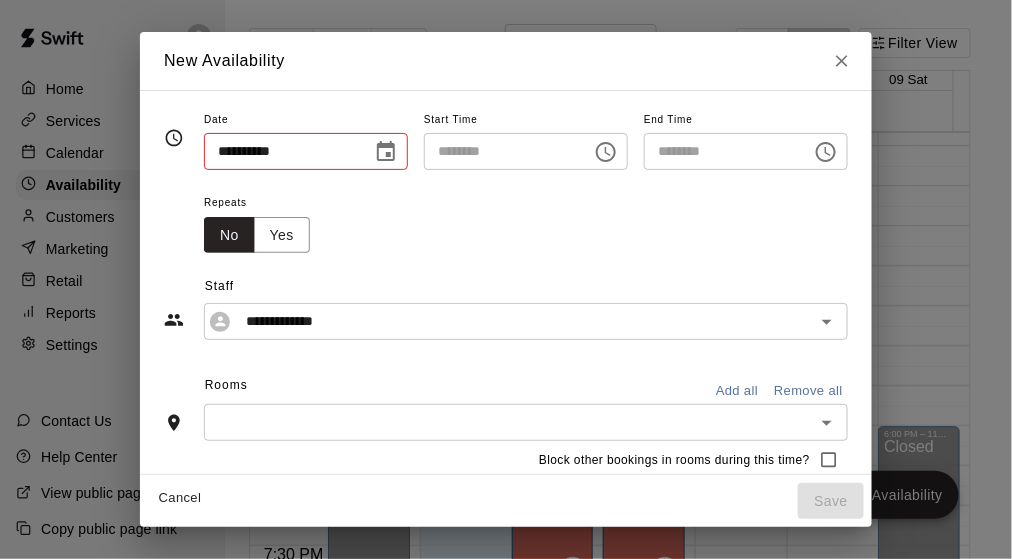 type on "********" 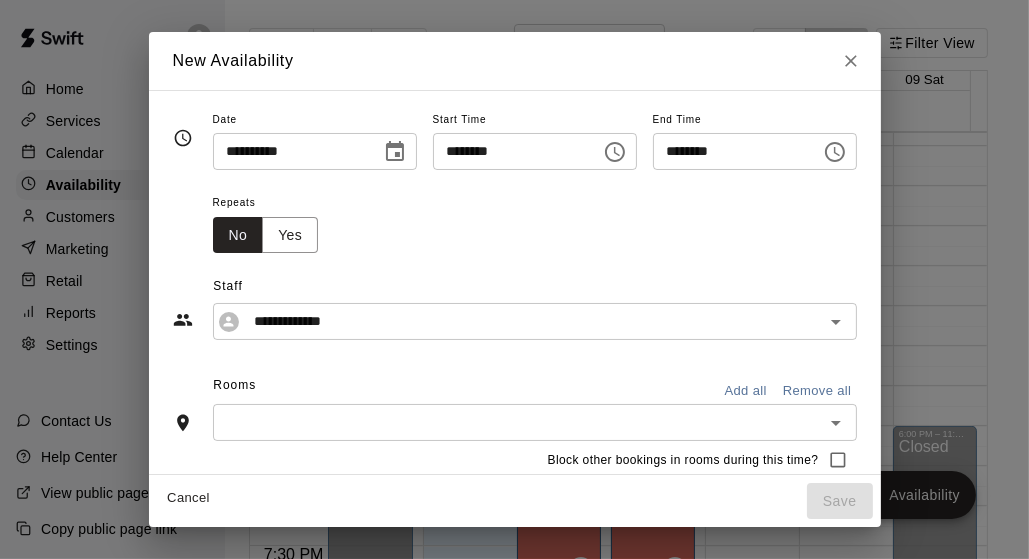 click on "********" at bounding box center (730, 151) 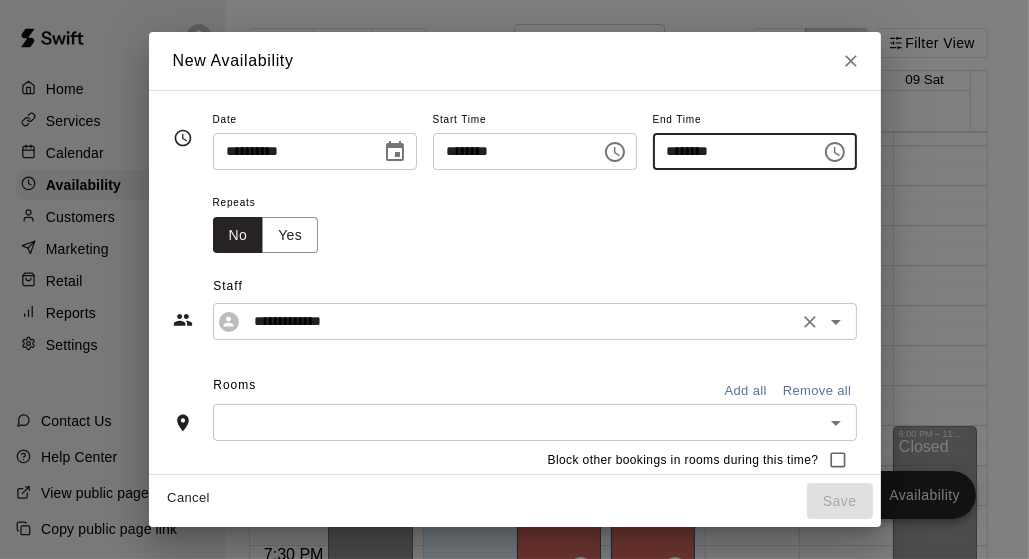 type on "********" 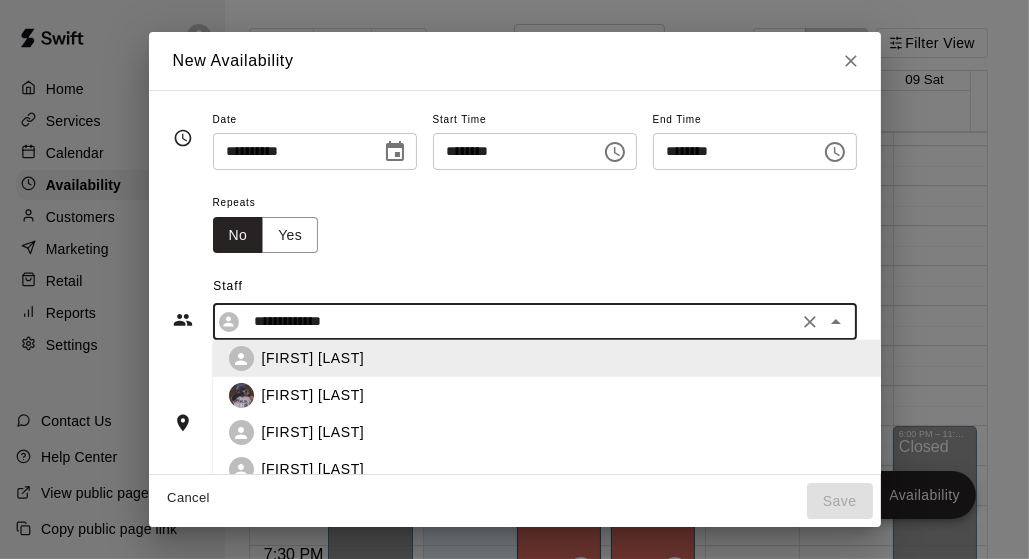 scroll, scrollTop: 125, scrollLeft: 0, axis: vertical 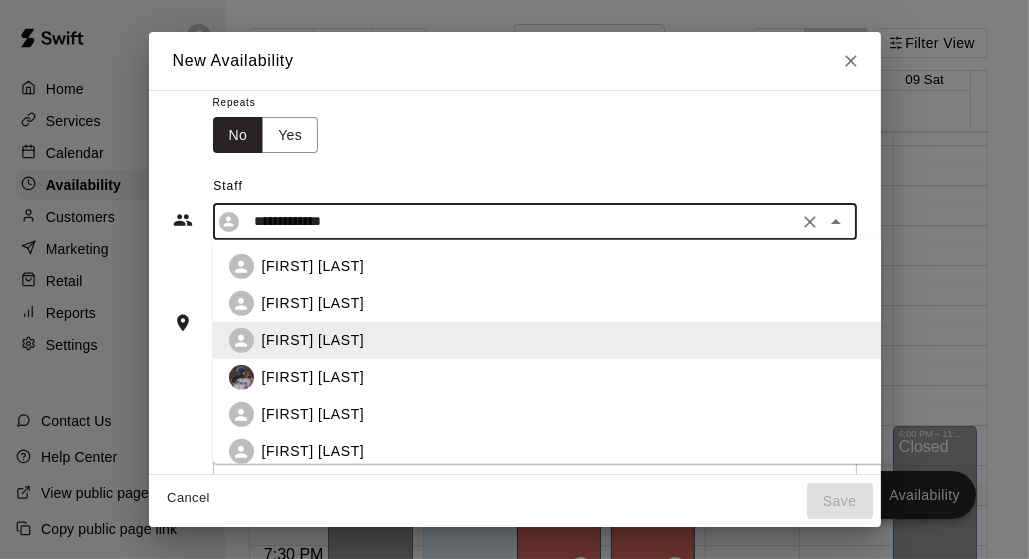 click on "Brody Hays" at bounding box center [313, 266] 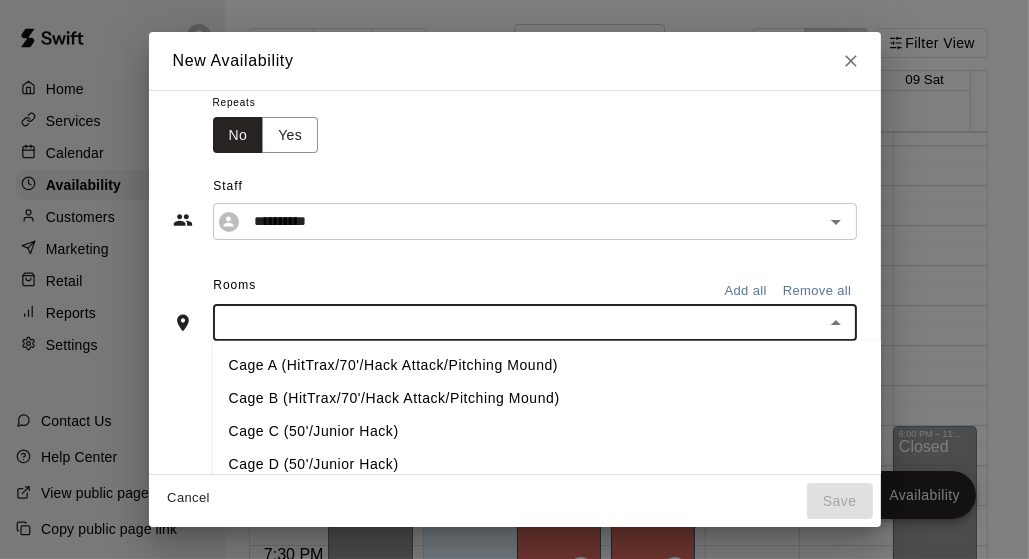 click at bounding box center [518, 322] 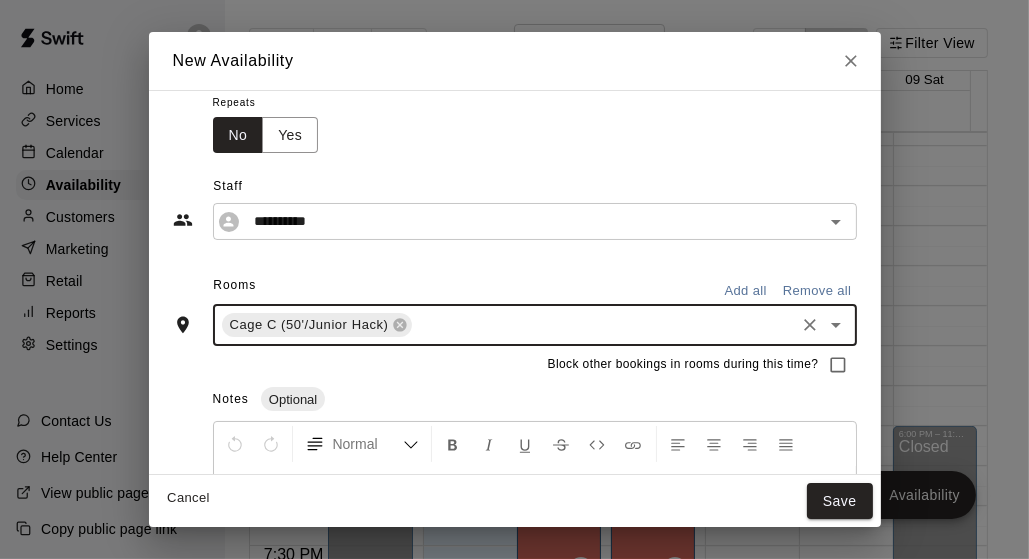 click at bounding box center (603, 325) 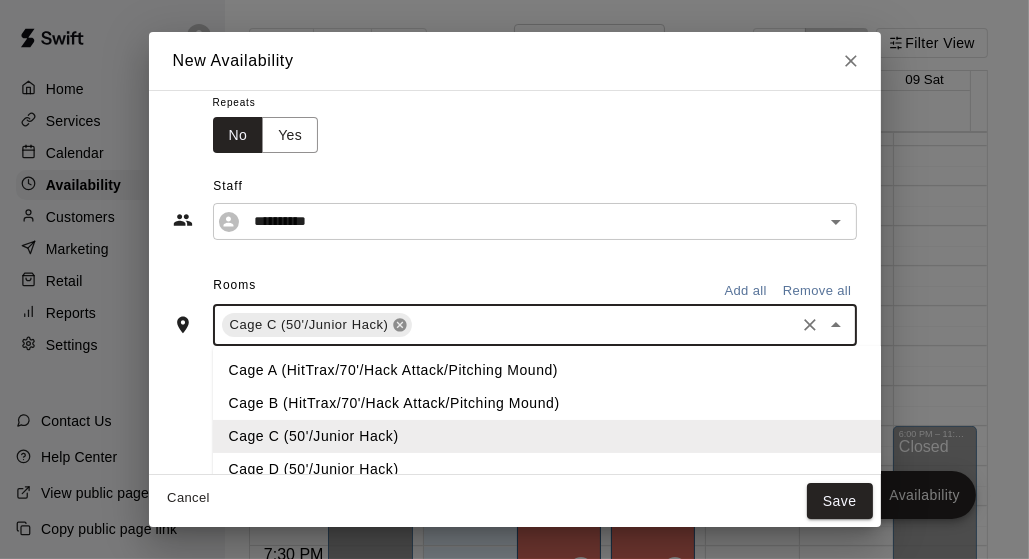 click 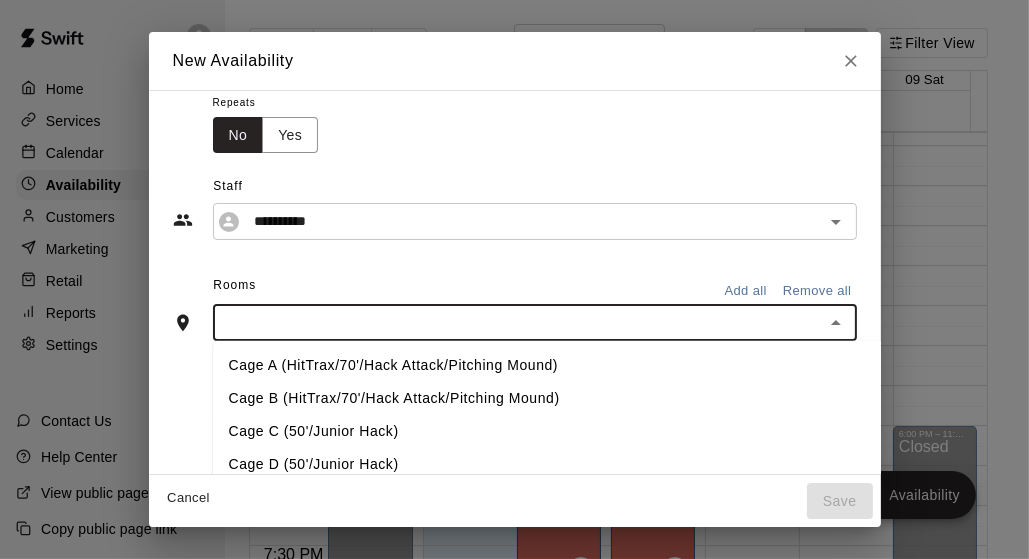 click on "Cage D (50'/Junior Hack)" at bounding box center [580, 464] 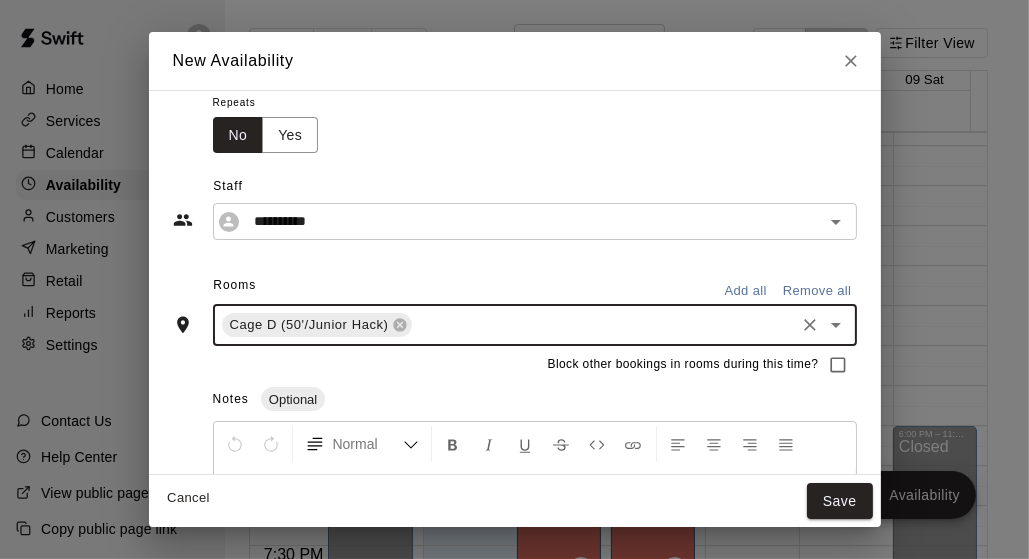 click on "**********" at bounding box center (515, 196) 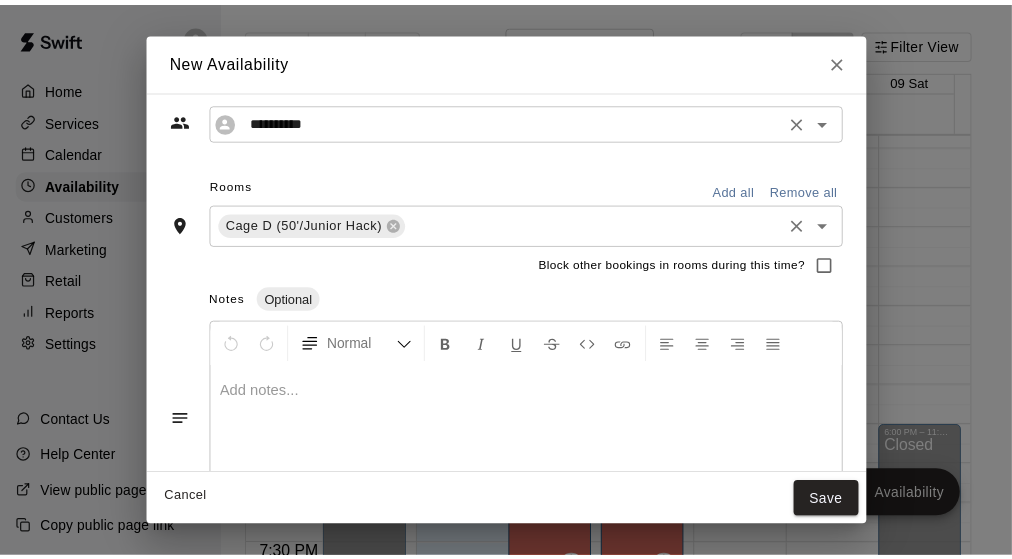 scroll, scrollTop: 262, scrollLeft: 0, axis: vertical 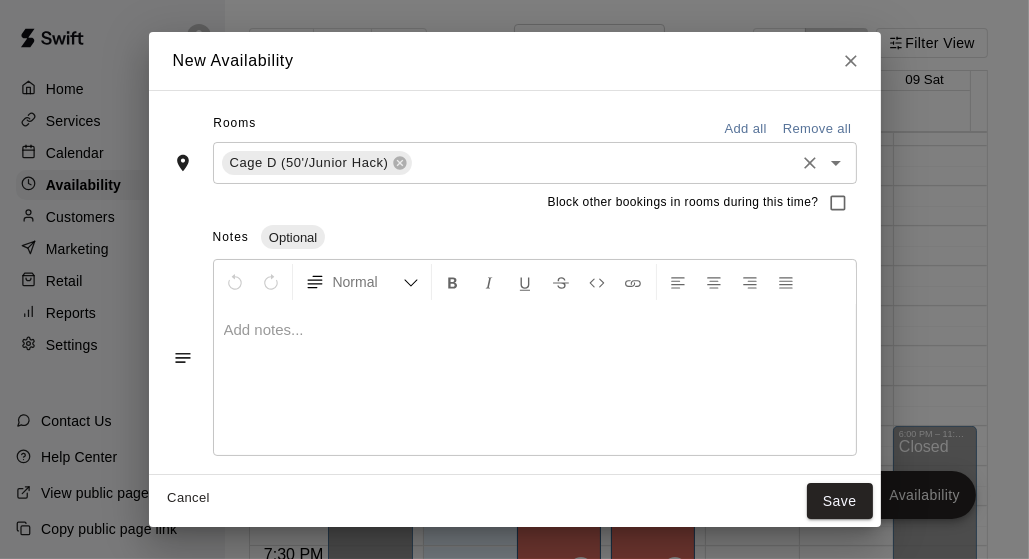 click at bounding box center (535, 330) 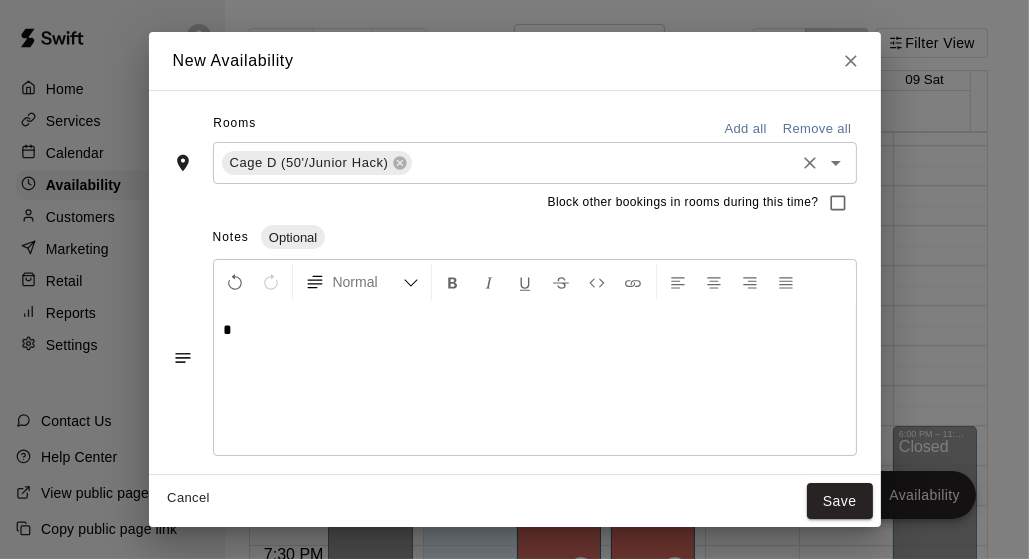 type 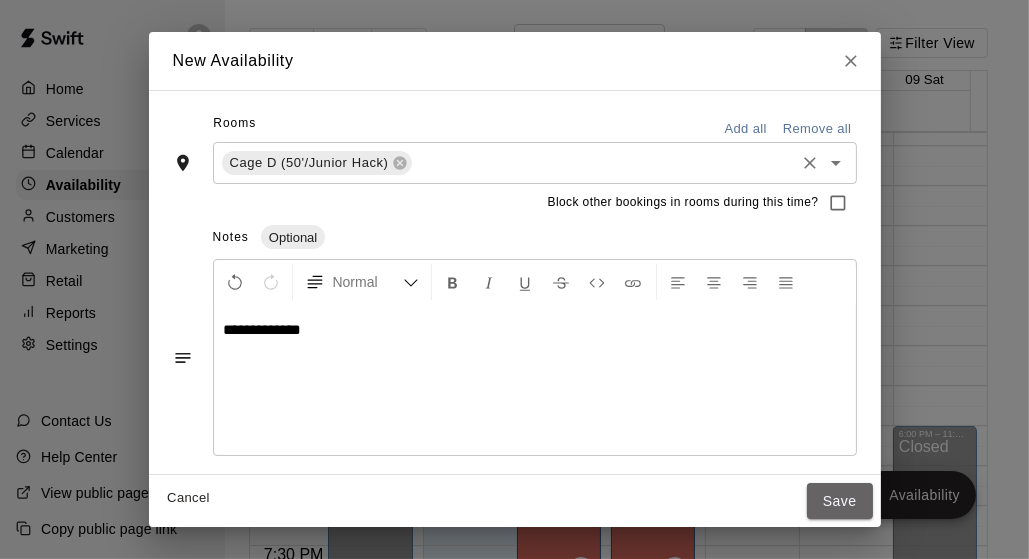 drag, startPoint x: 909, startPoint y: 503, endPoint x: 708, endPoint y: 402, distance: 224.94888 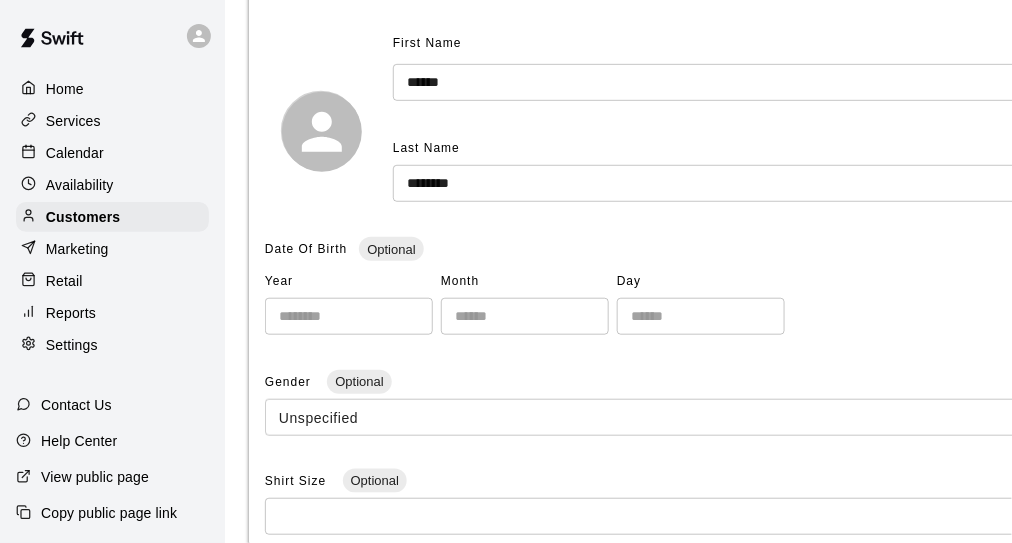 scroll, scrollTop: 0, scrollLeft: 0, axis: both 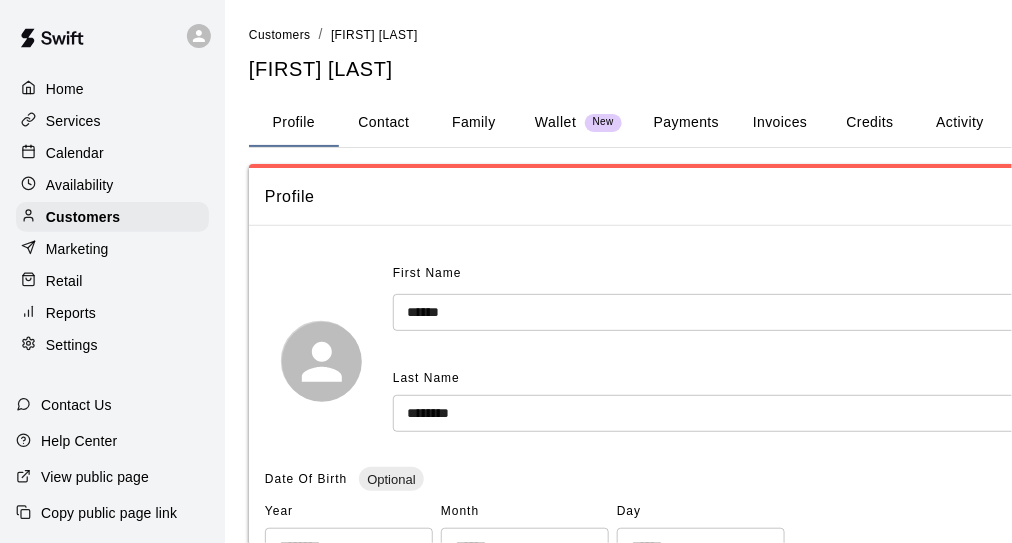 click on "**********" at bounding box center [728, 658] 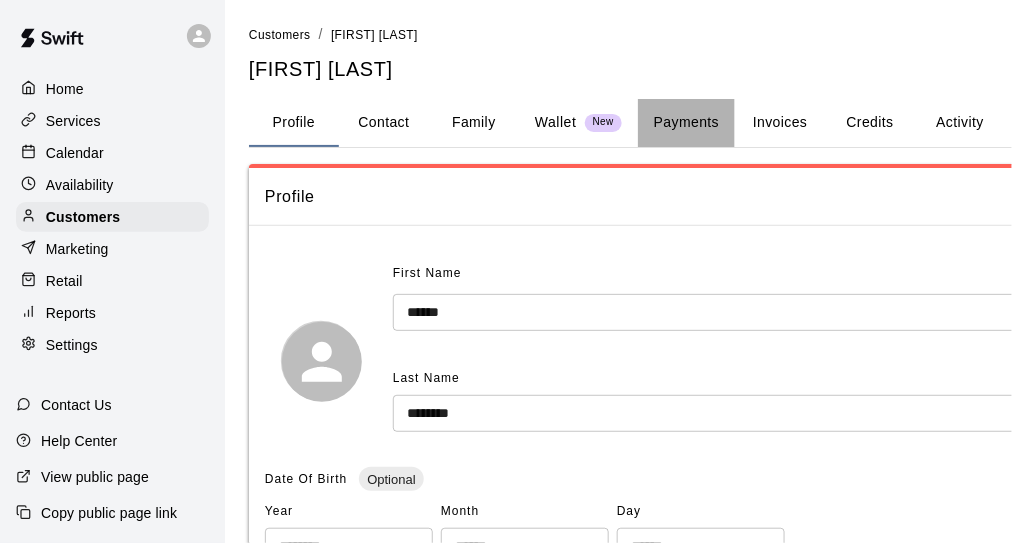 click on "Payments" at bounding box center [686, 123] 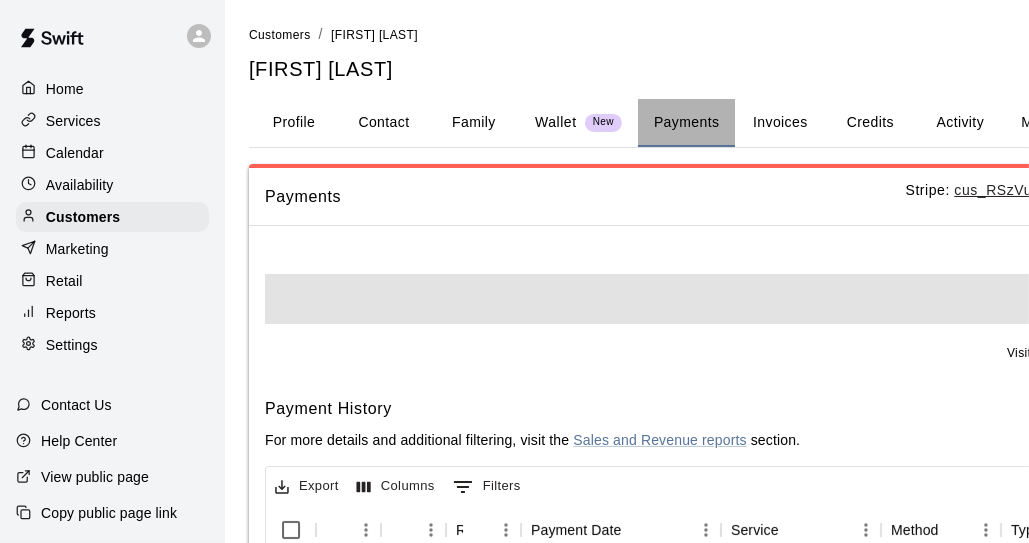 click on "Payments" at bounding box center [686, 123] 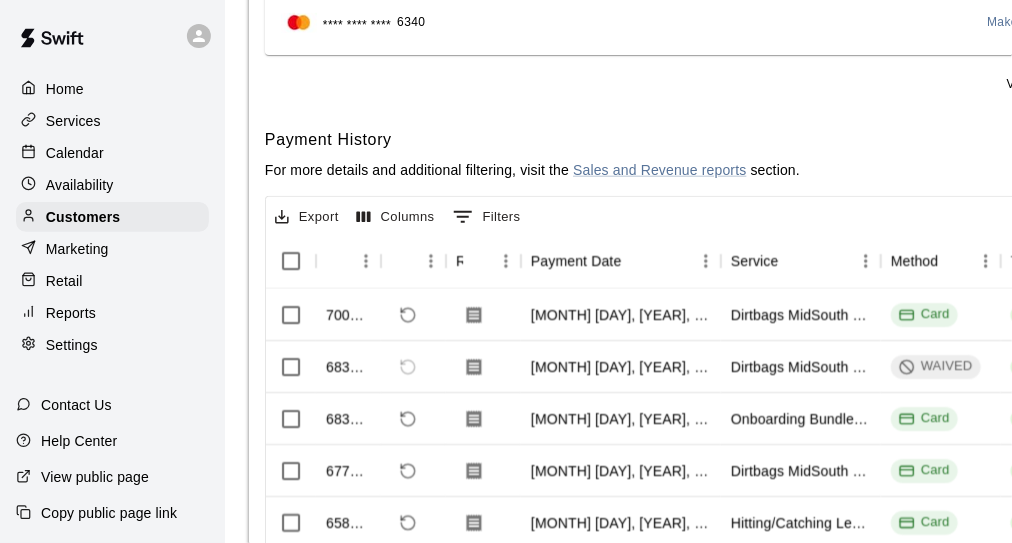 scroll, scrollTop: 500, scrollLeft: 0, axis: vertical 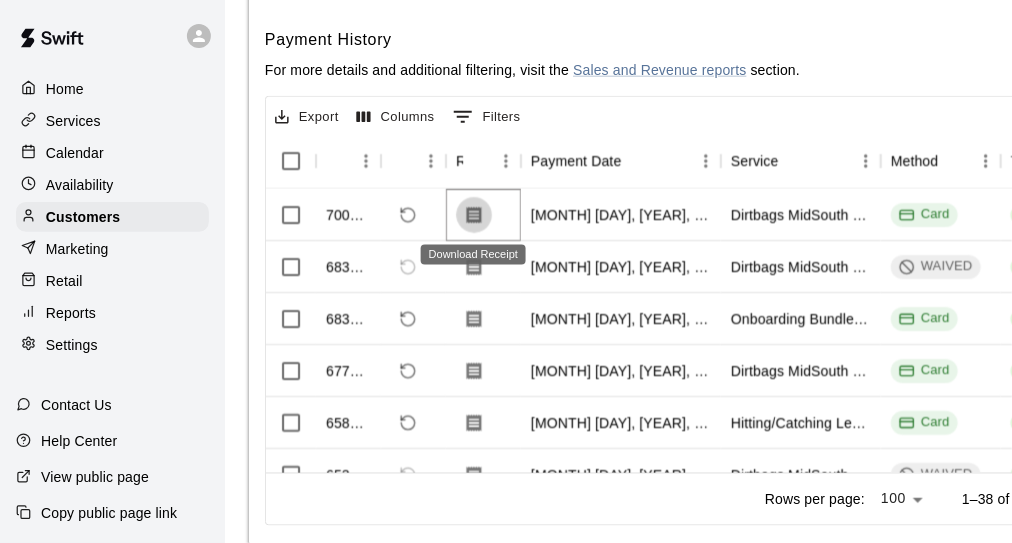 click 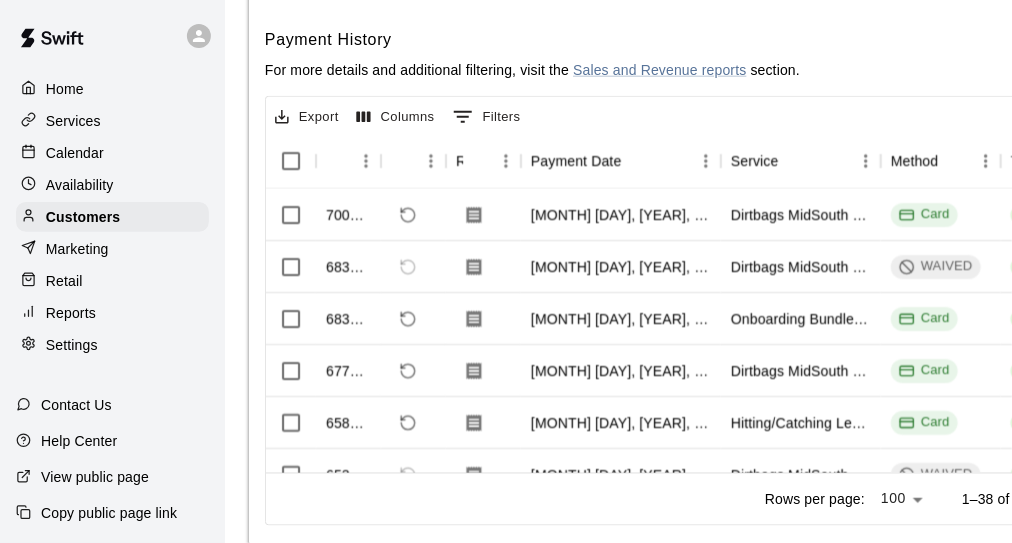 click on "Home" at bounding box center [65, 89] 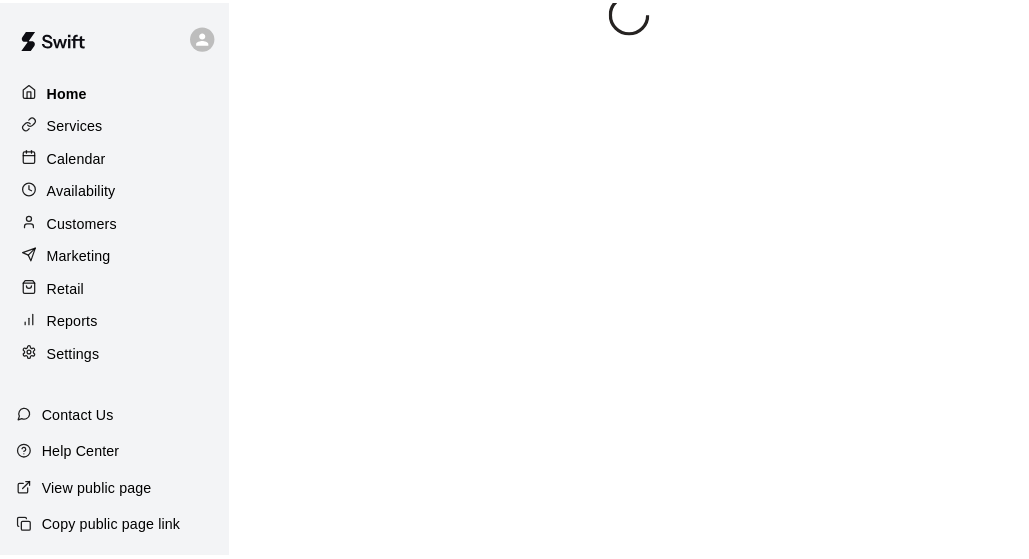 scroll, scrollTop: 0, scrollLeft: 0, axis: both 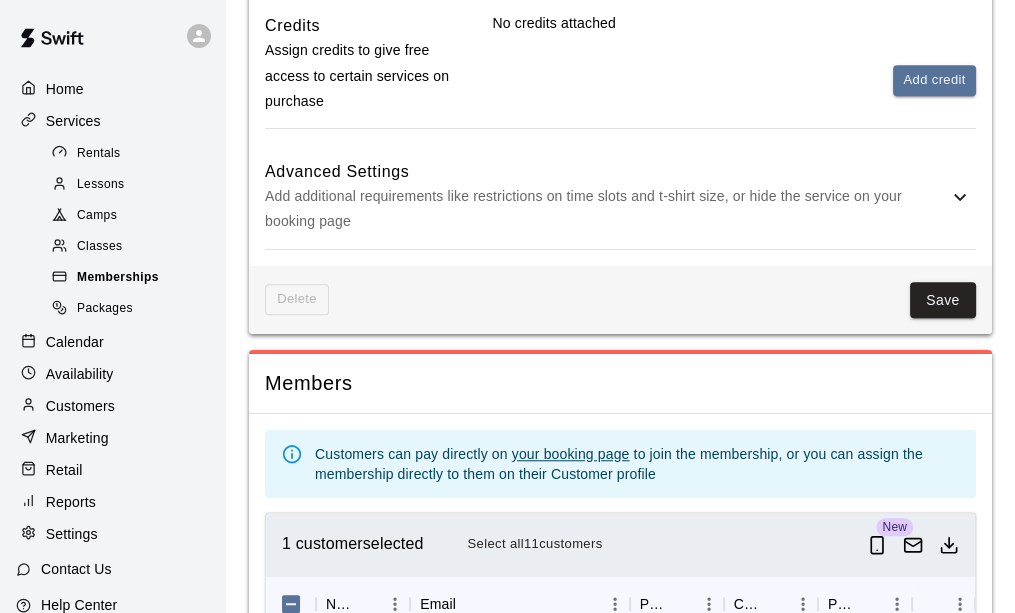 click on "Memberships" at bounding box center [118, 278] 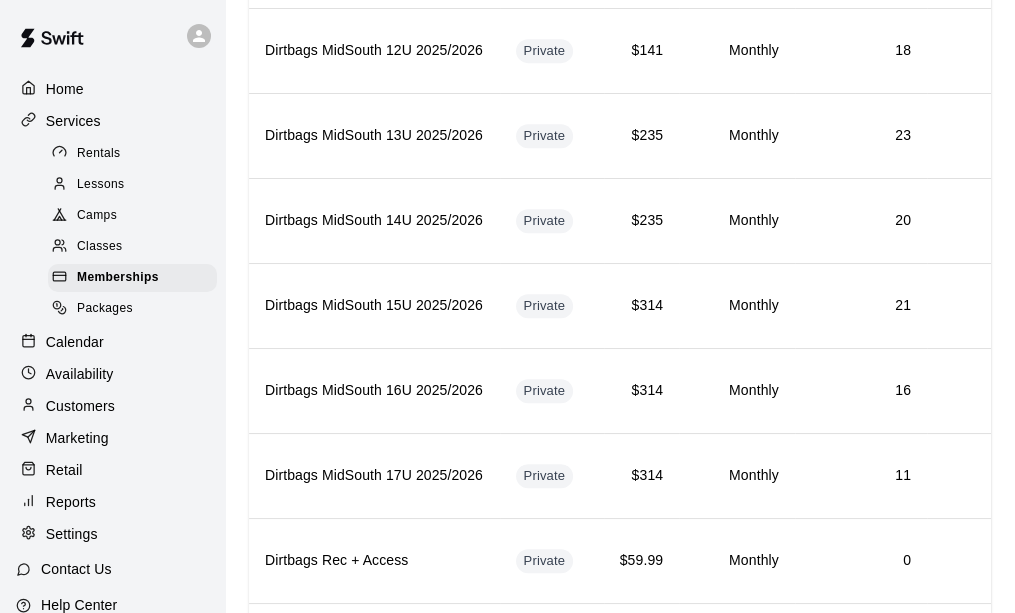 scroll, scrollTop: 870, scrollLeft: 0, axis: vertical 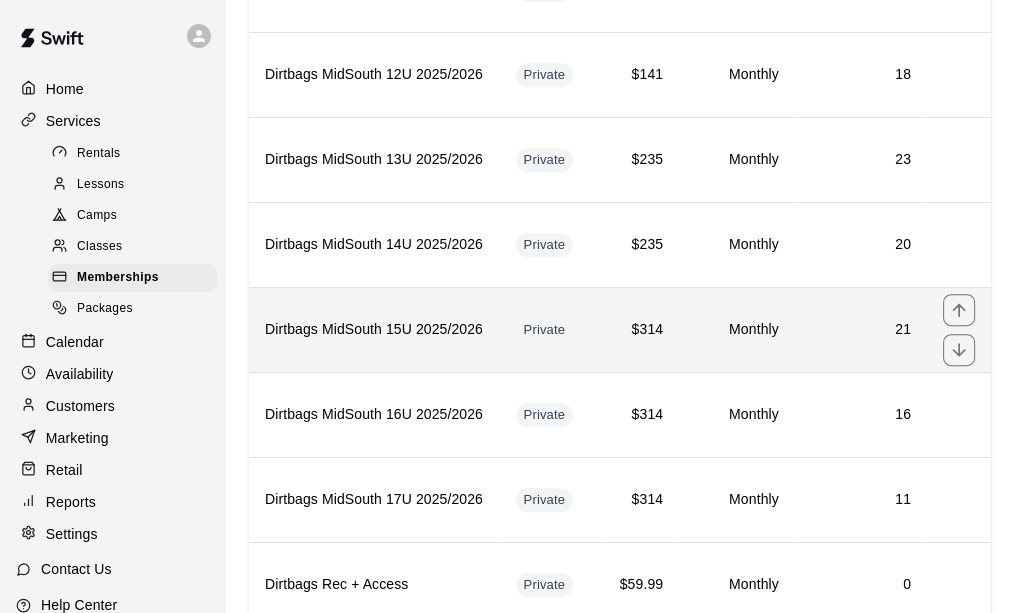 click on "Dirtbags MidSouth 15U 2025/2026" at bounding box center (374, 330) 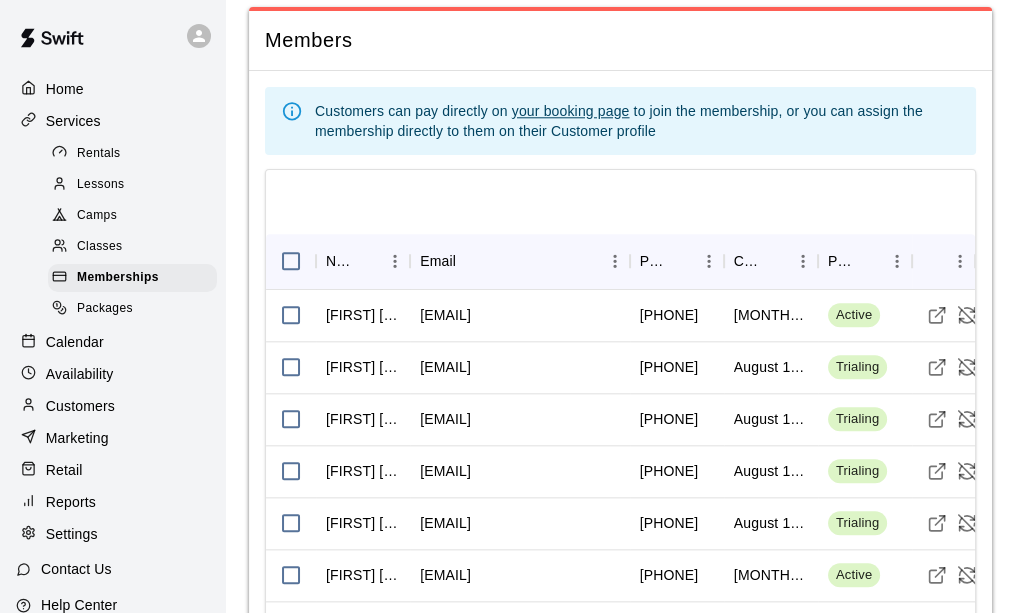 scroll, scrollTop: 1950, scrollLeft: 0, axis: vertical 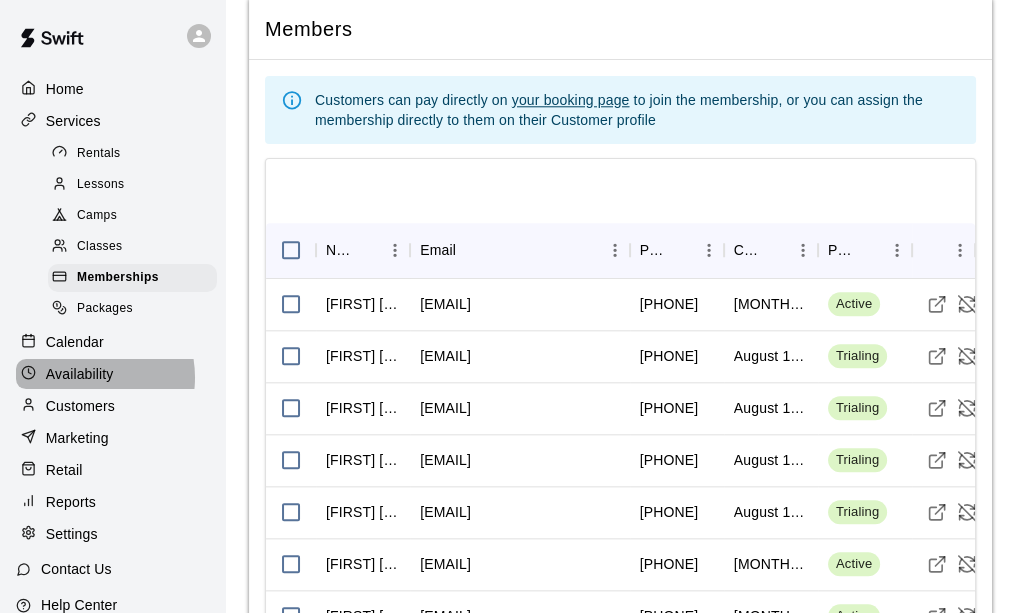 click on "Availability" at bounding box center (80, 374) 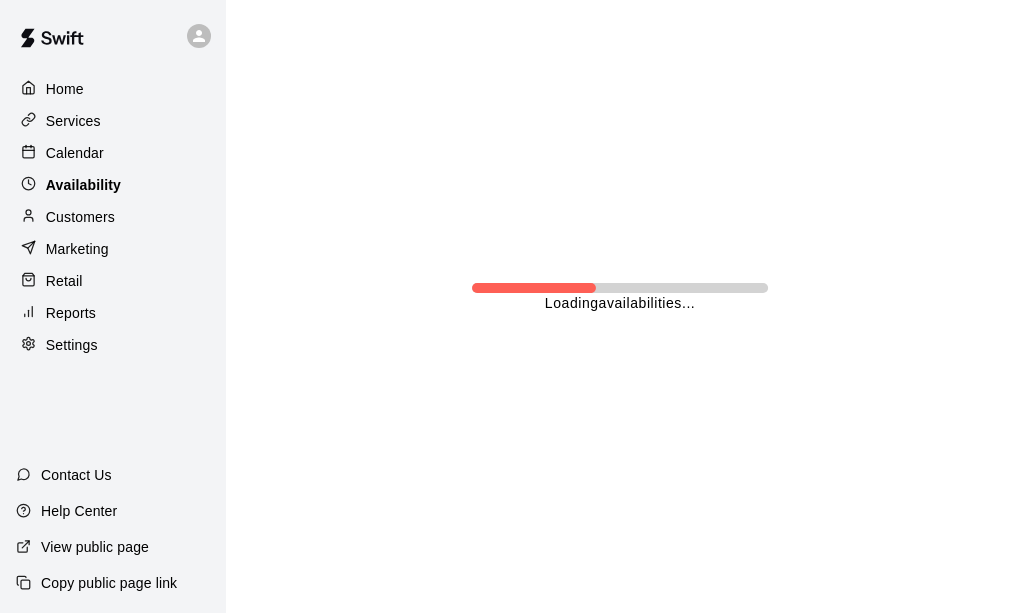 scroll, scrollTop: 0, scrollLeft: 0, axis: both 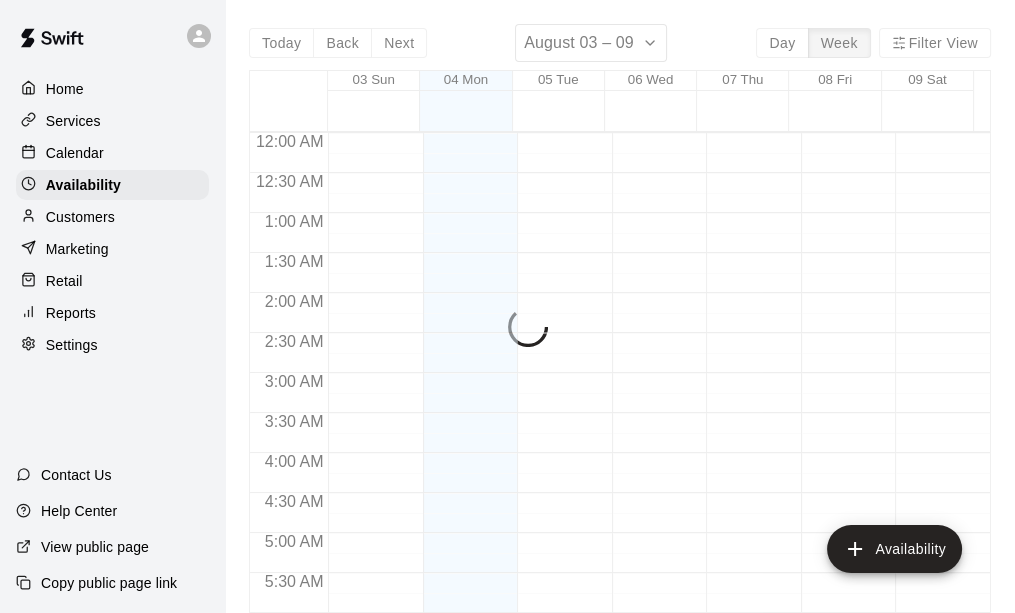click on "Calendar" at bounding box center (75, 153) 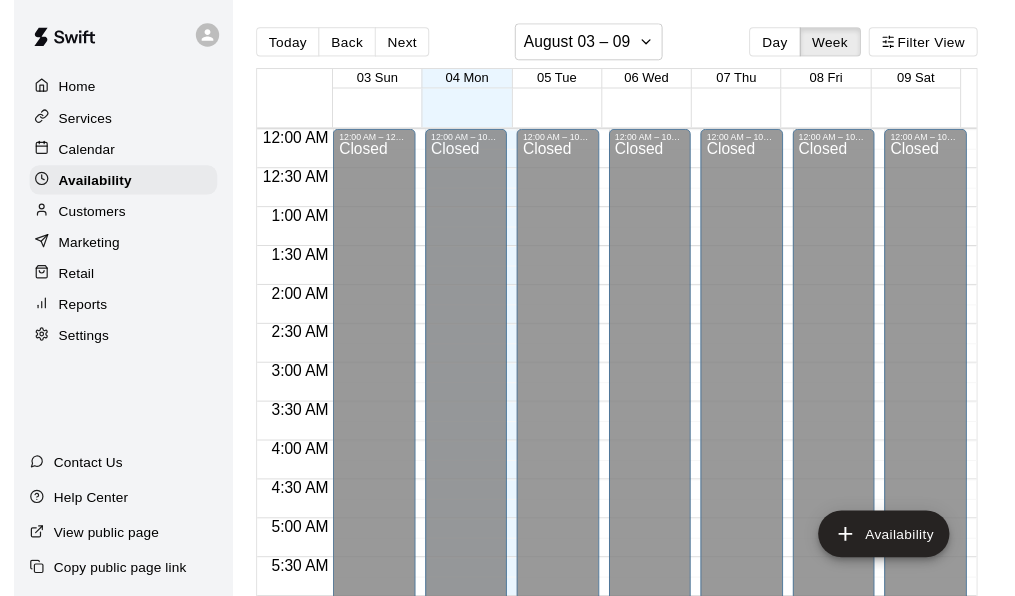 scroll, scrollTop: 1344, scrollLeft: 0, axis: vertical 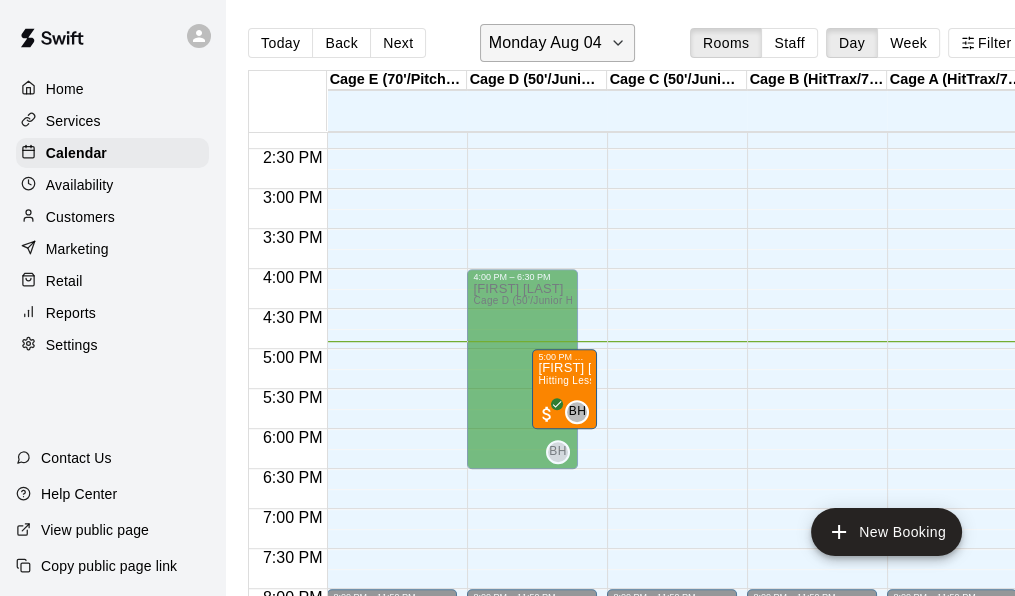 click 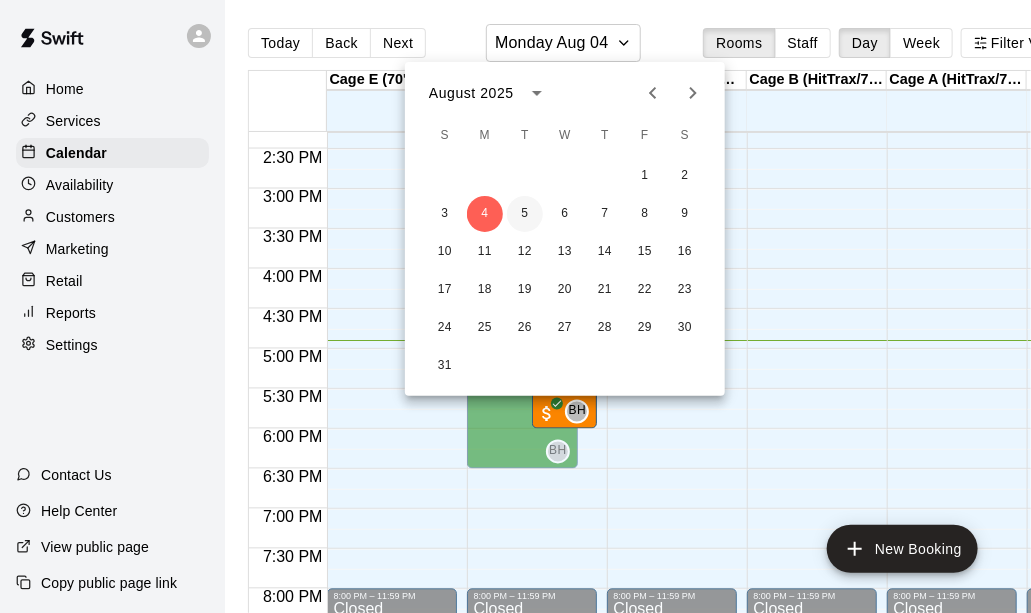 click on "5" at bounding box center (525, 214) 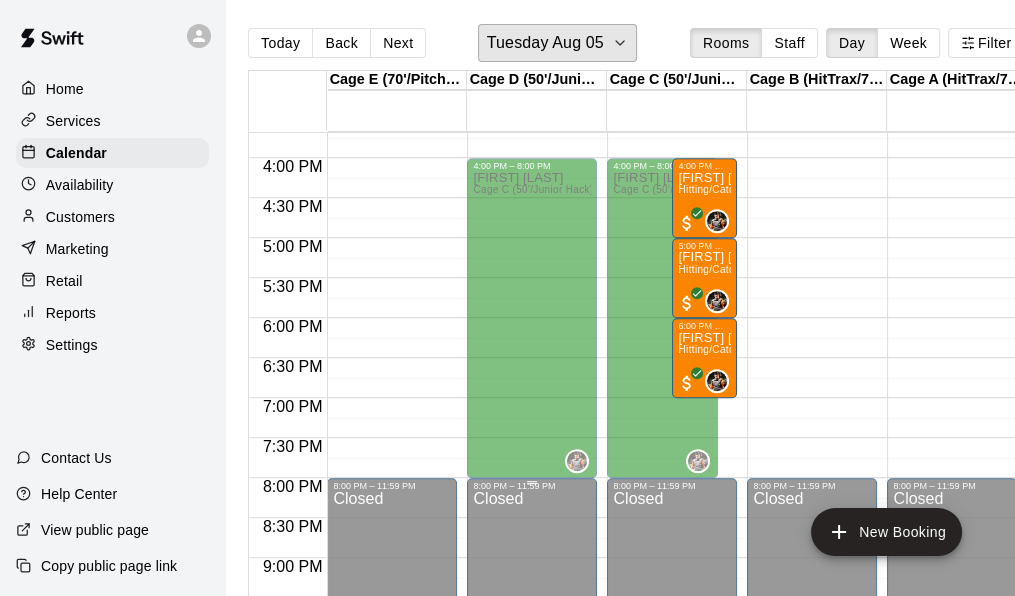 scroll, scrollTop: 1232, scrollLeft: 0, axis: vertical 